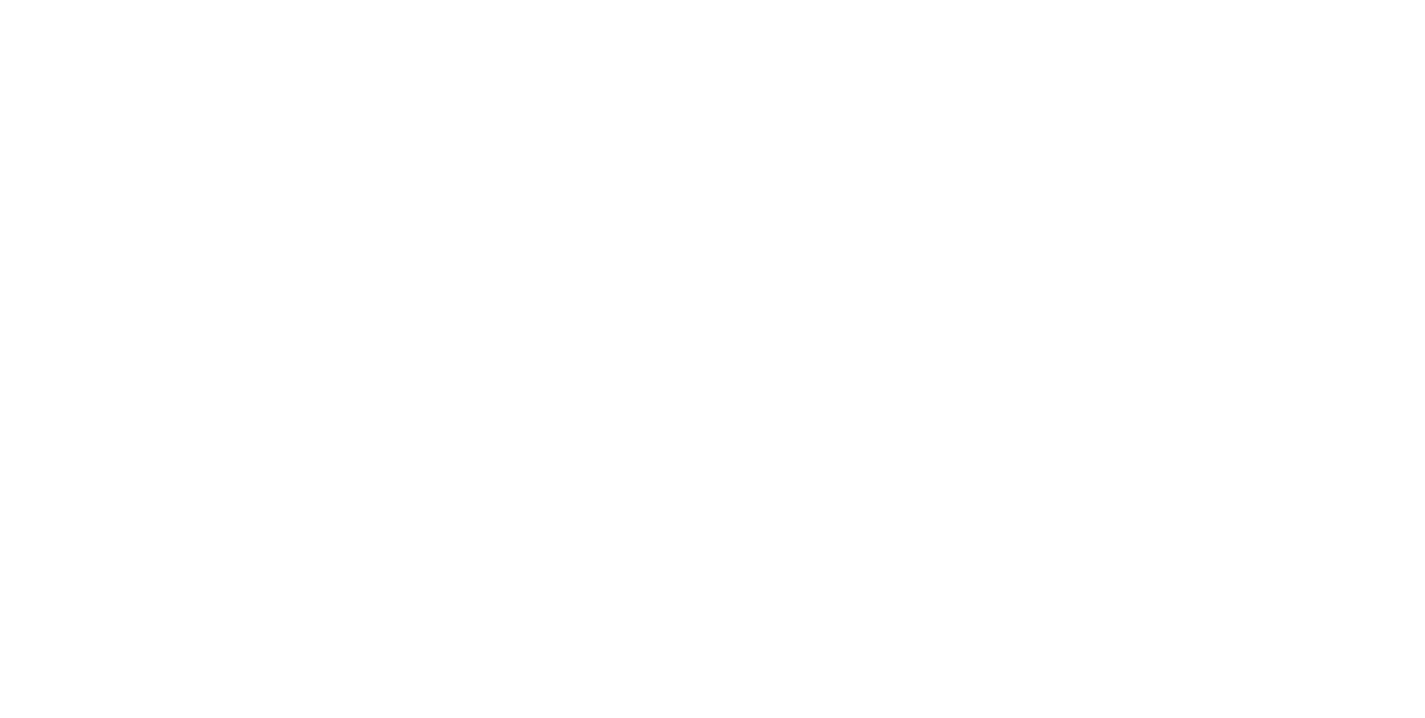 scroll, scrollTop: 0, scrollLeft: 0, axis: both 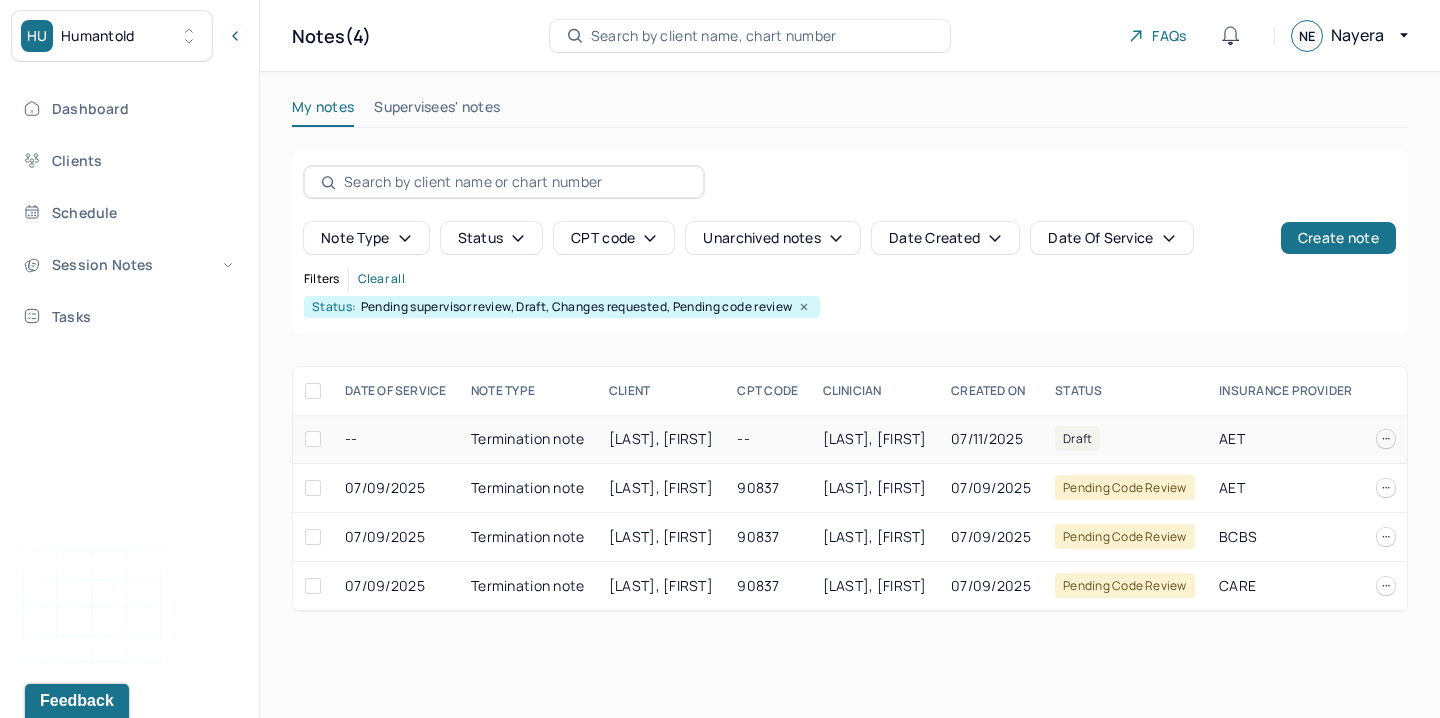 click on "[LAST], [FIRST]" at bounding box center (661, 438) 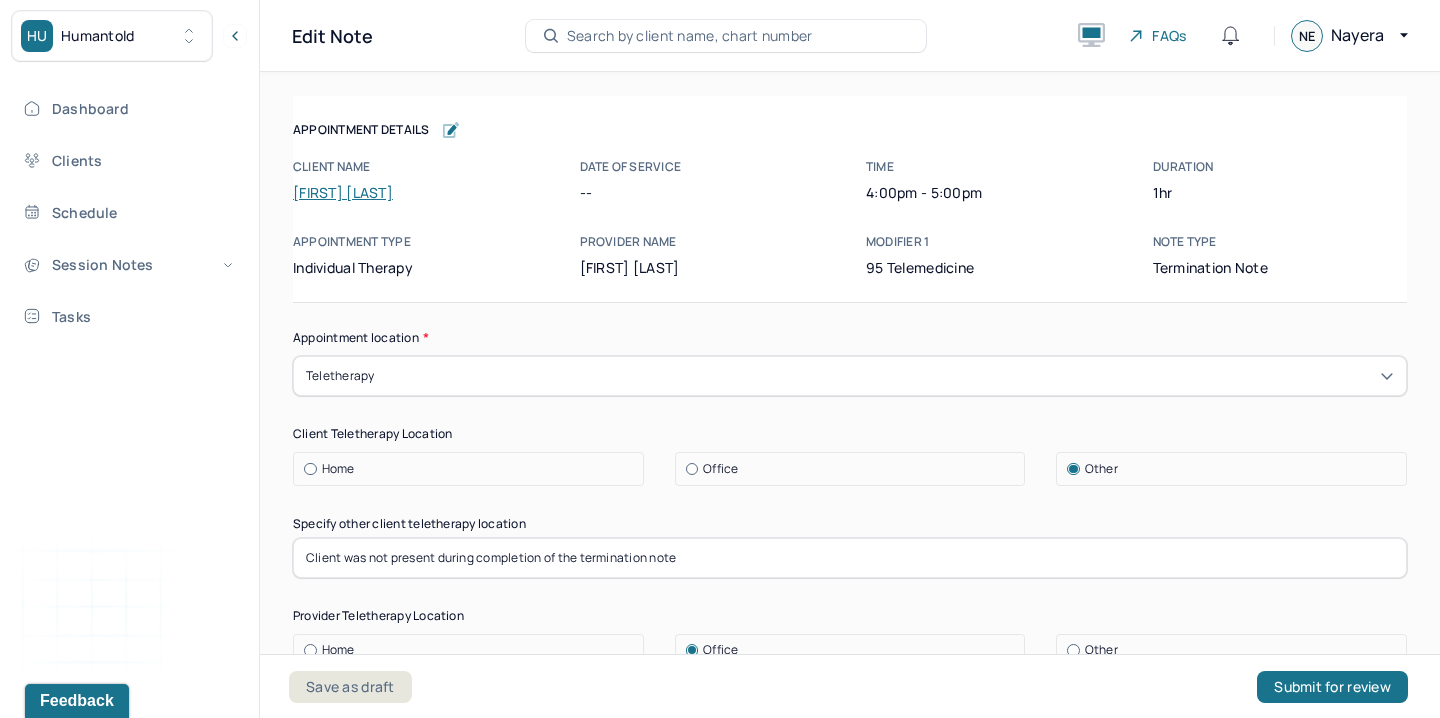 click on "[FIRST] [LAST]" at bounding box center [343, 192] 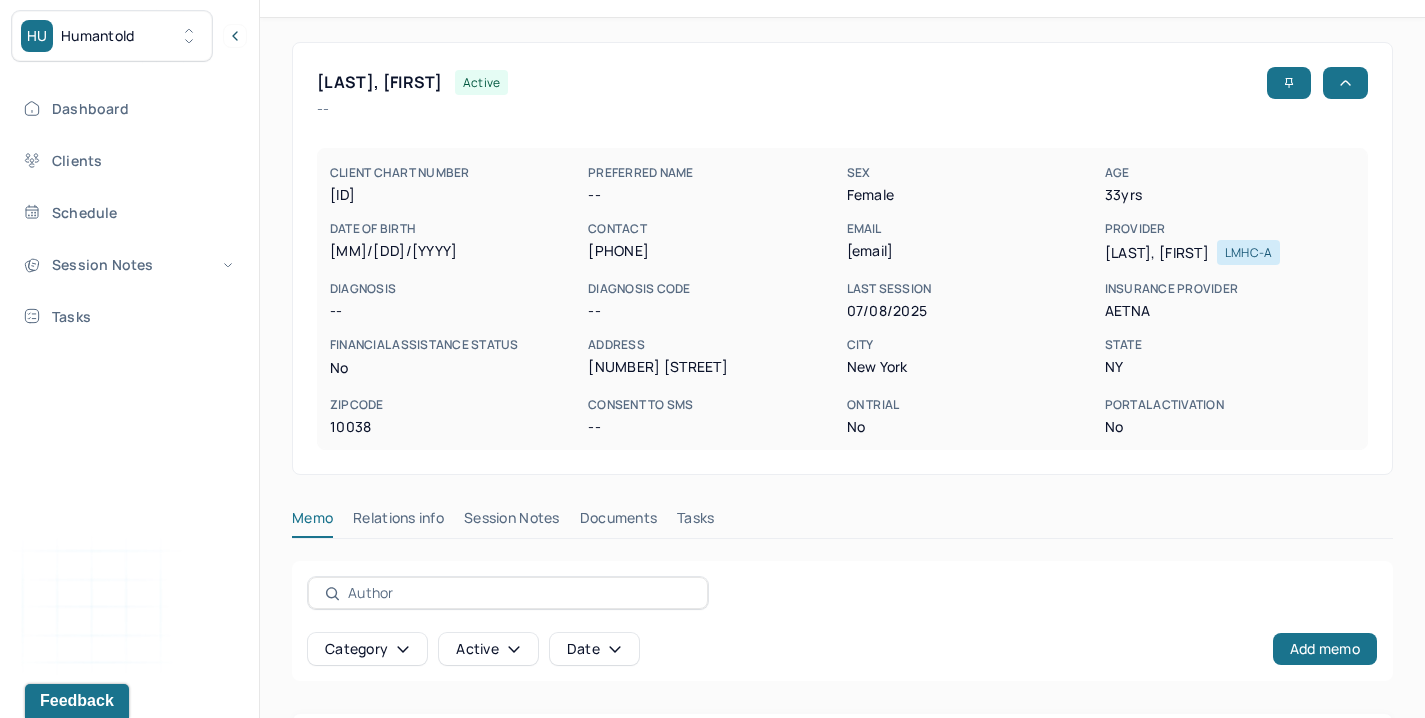 scroll, scrollTop: 160, scrollLeft: 0, axis: vertical 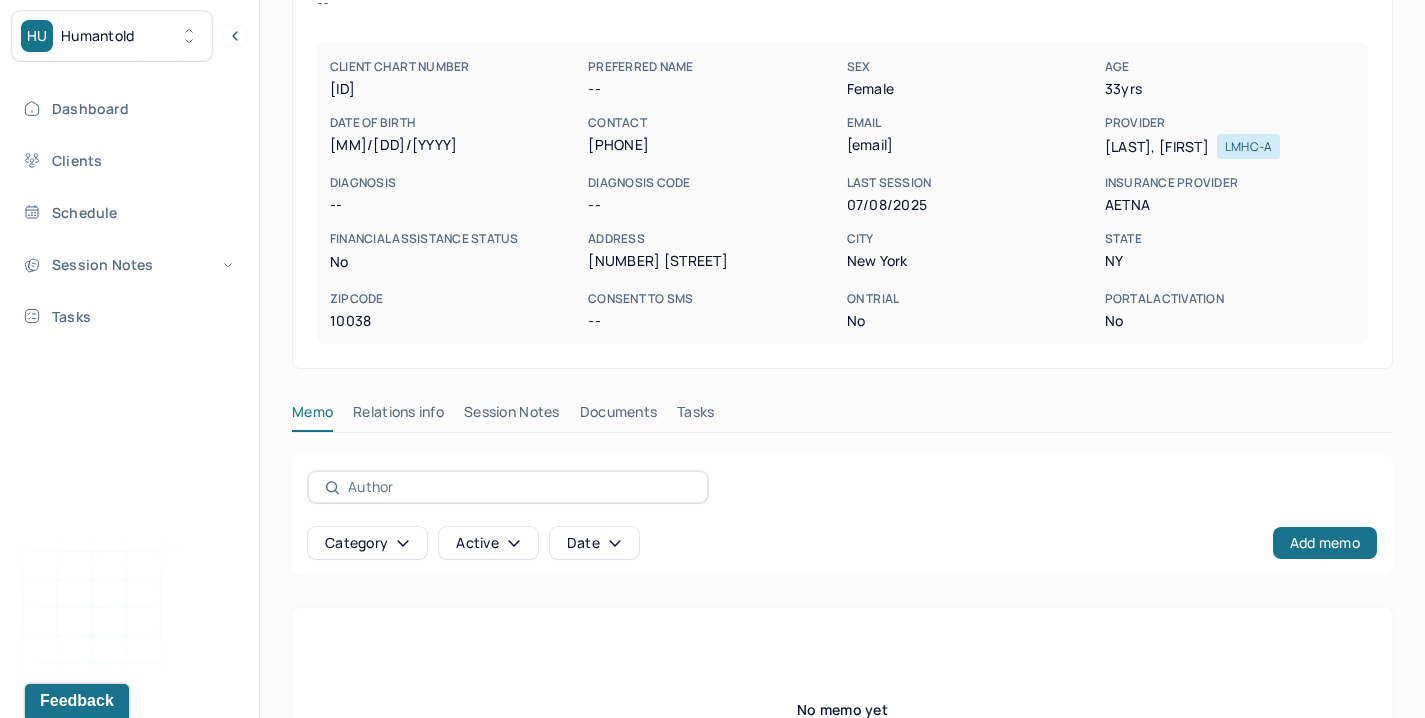 click on "Session Notes" at bounding box center (512, 416) 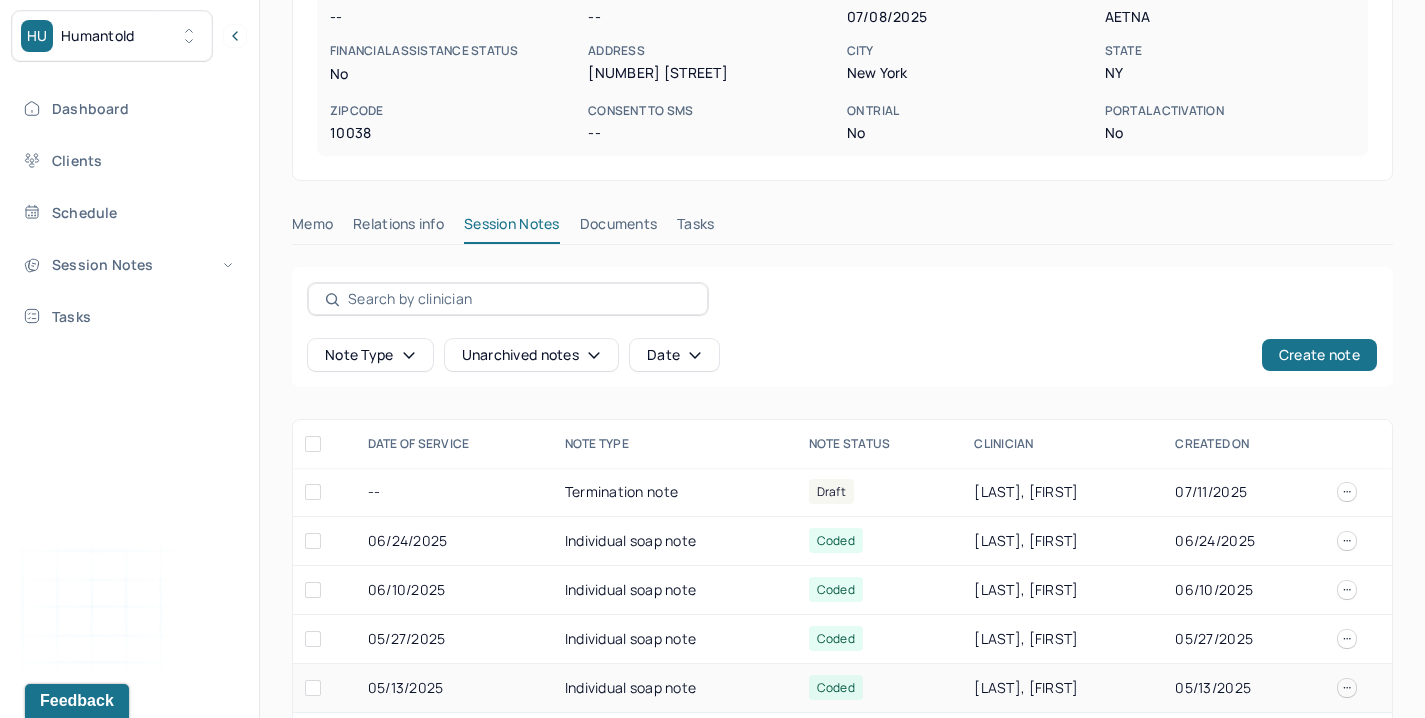 scroll, scrollTop: 563, scrollLeft: 0, axis: vertical 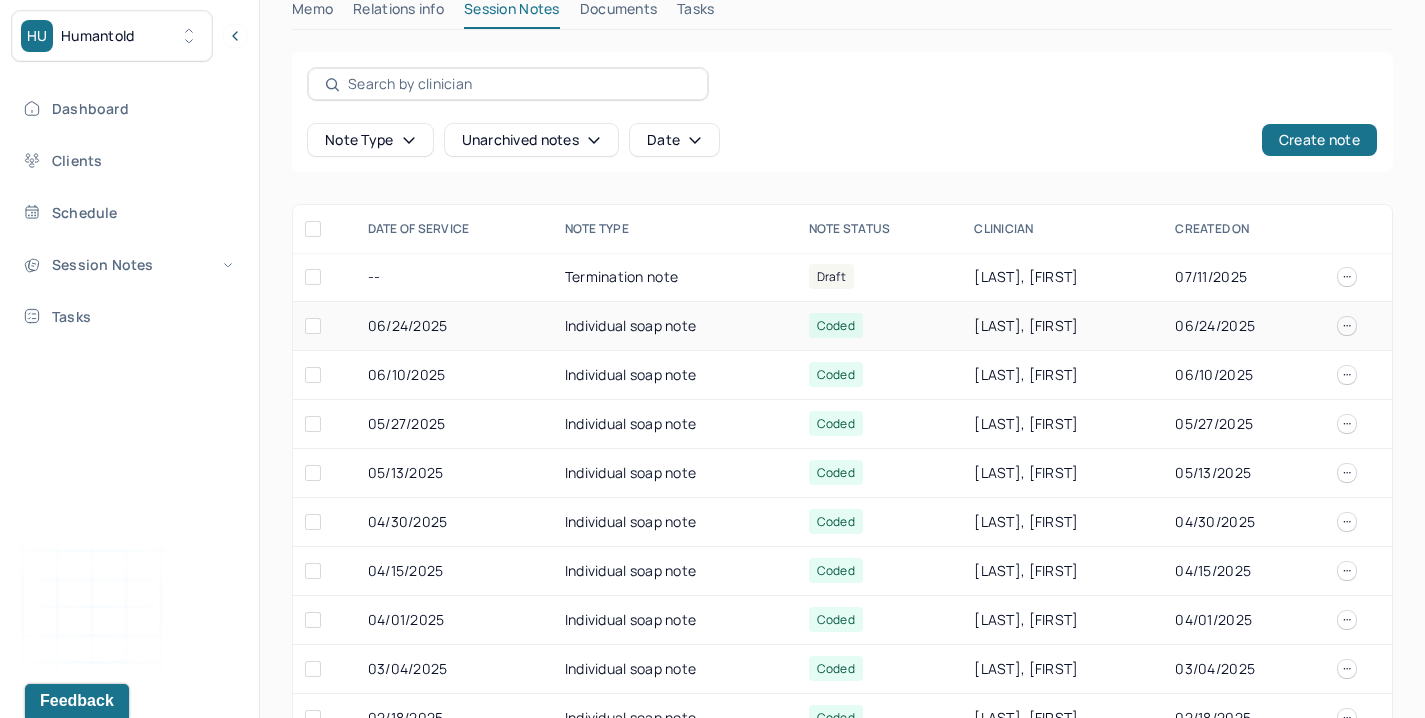 click on "Individual soap note" at bounding box center [675, 326] 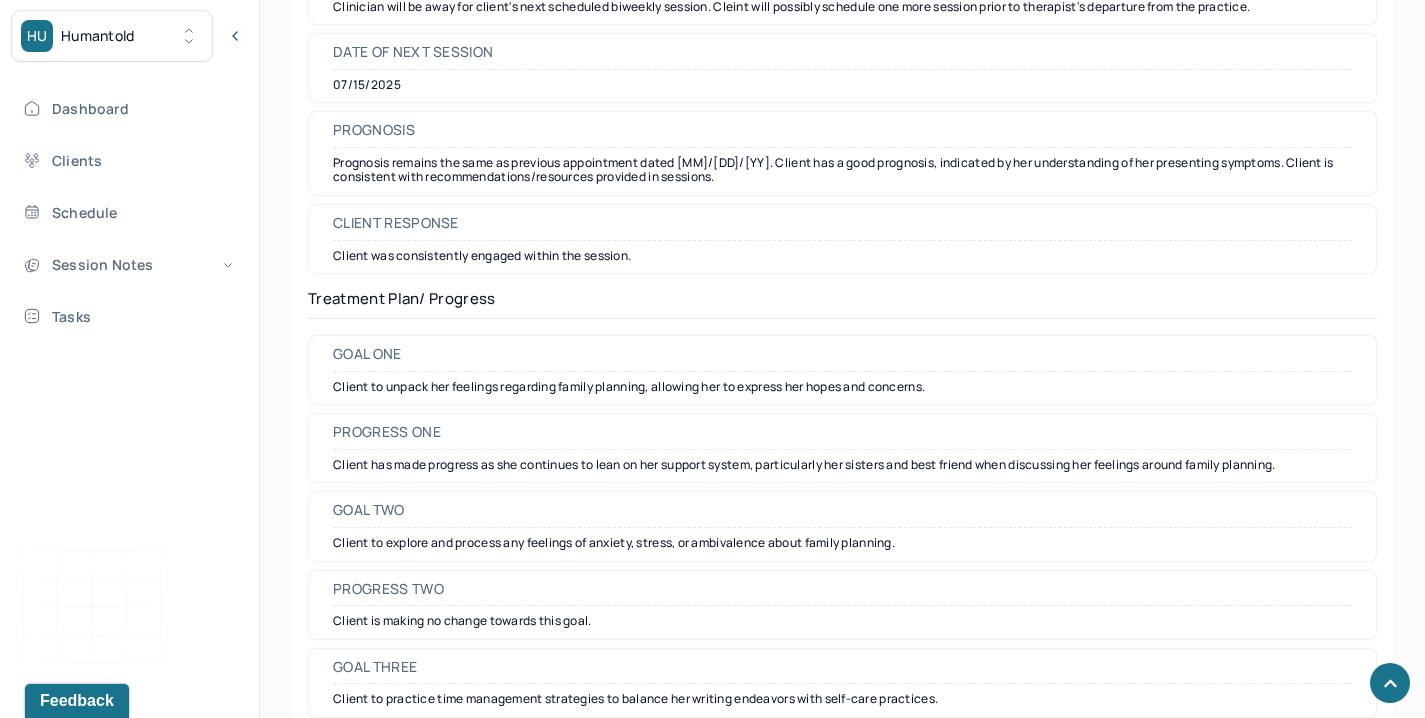 scroll, scrollTop: 2757, scrollLeft: 0, axis: vertical 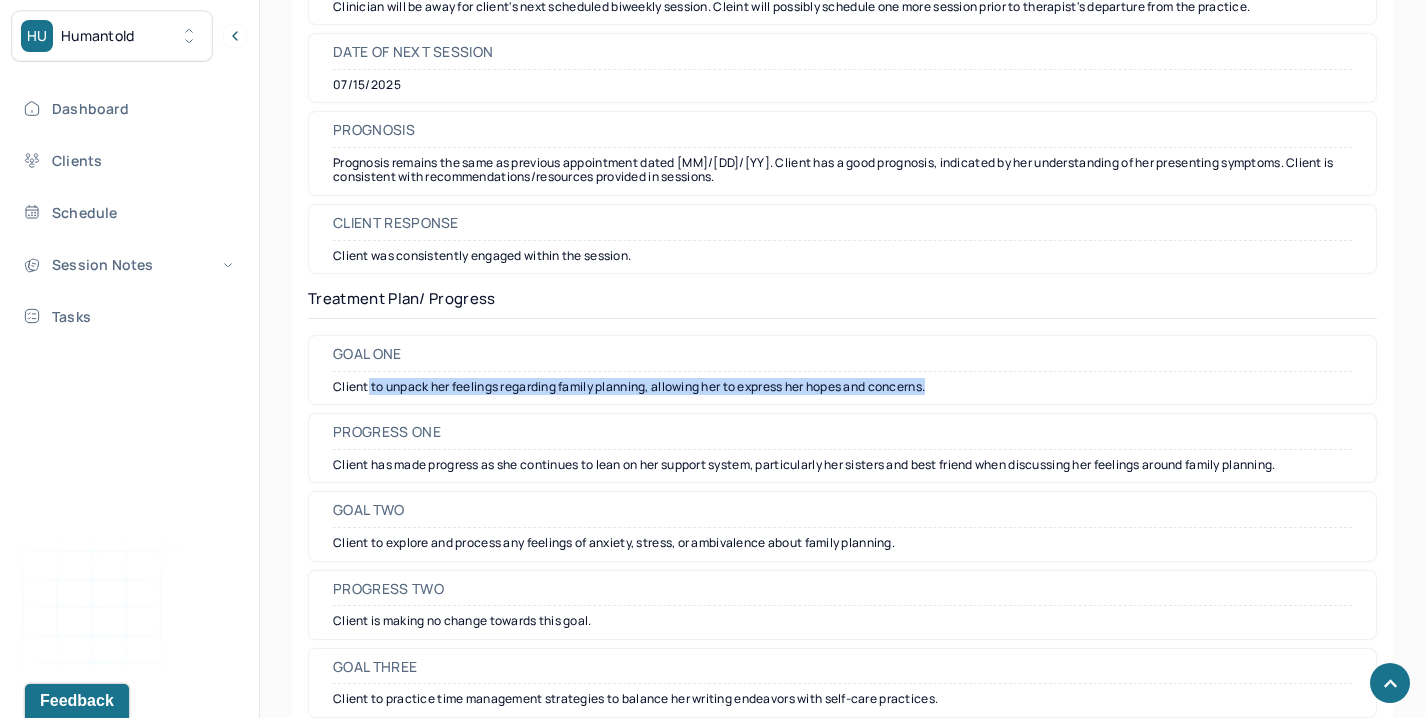 drag, startPoint x: 368, startPoint y: 388, endPoint x: 921, endPoint y: 383, distance: 553.0226 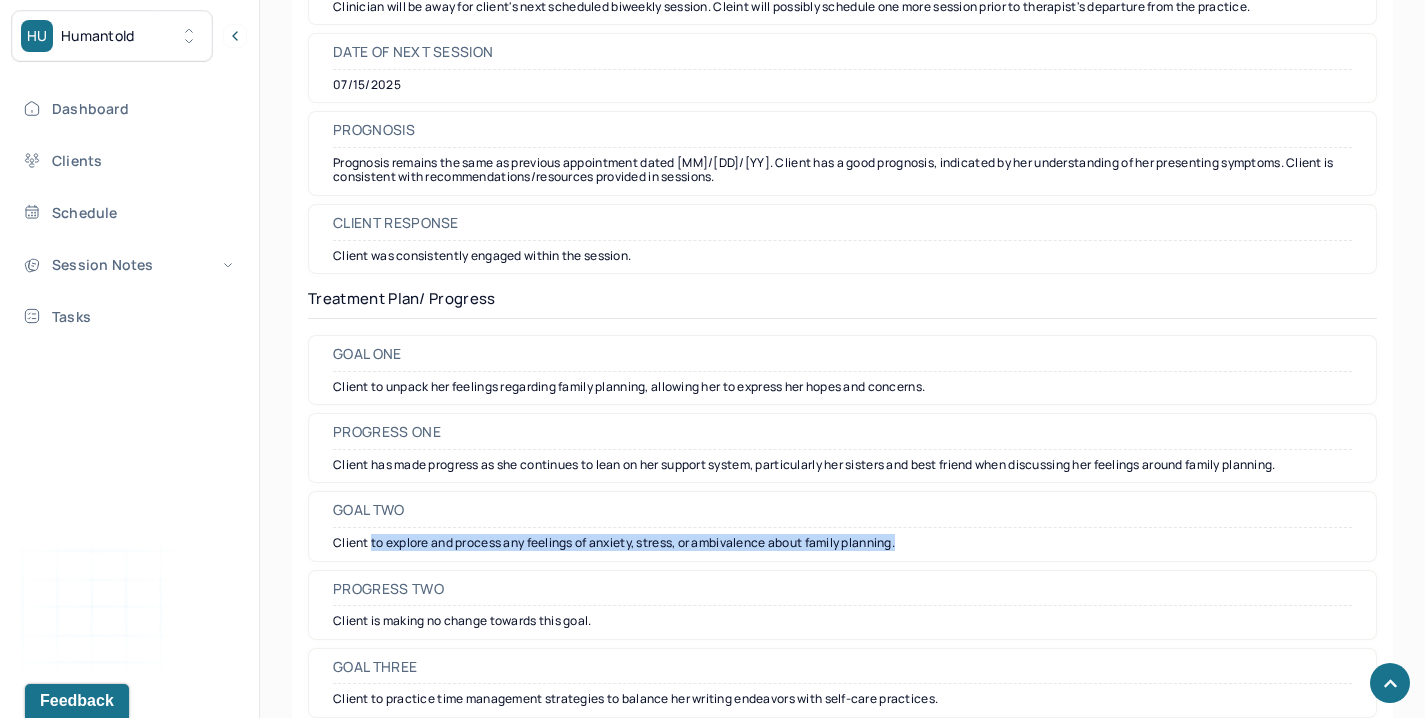 drag, startPoint x: 371, startPoint y: 545, endPoint x: 931, endPoint y: 540, distance: 560.02234 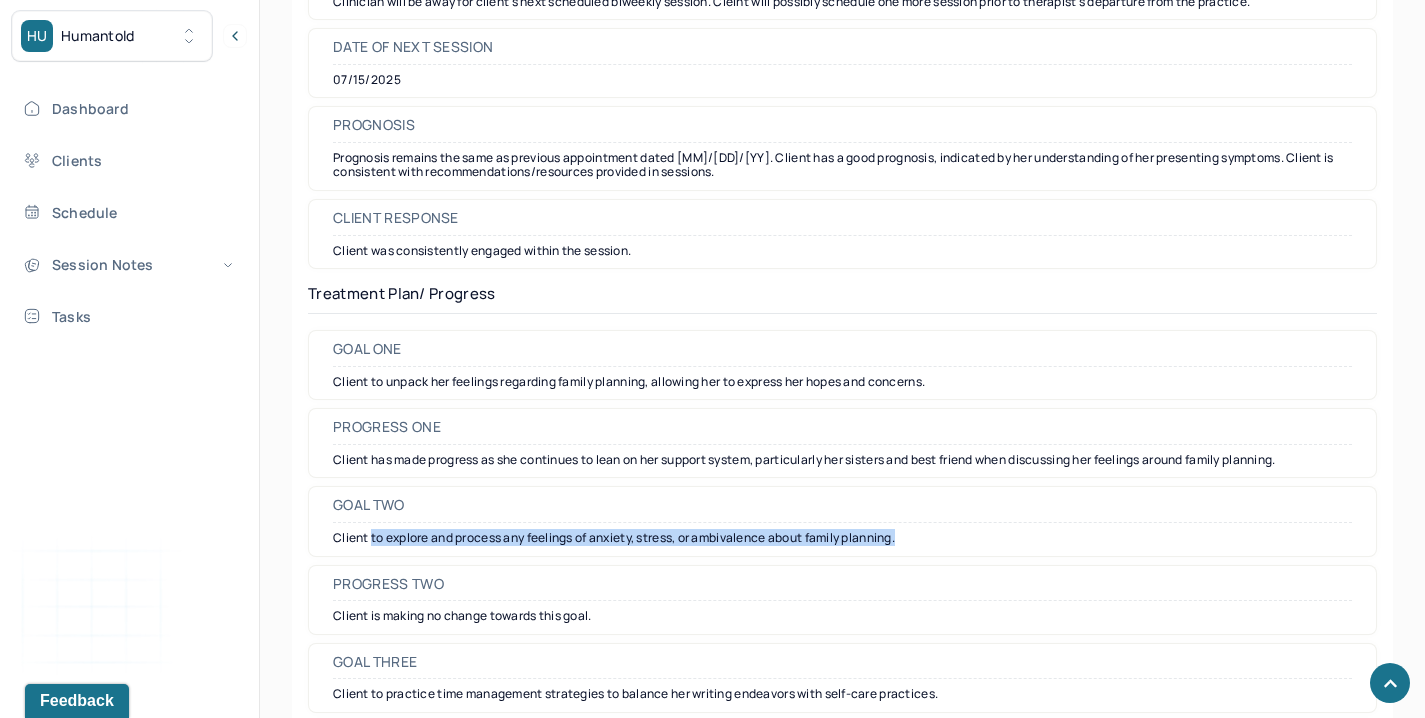 scroll, scrollTop: 2908, scrollLeft: 0, axis: vertical 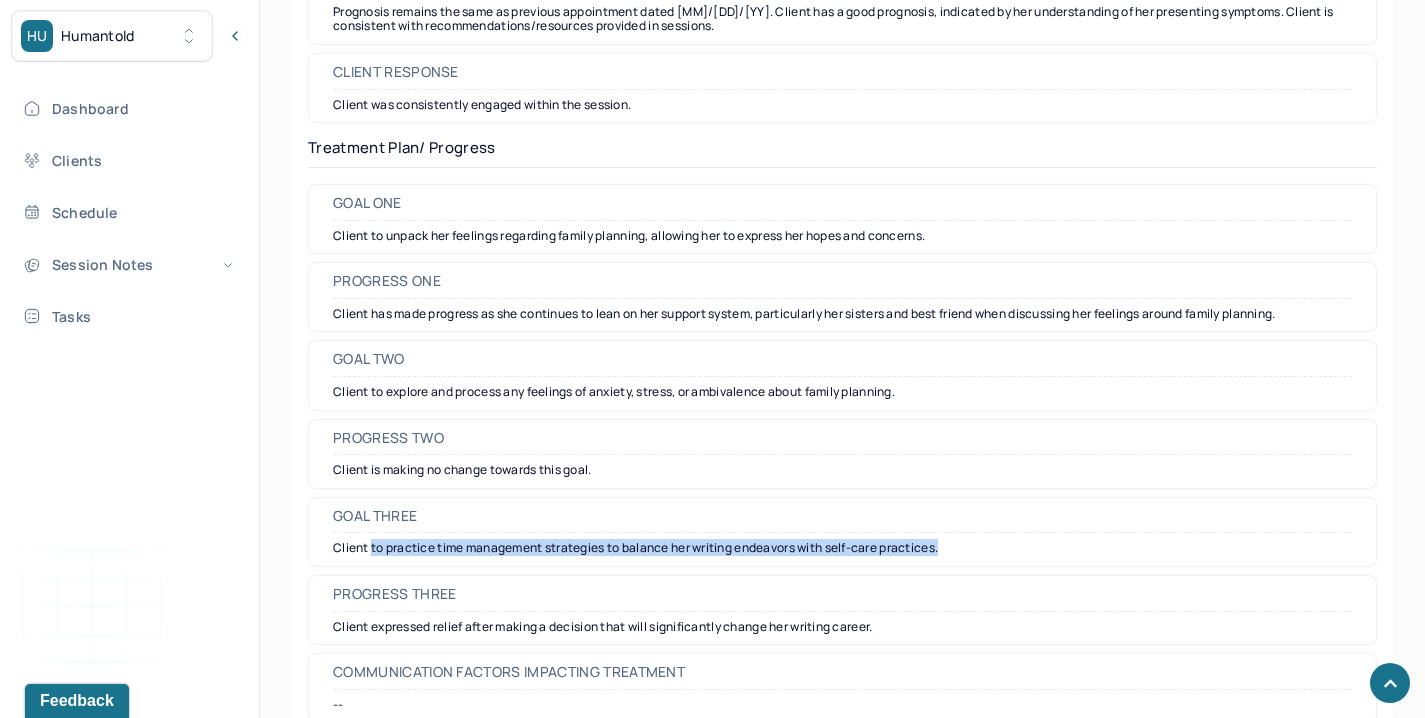drag, startPoint x: 371, startPoint y: 546, endPoint x: 1022, endPoint y: 549, distance: 651.0069 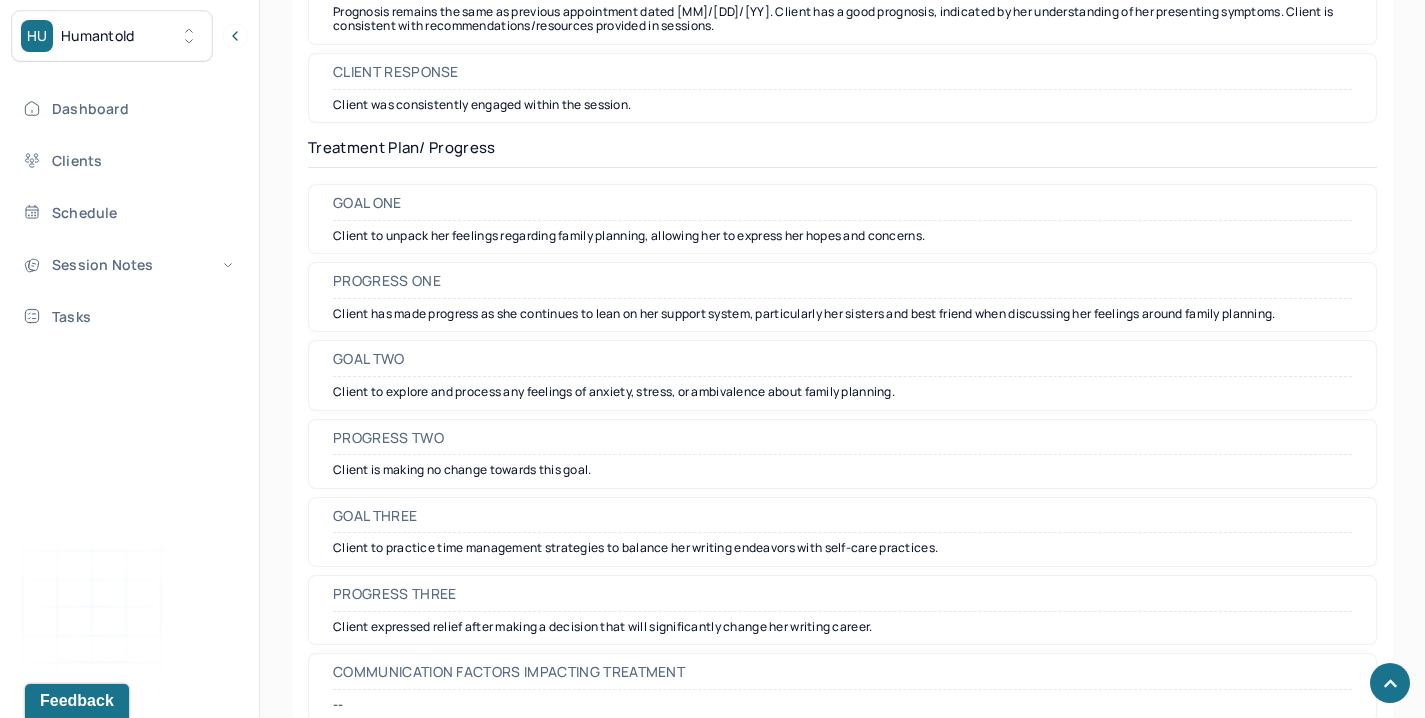 click on "Client expressed relief after making a decision that will significantly change her writing career." at bounding box center [842, 627] 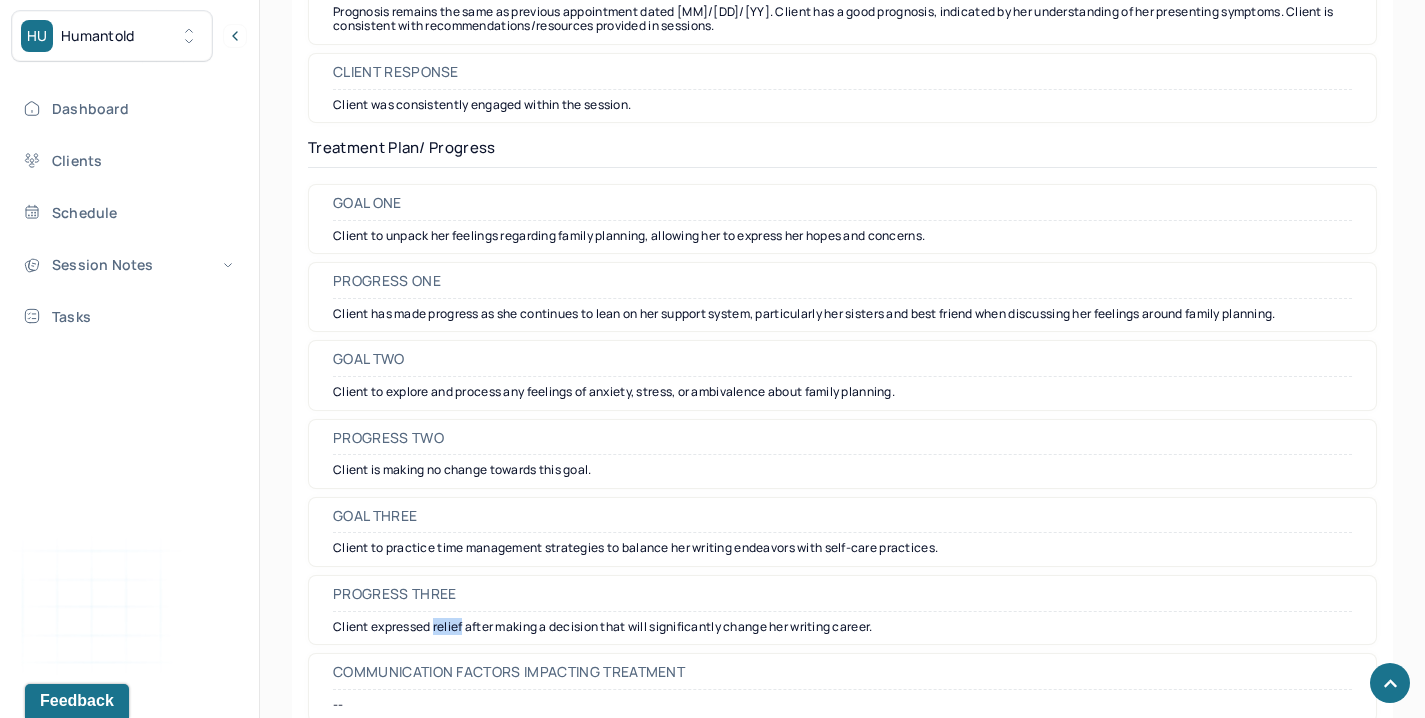 click on "Client expressed relief after making a decision that will significantly change her writing career." at bounding box center [842, 627] 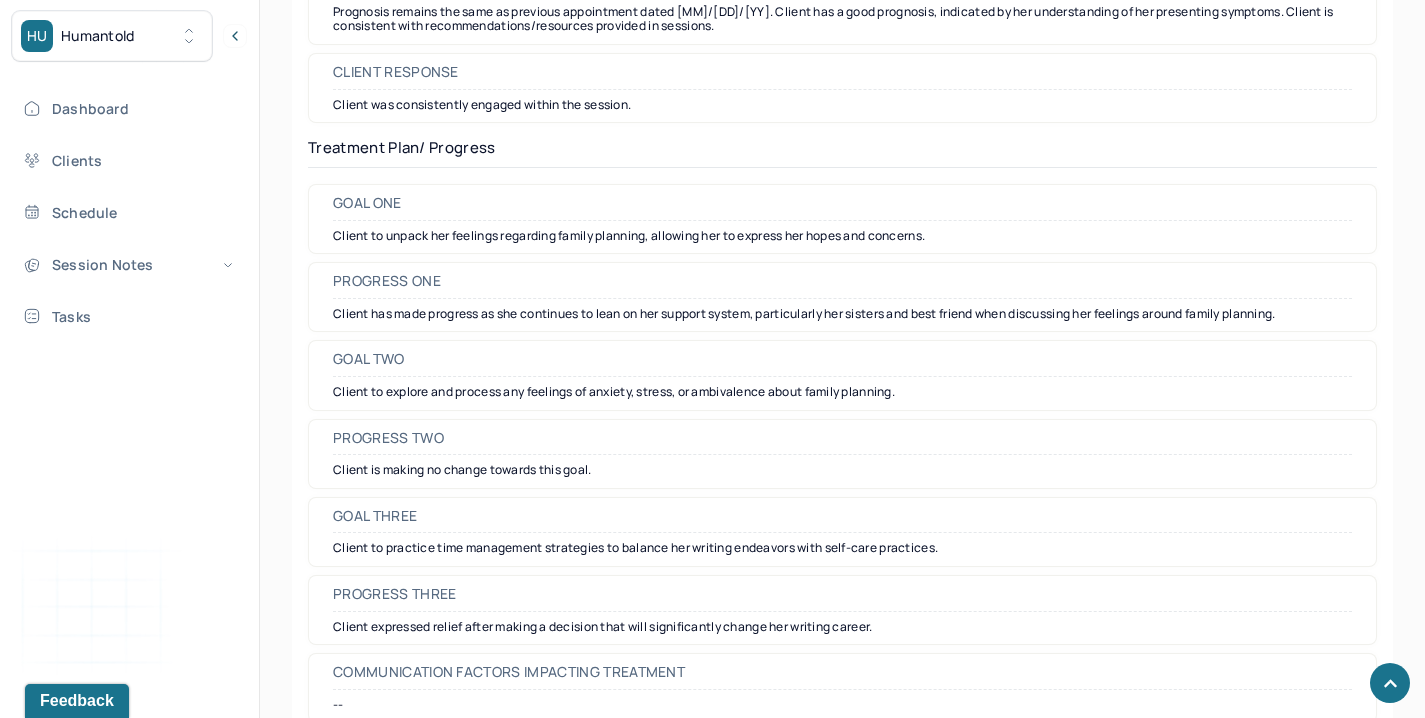 click on "Client expressed relief after making a decision that will significantly change her writing career." at bounding box center (842, 627) 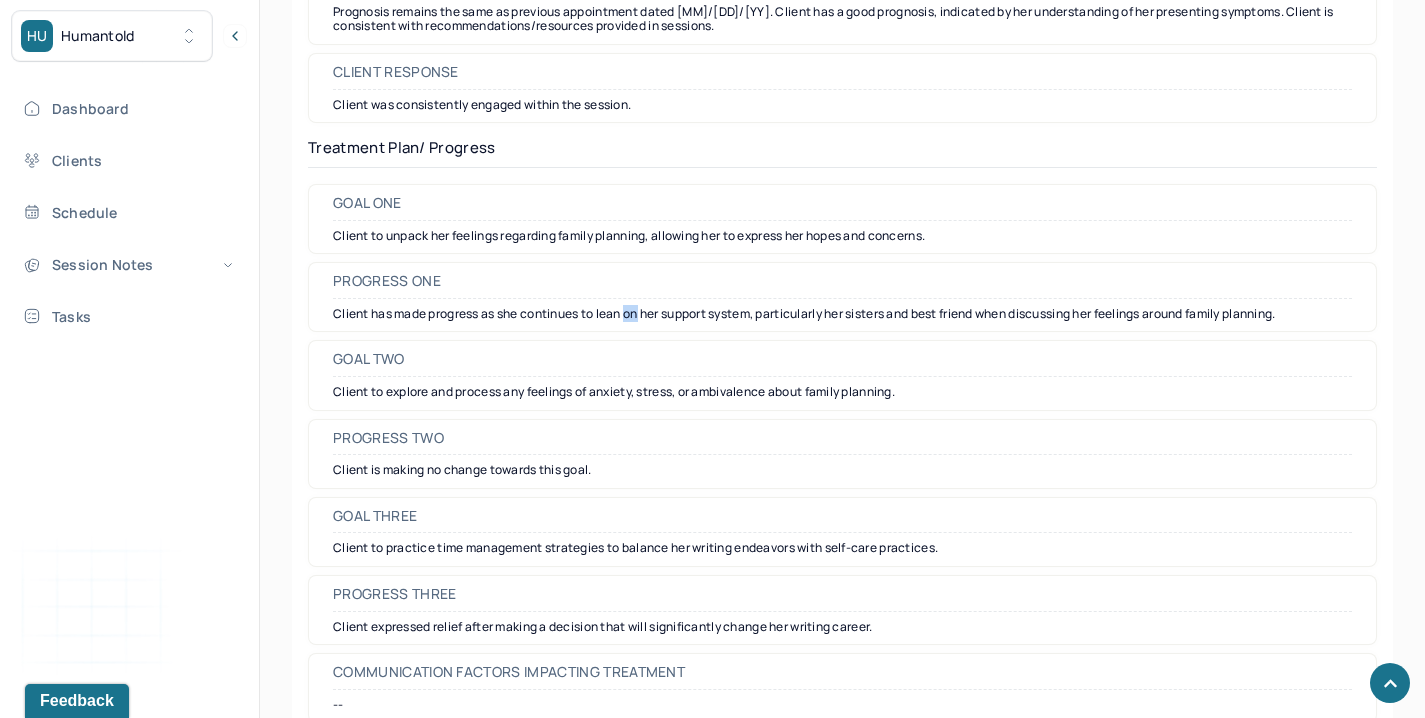 click on "Client has made progress as she continues to lean on her support system, particularly her sisters and best friend when discussing her feelings around family planning." at bounding box center (842, 314) 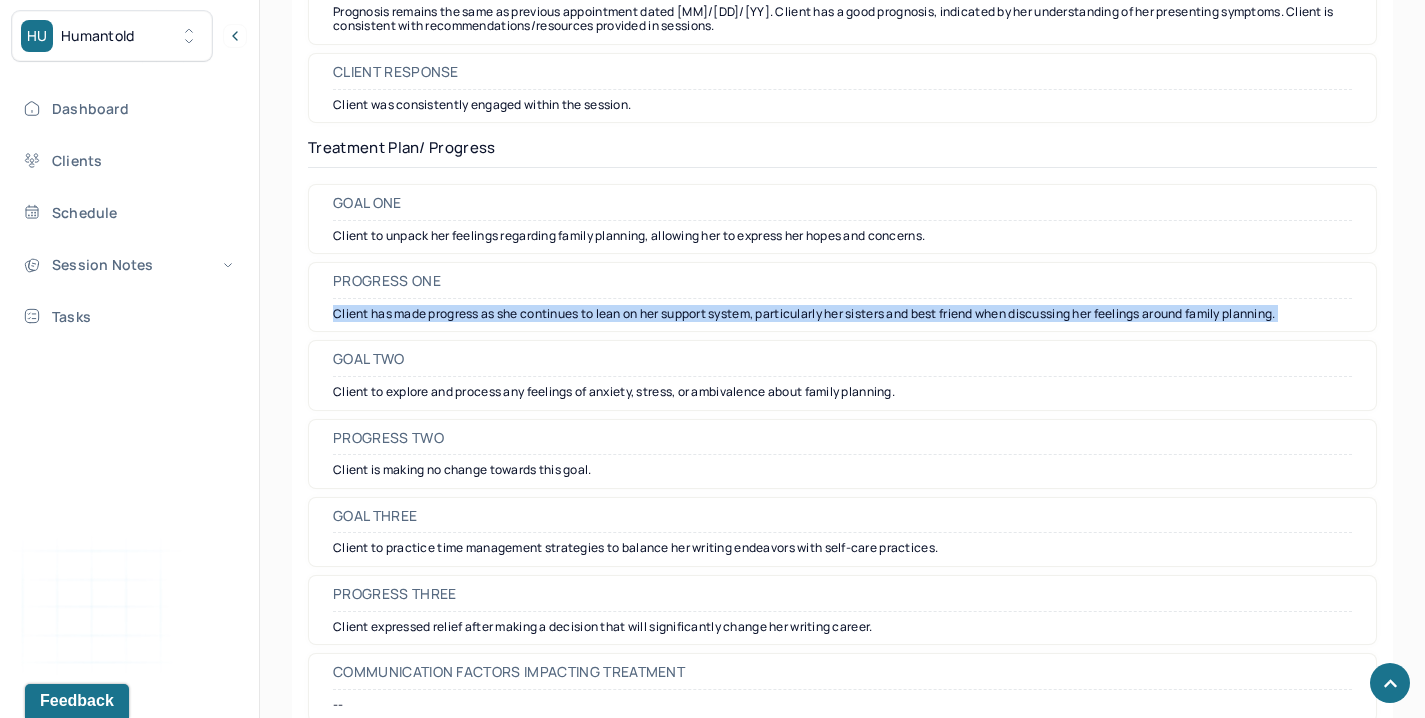 click on "Client has made progress as she continues to lean on her support system, particularly her sisters and best friend when discussing her feelings around family planning." at bounding box center [842, 314] 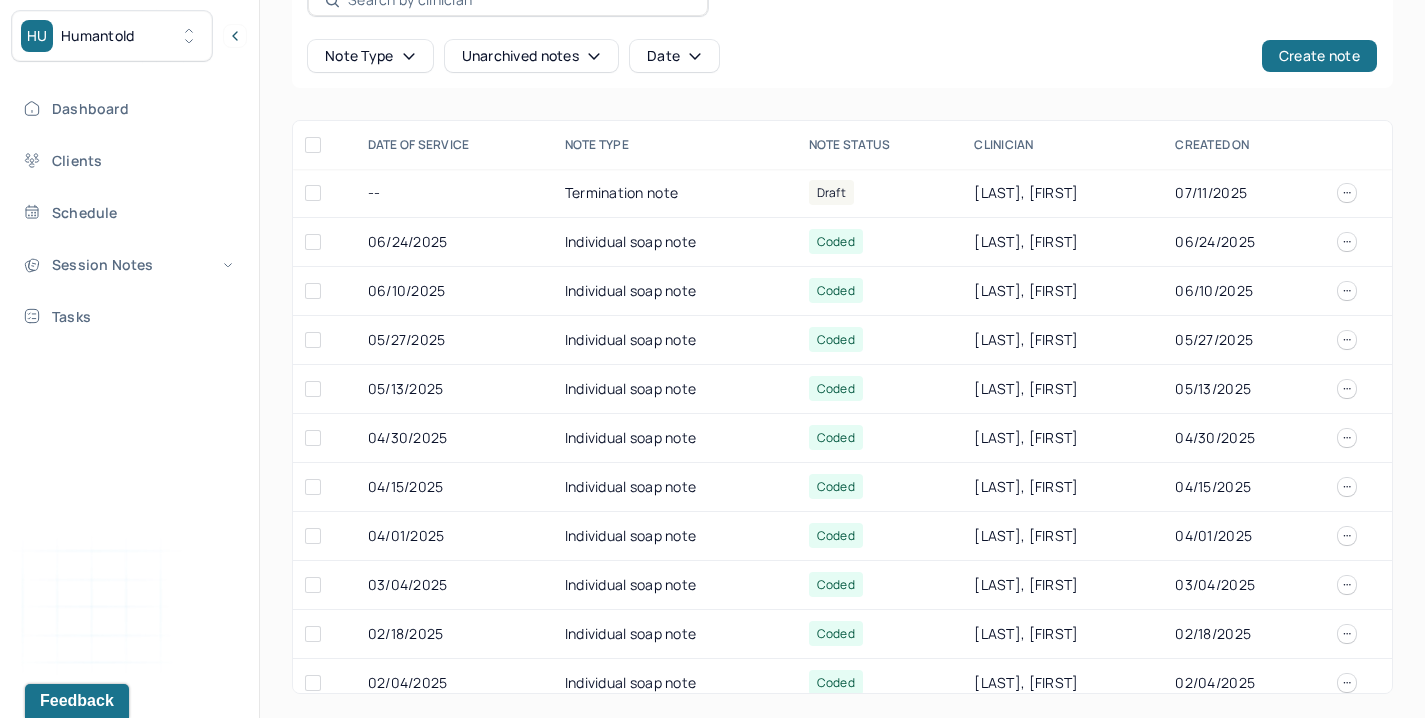 scroll, scrollTop: 563, scrollLeft: 0, axis: vertical 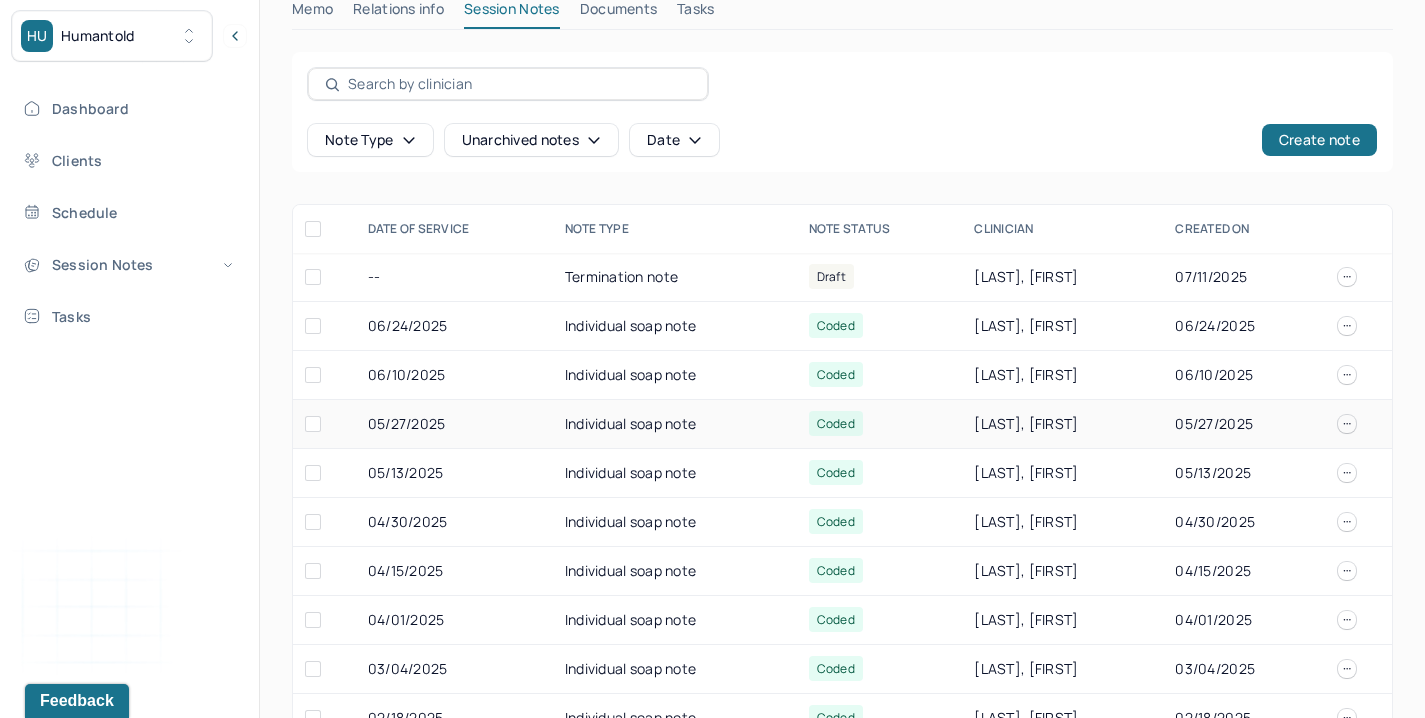 click on "Individual soap note" at bounding box center (675, 424) 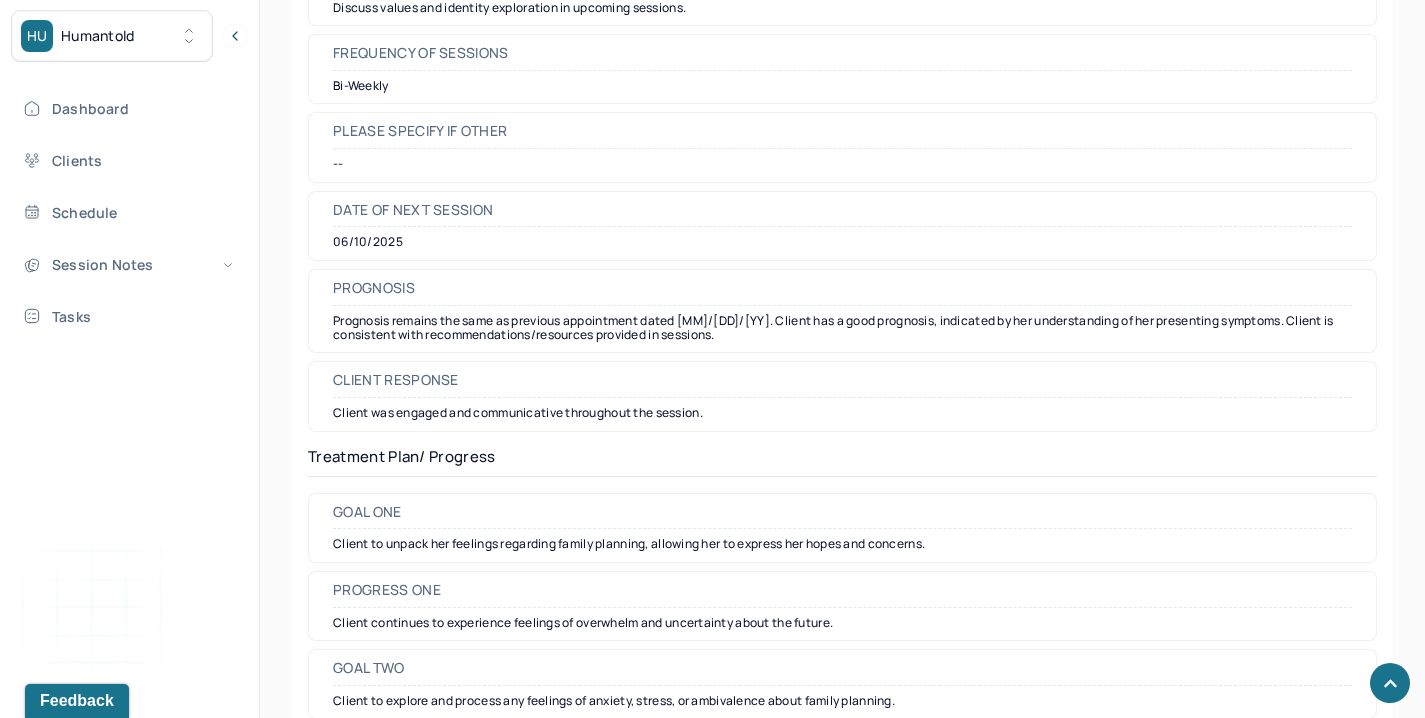 scroll, scrollTop: 2922, scrollLeft: 0, axis: vertical 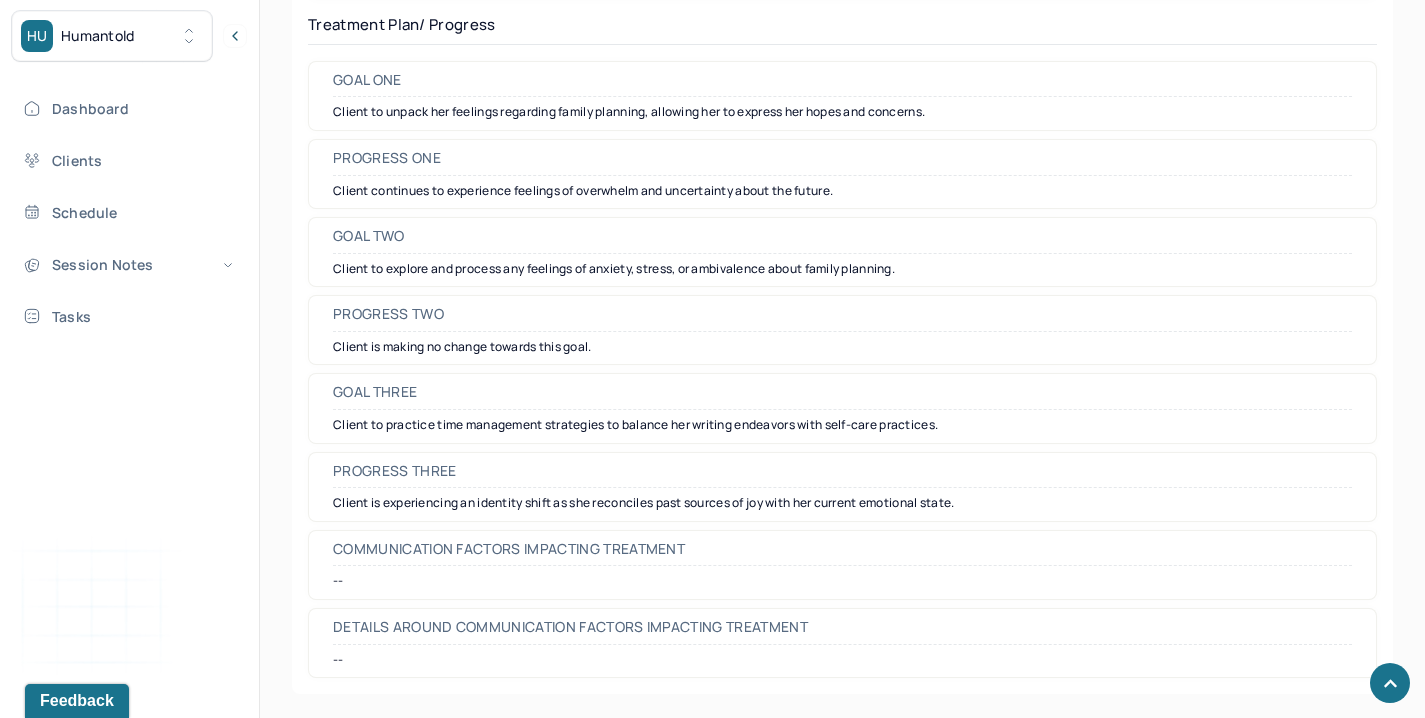 click on "Client is experiencing an identity shift as she reconciles past sources of joy with her current emotional state." at bounding box center (842, 503) 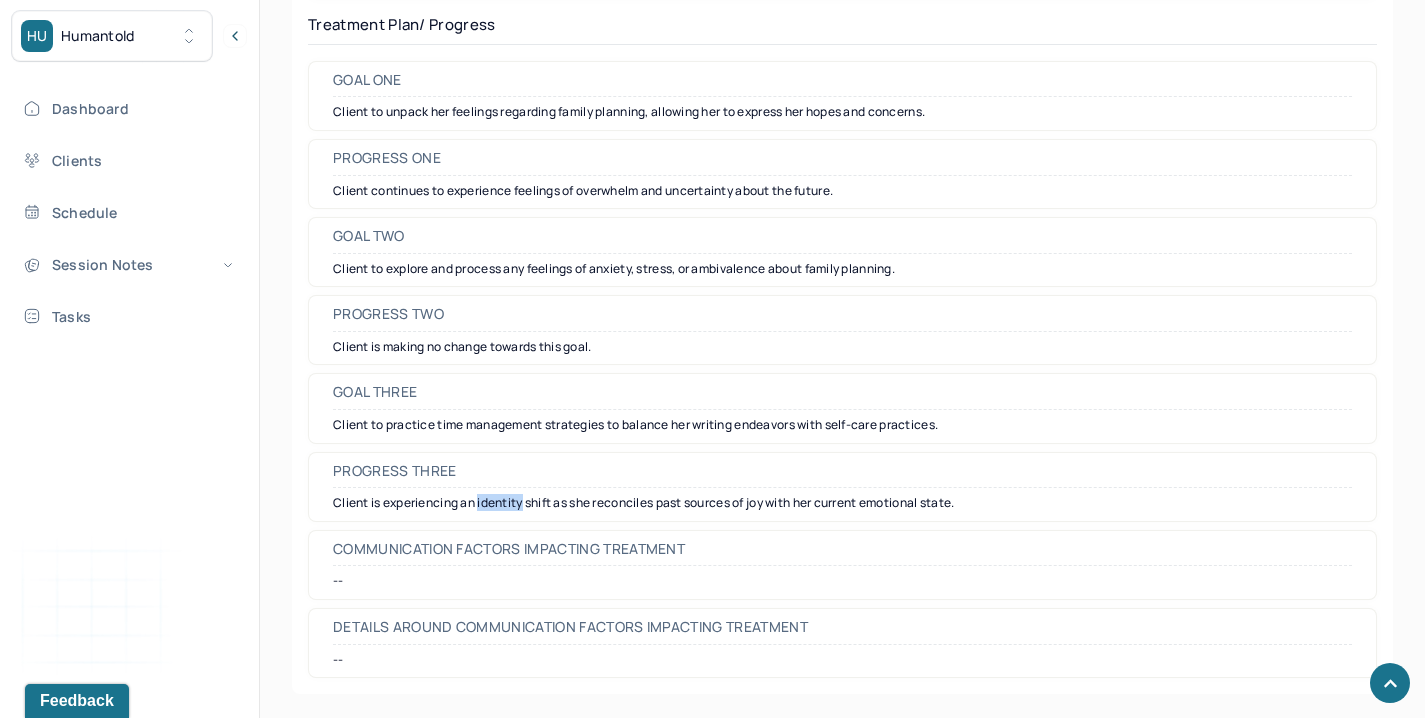 click on "Client is experiencing an identity shift as she reconciles past sources of joy with her current emotional state." at bounding box center [842, 503] 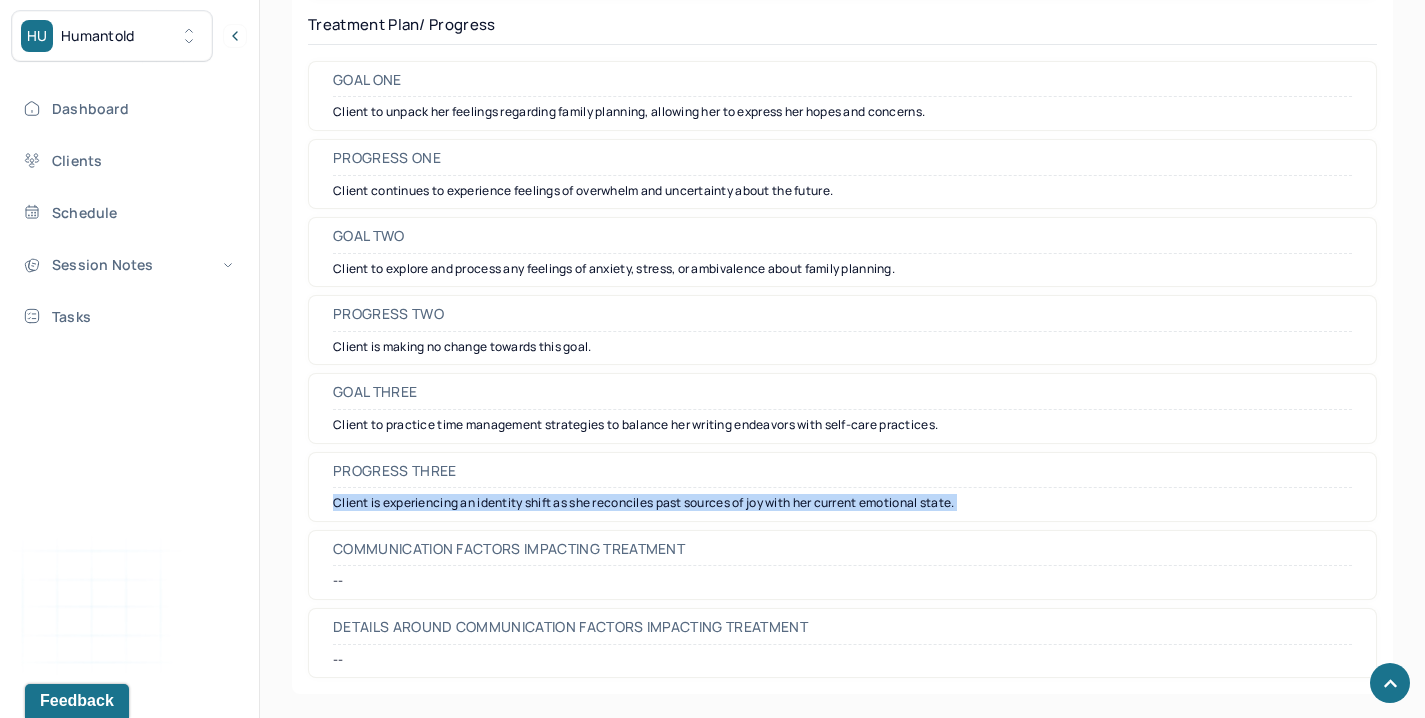 click on "Client is experiencing an identity shift as she reconciles past sources of joy with her current emotional state." at bounding box center (842, 503) 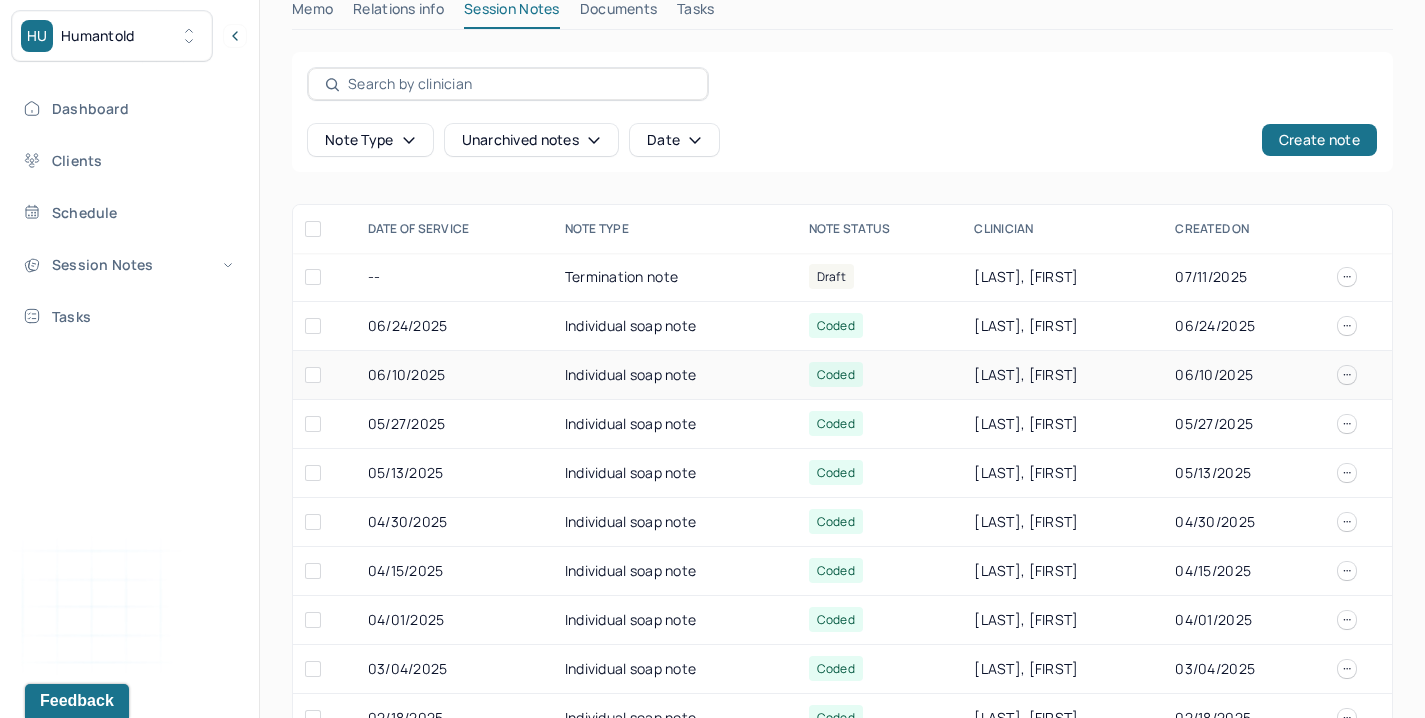 click on "Individual soap note" at bounding box center [675, 375] 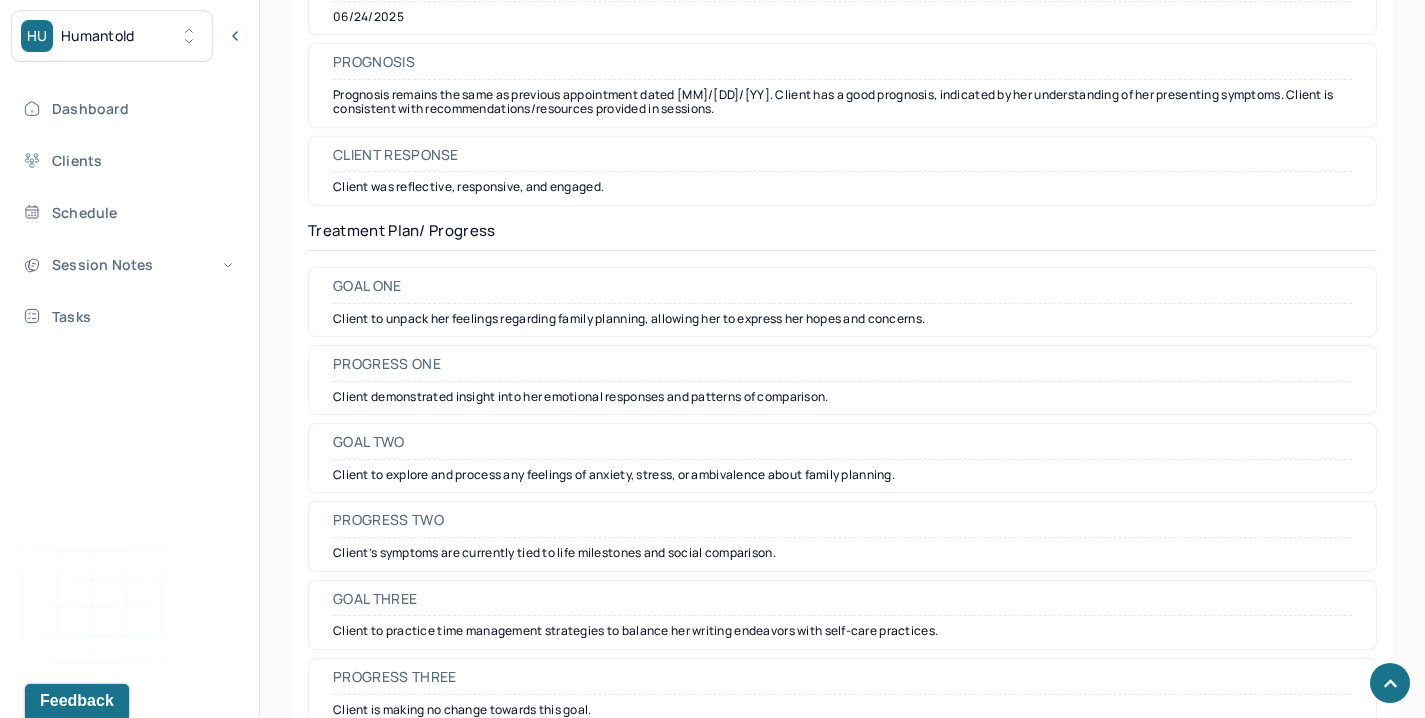 scroll, scrollTop: 2941, scrollLeft: 0, axis: vertical 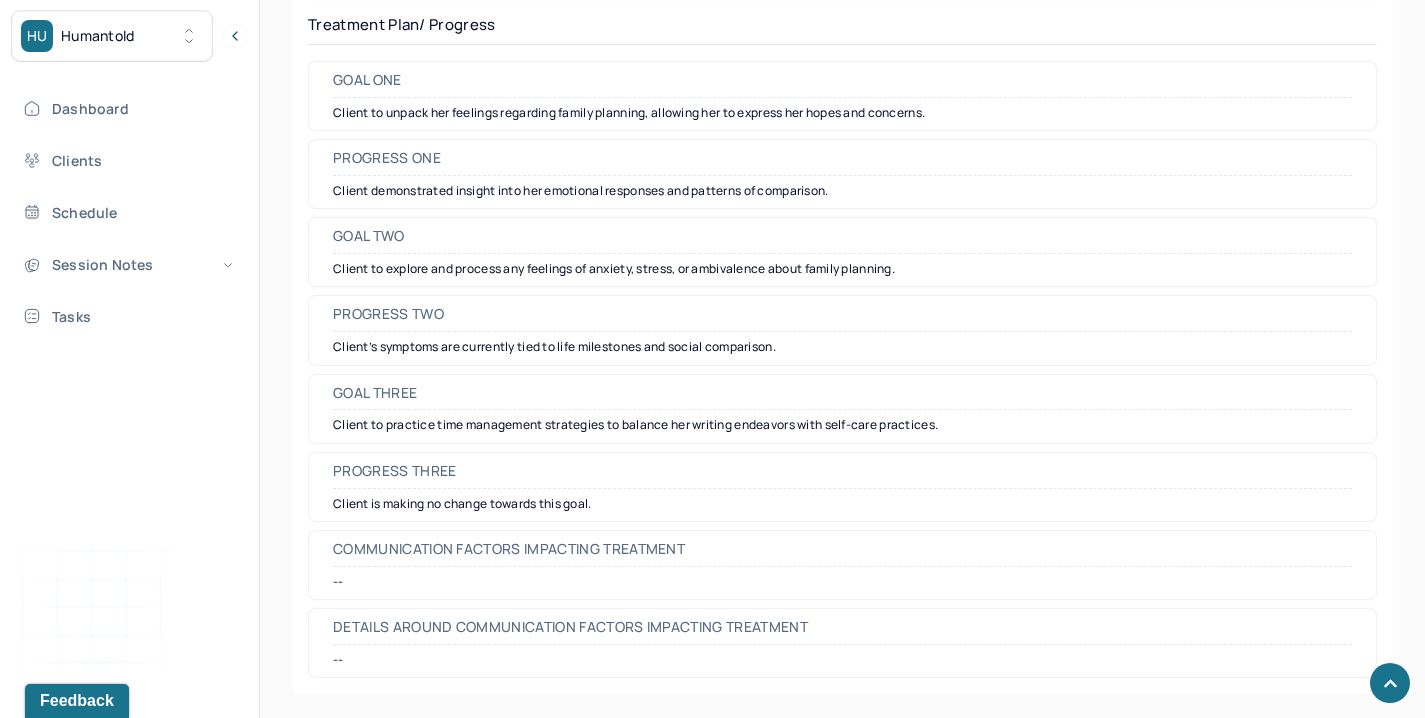 click on "Progress two" at bounding box center [842, 319] 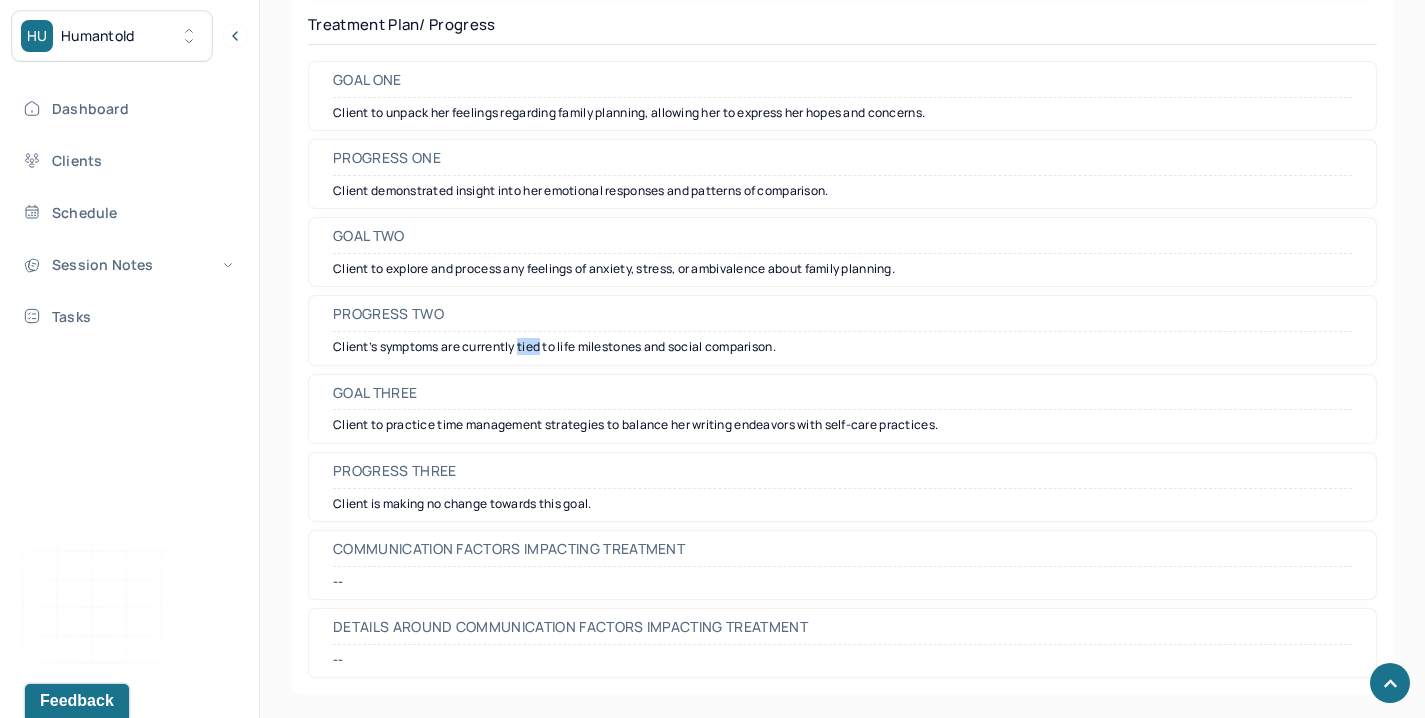 click on "Client’s symptoms are currently tied to life milestones and social comparison." at bounding box center [842, 347] 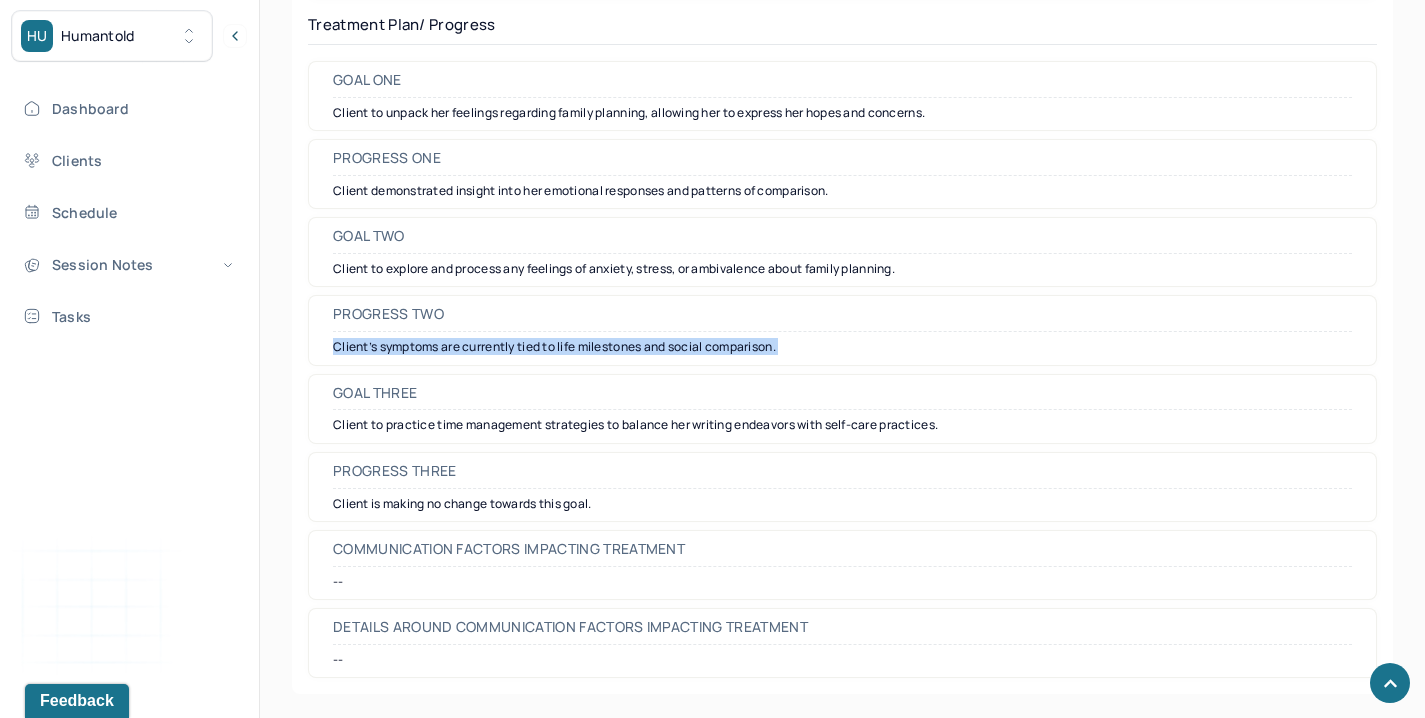 click on "Client’s symptoms are currently tied to life milestones and social comparison." at bounding box center [842, 347] 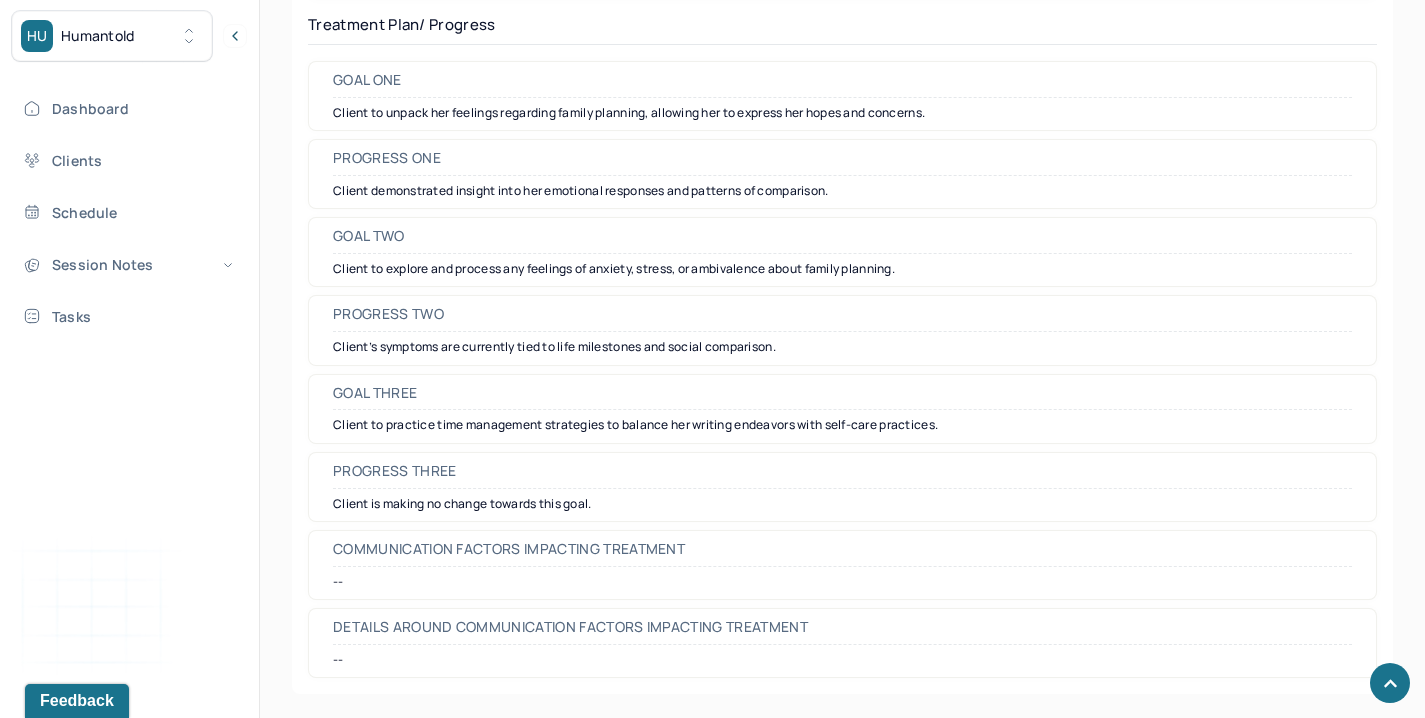 click on "Client demonstrated insight into her emotional responses and patterns of comparison." at bounding box center [842, 191] 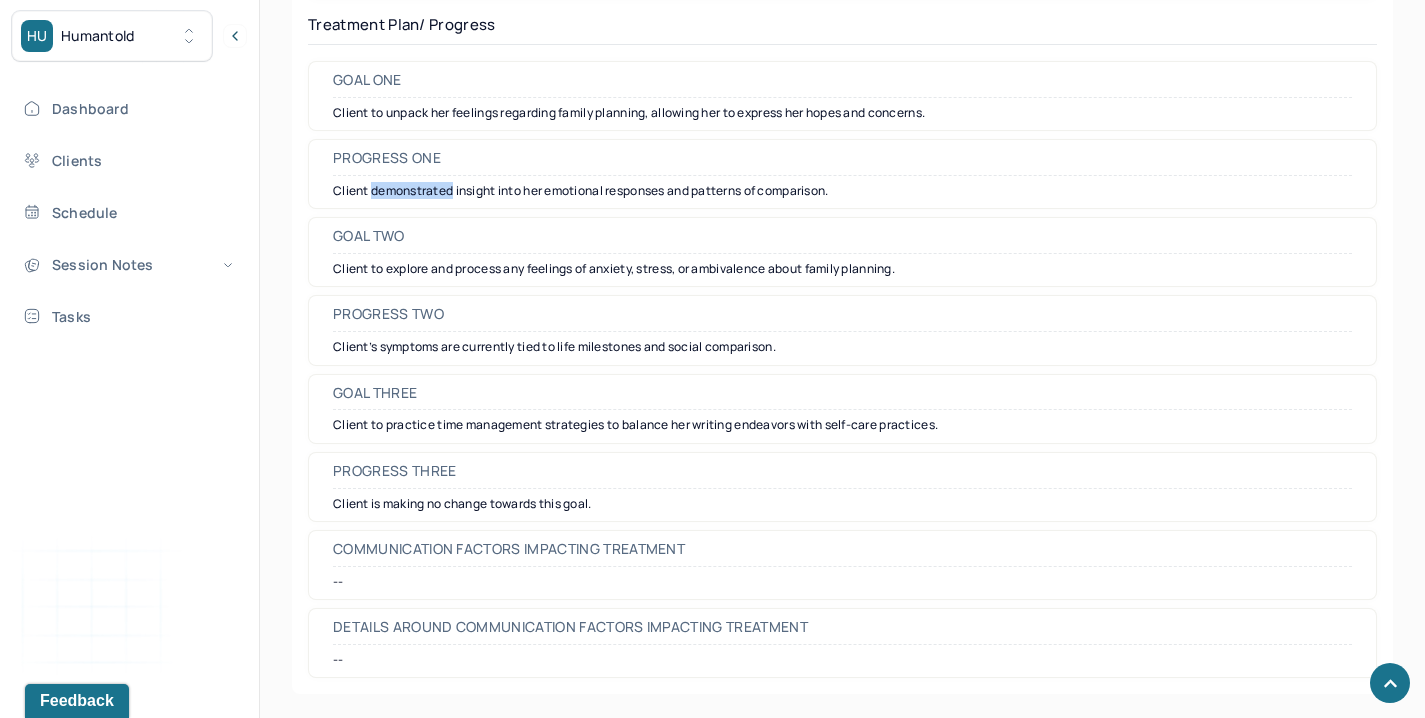 click on "Client demonstrated insight into her emotional responses and patterns of comparison." at bounding box center [842, 191] 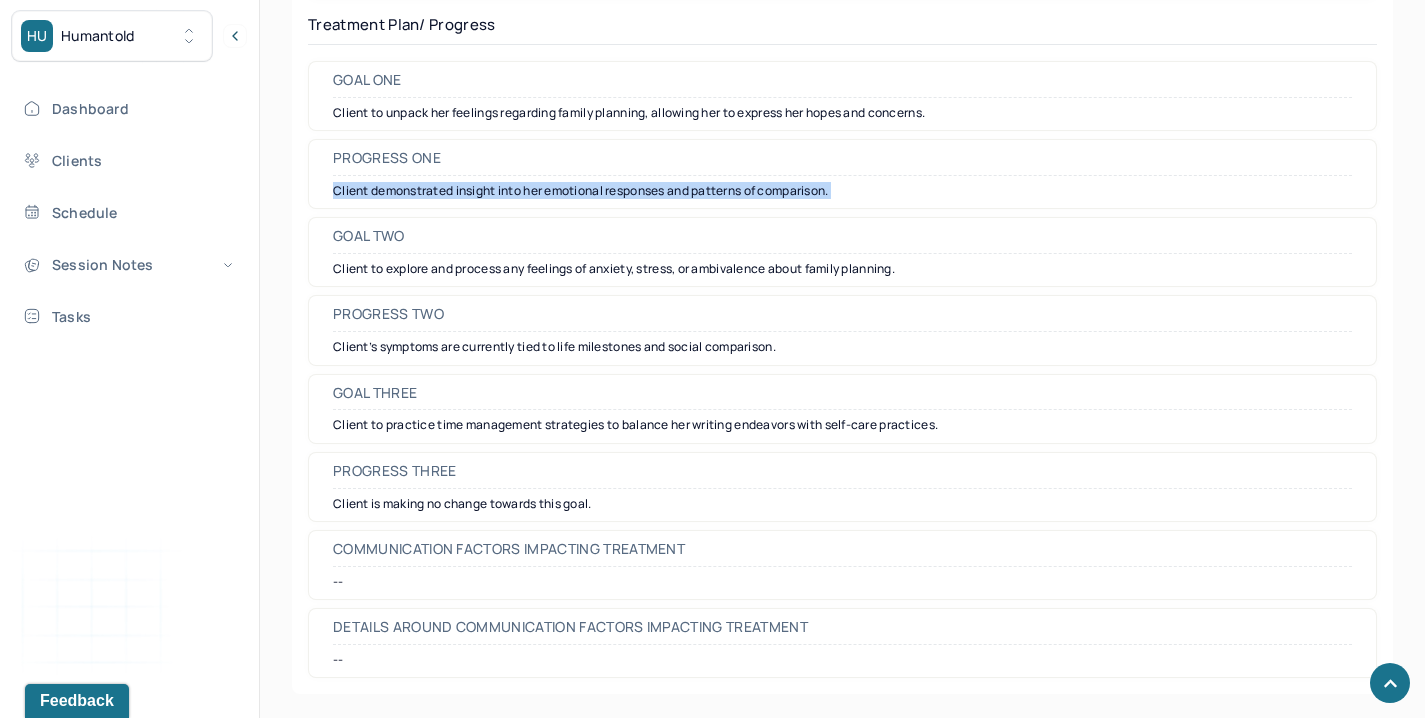 click on "Client demonstrated insight into her emotional responses and patterns of comparison." at bounding box center [842, 191] 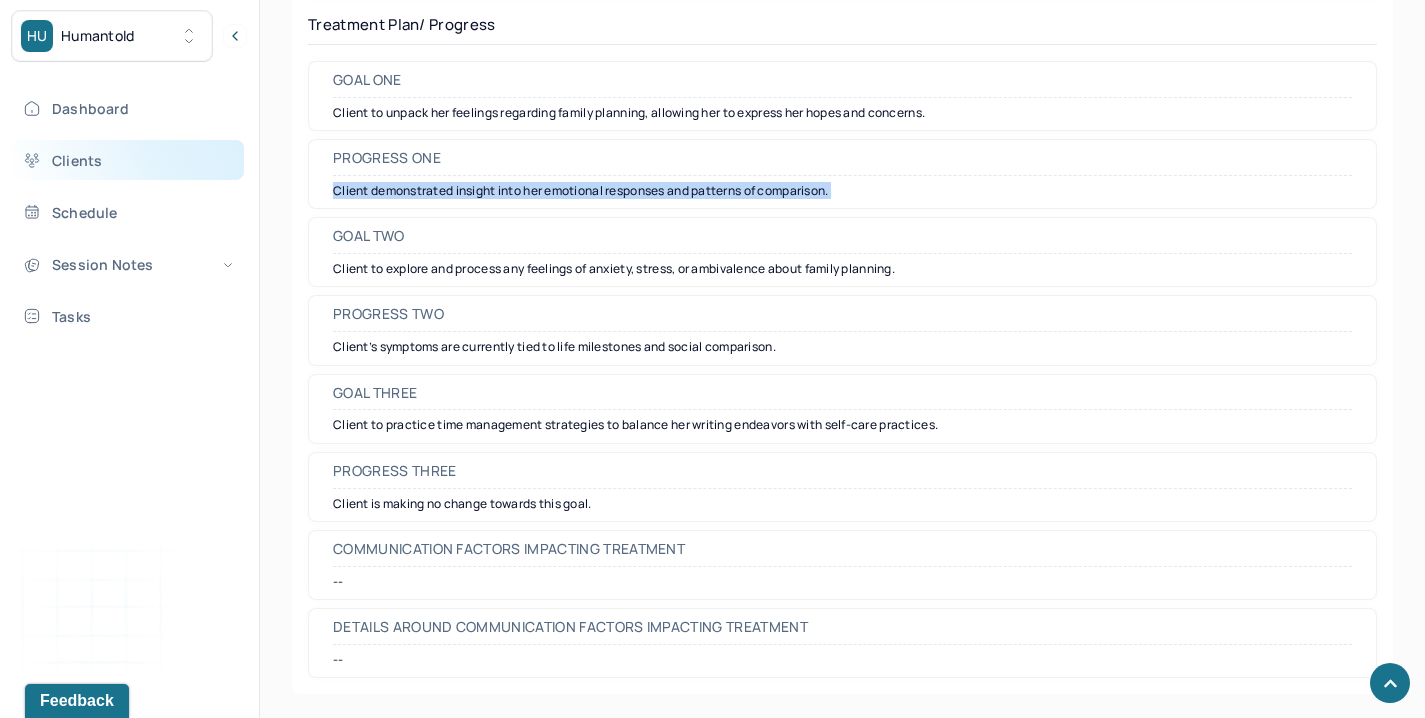 scroll, scrollTop: 563, scrollLeft: 0, axis: vertical 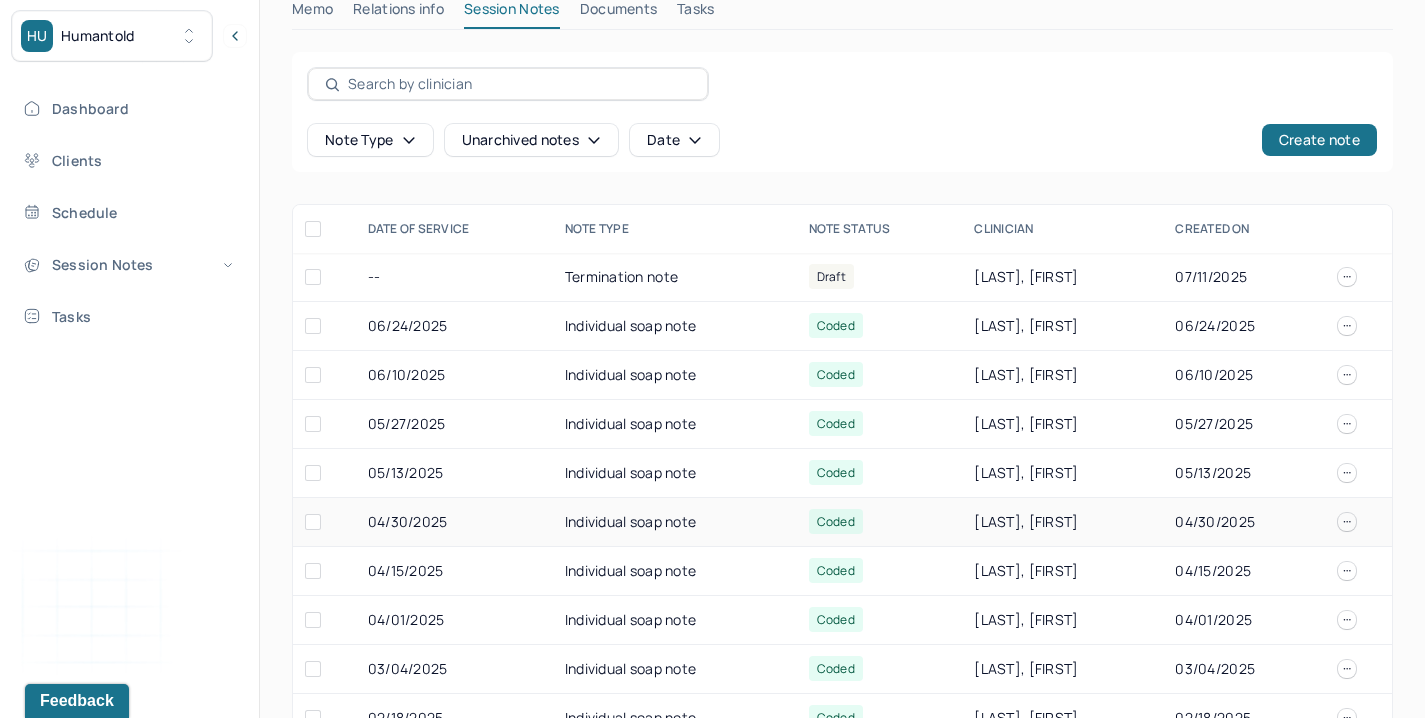 click on "Individual soap note" at bounding box center [675, 522] 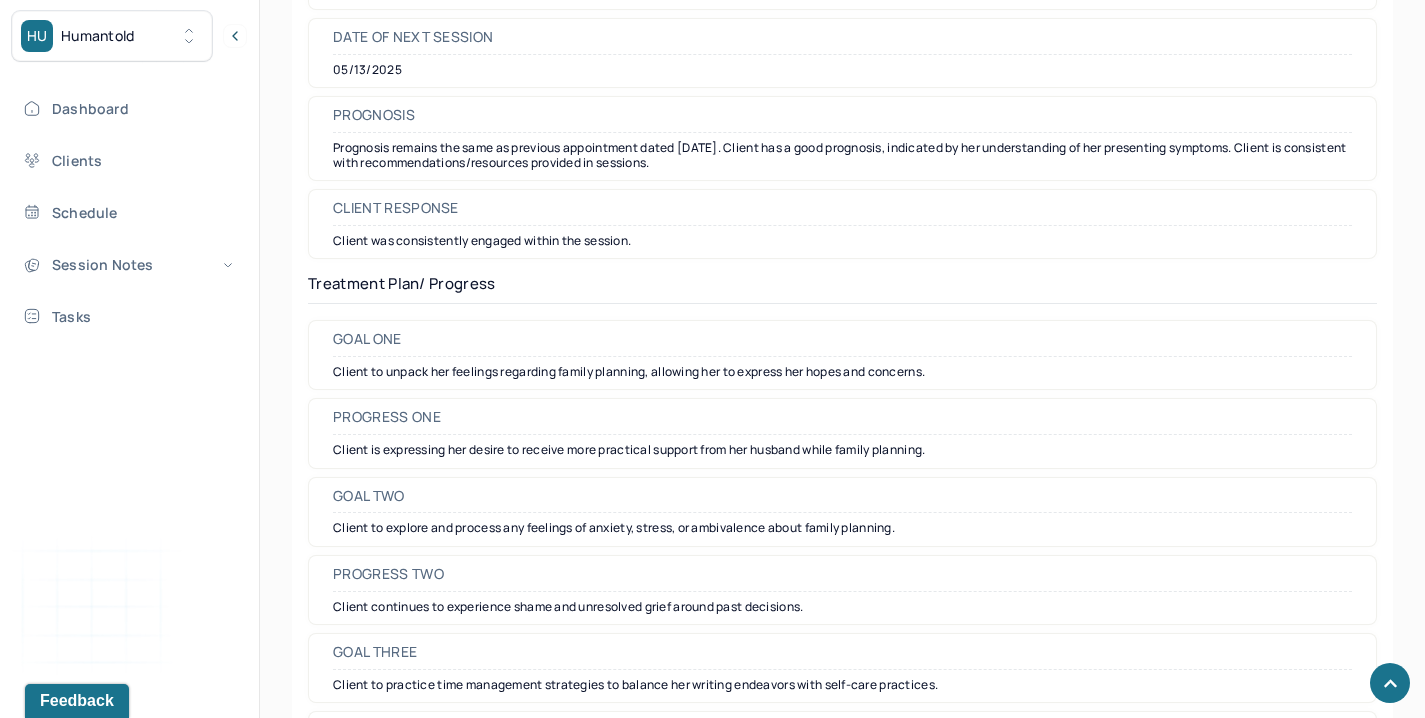 scroll, scrollTop: 2684, scrollLeft: 0, axis: vertical 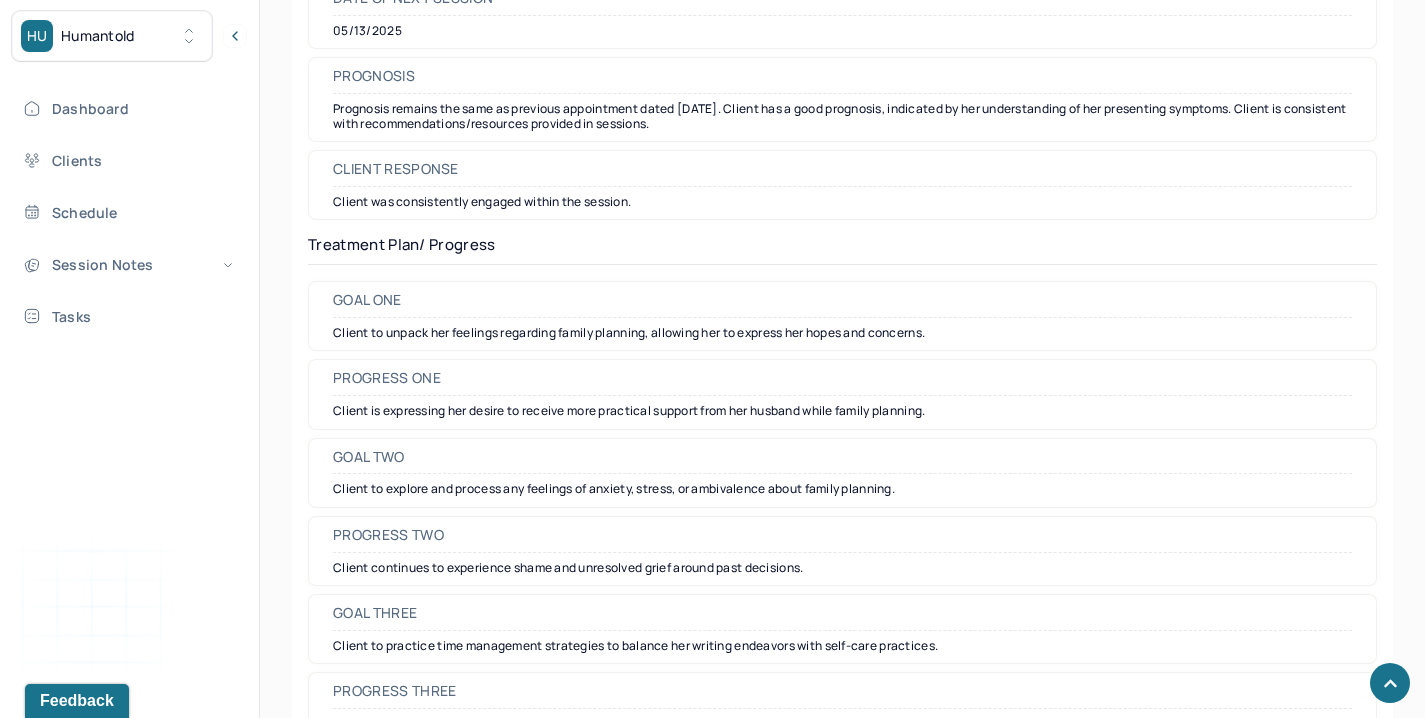 click on "Client is expressing her desire to receive more practical support from her husband while family planning." at bounding box center [842, 411] 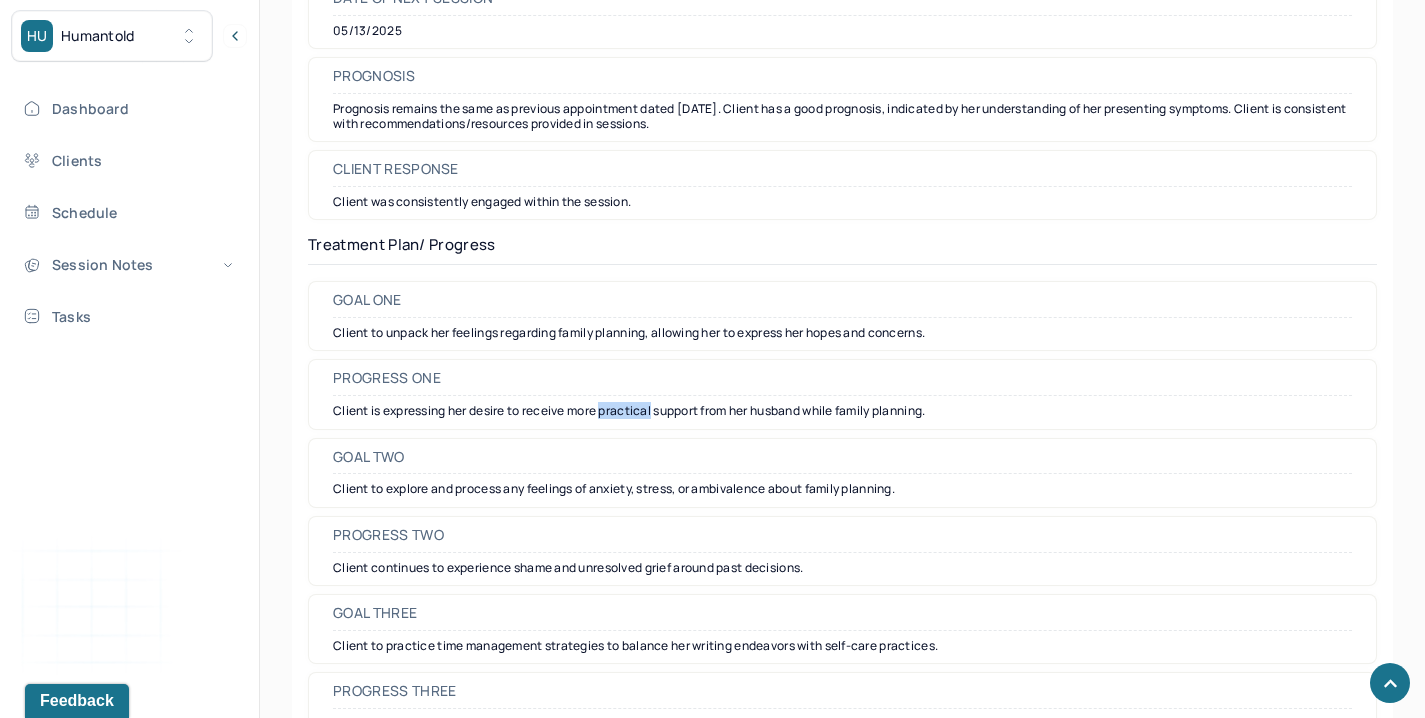click on "Client is expressing her desire to receive more practical support from her husband while family planning." at bounding box center [842, 411] 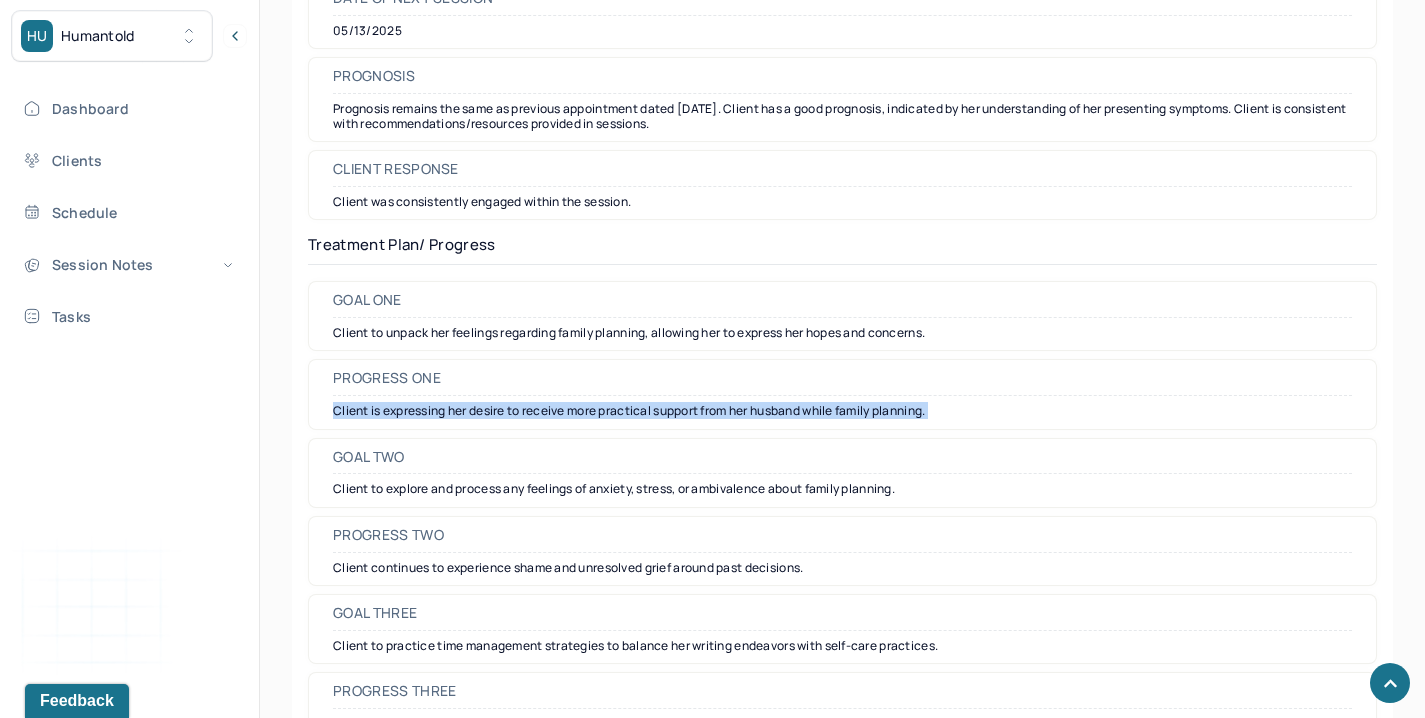 click on "Client is expressing her desire to receive more practical support from her husband while family planning." at bounding box center [842, 411] 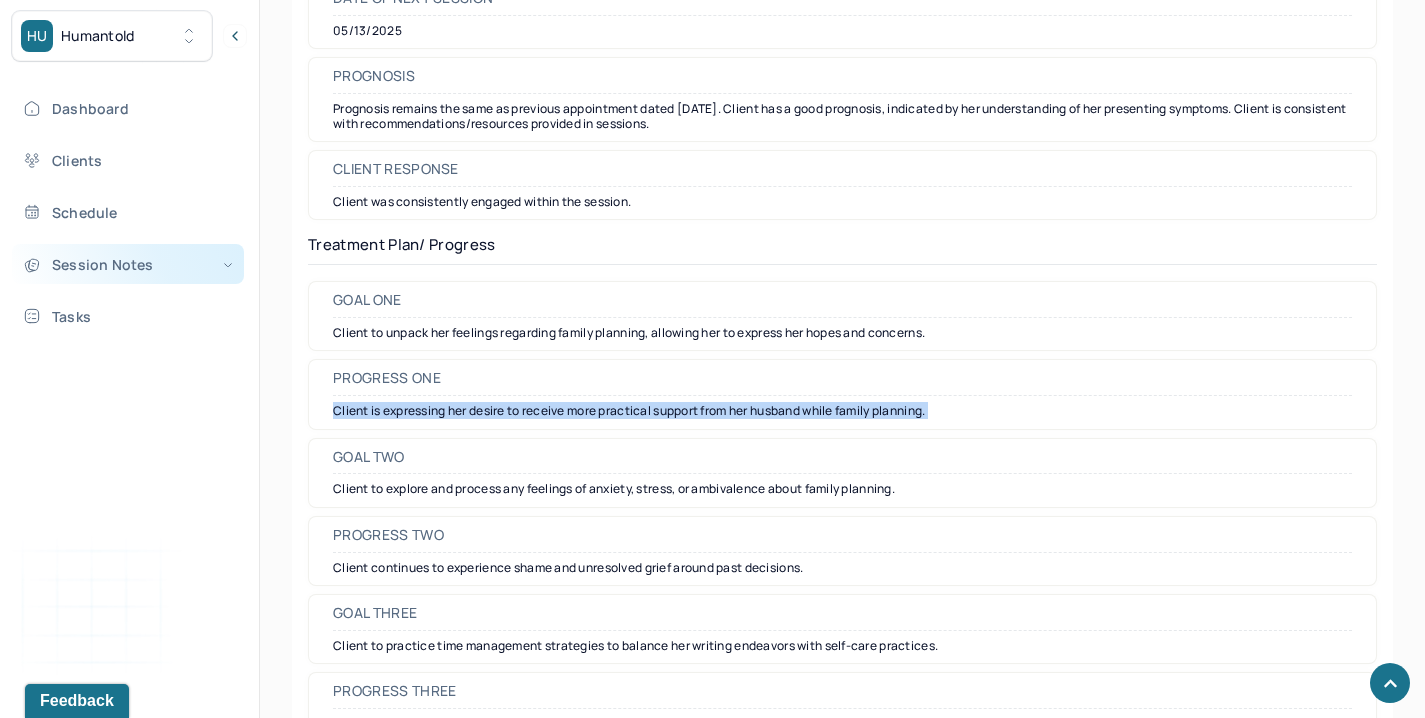 click on "Session Notes" at bounding box center (128, 264) 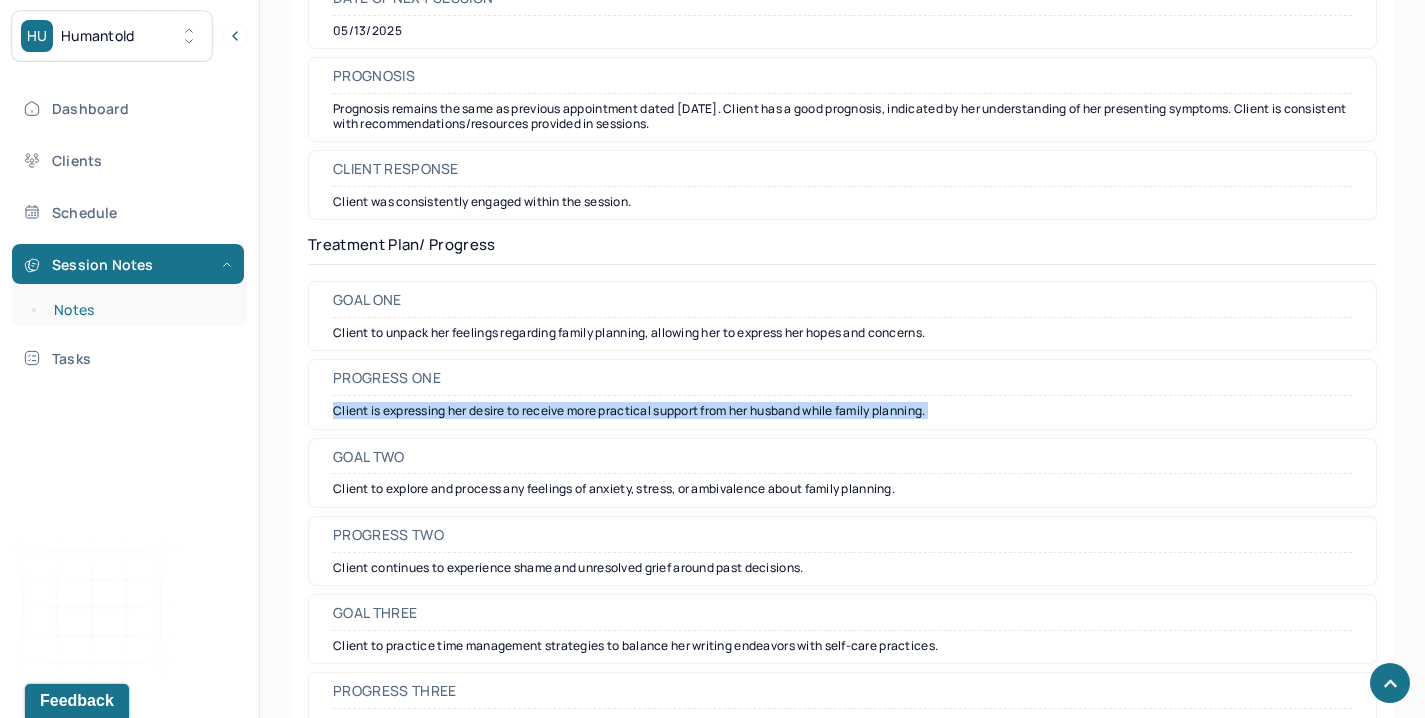 click on "Notes" at bounding box center [139, 310] 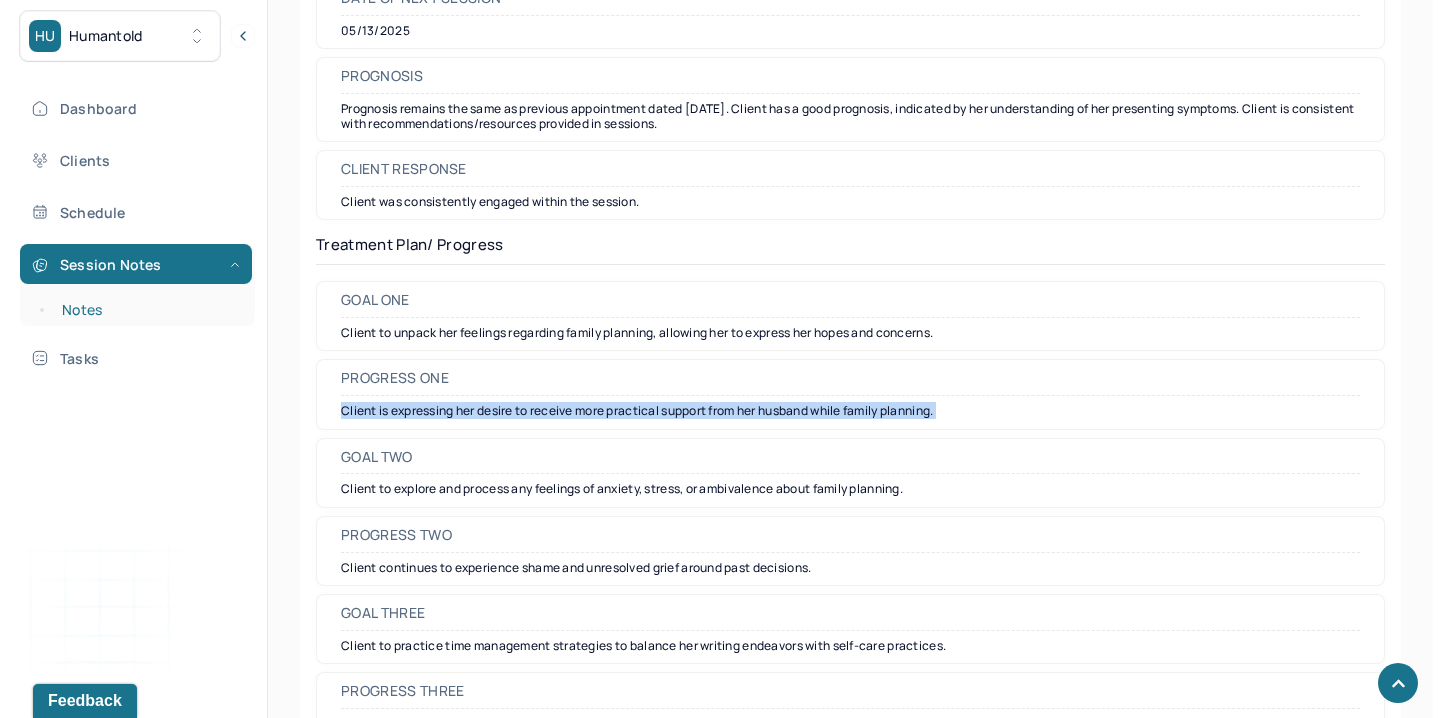 scroll, scrollTop: 0, scrollLeft: 0, axis: both 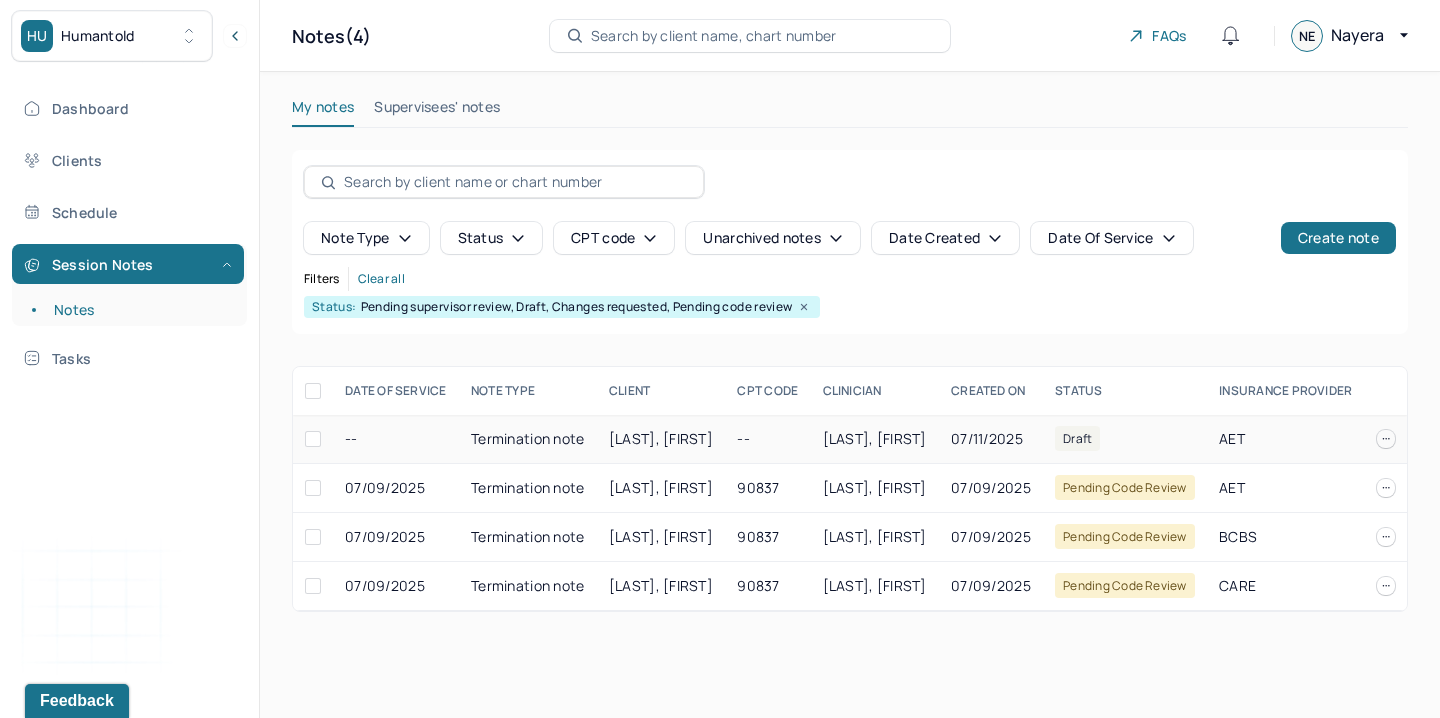 click on "[LAST], [FIRST]" at bounding box center [661, 438] 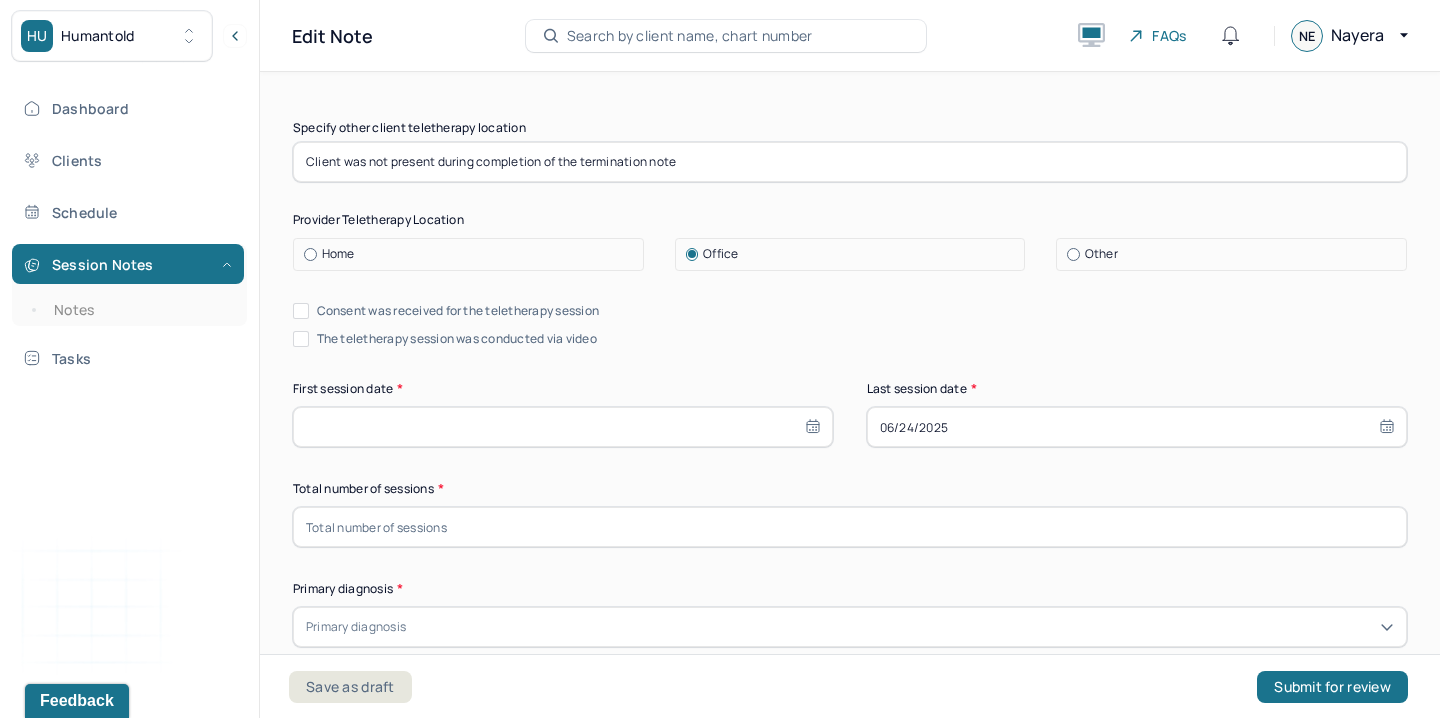 scroll, scrollTop: 396, scrollLeft: 0, axis: vertical 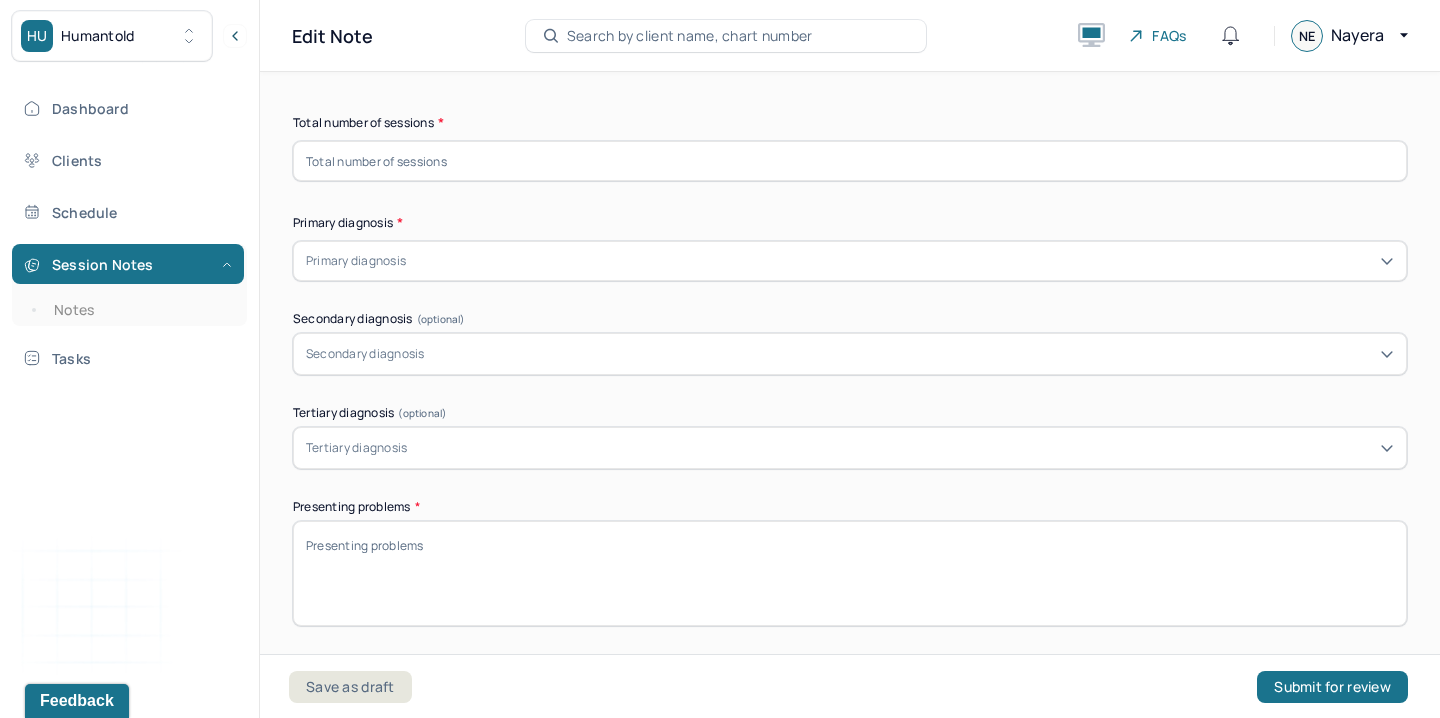 click on "Dashboard Clients Schedule Session Notes Notes Tasks NE [LAST] provider   Logout" at bounding box center (129, 380) 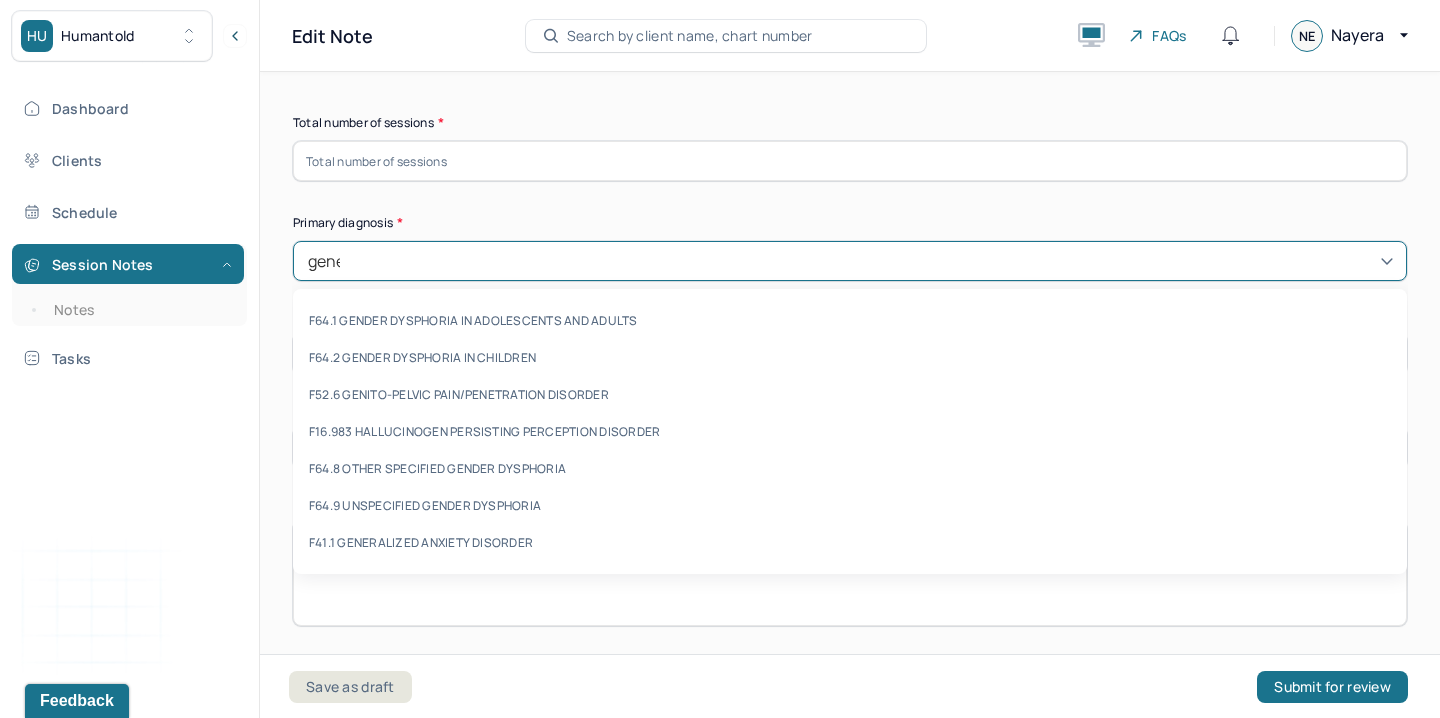 type on "gener" 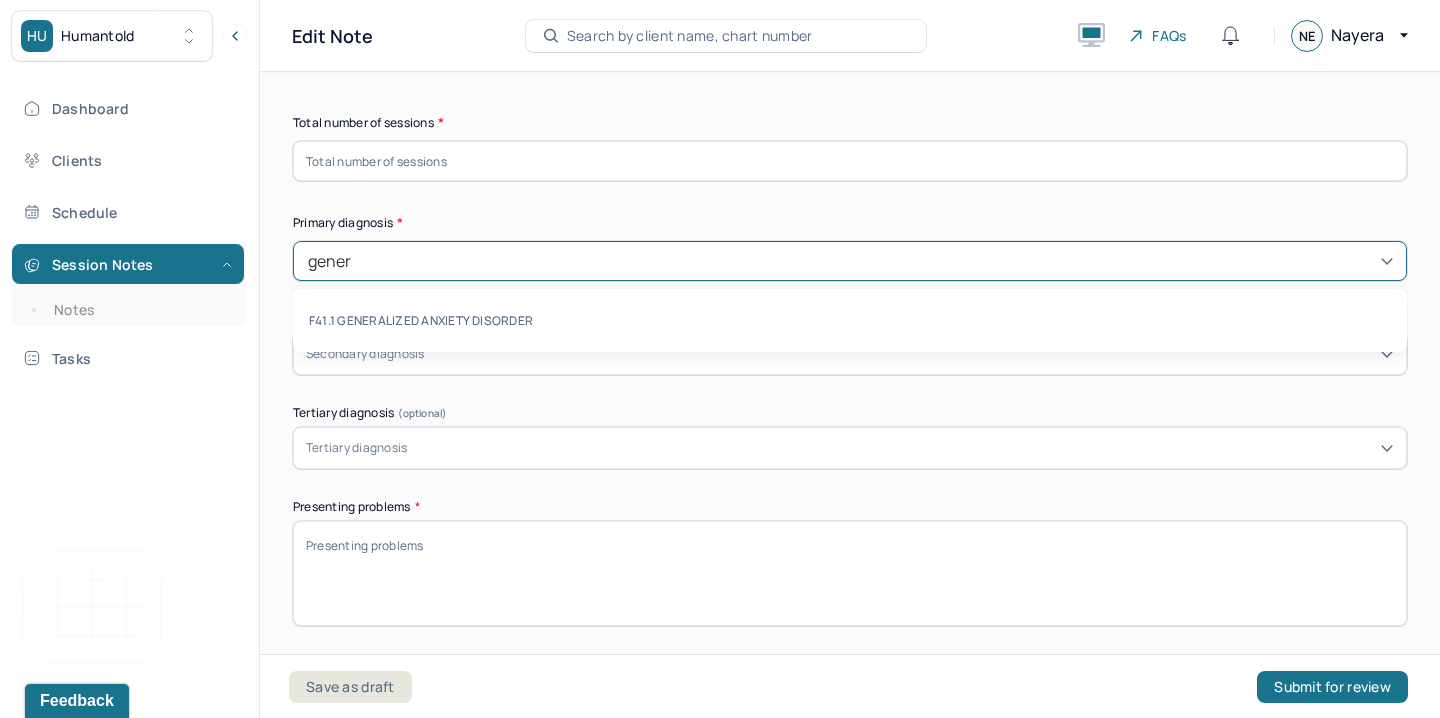 click on "F41.1 GENERALIZED ANXIETY DISORDER" at bounding box center [850, 320] 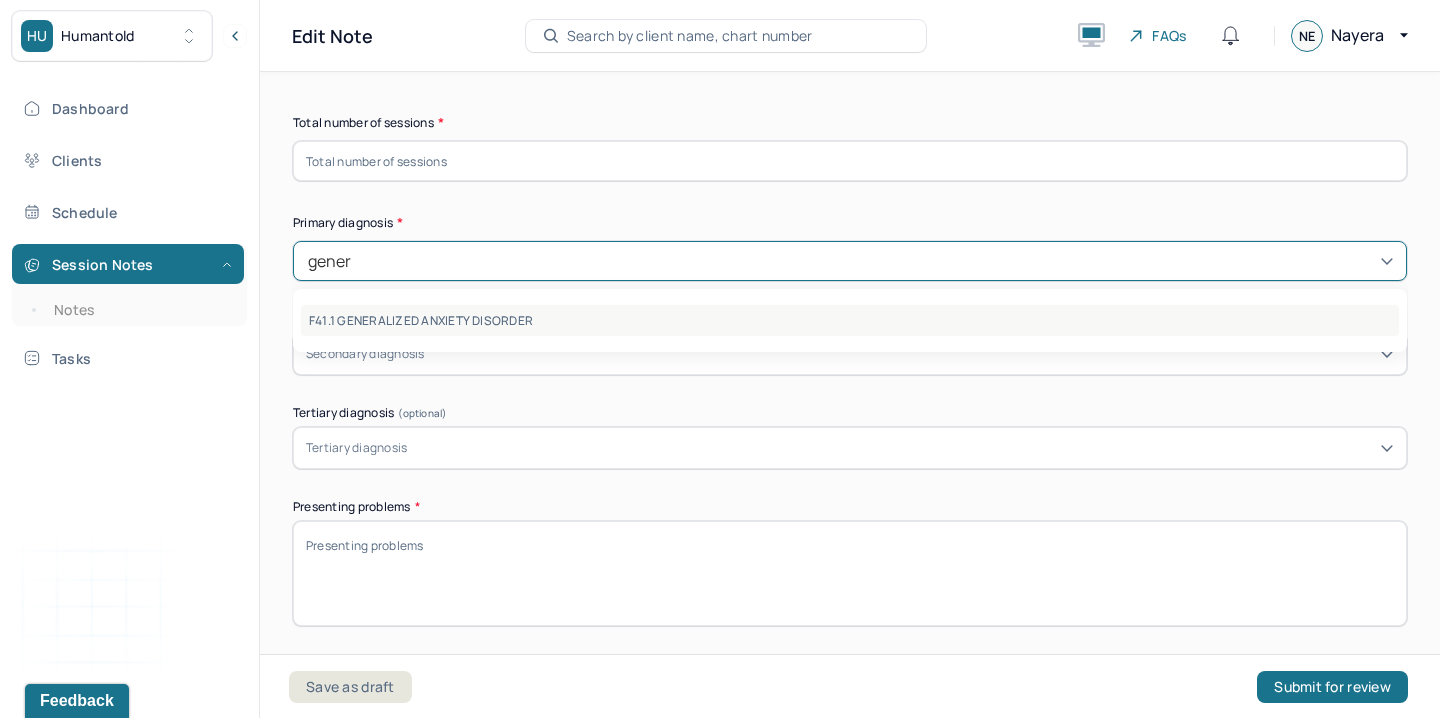 click on "F41.1 GENERALIZED ANXIETY DISORDER" at bounding box center (850, 320) 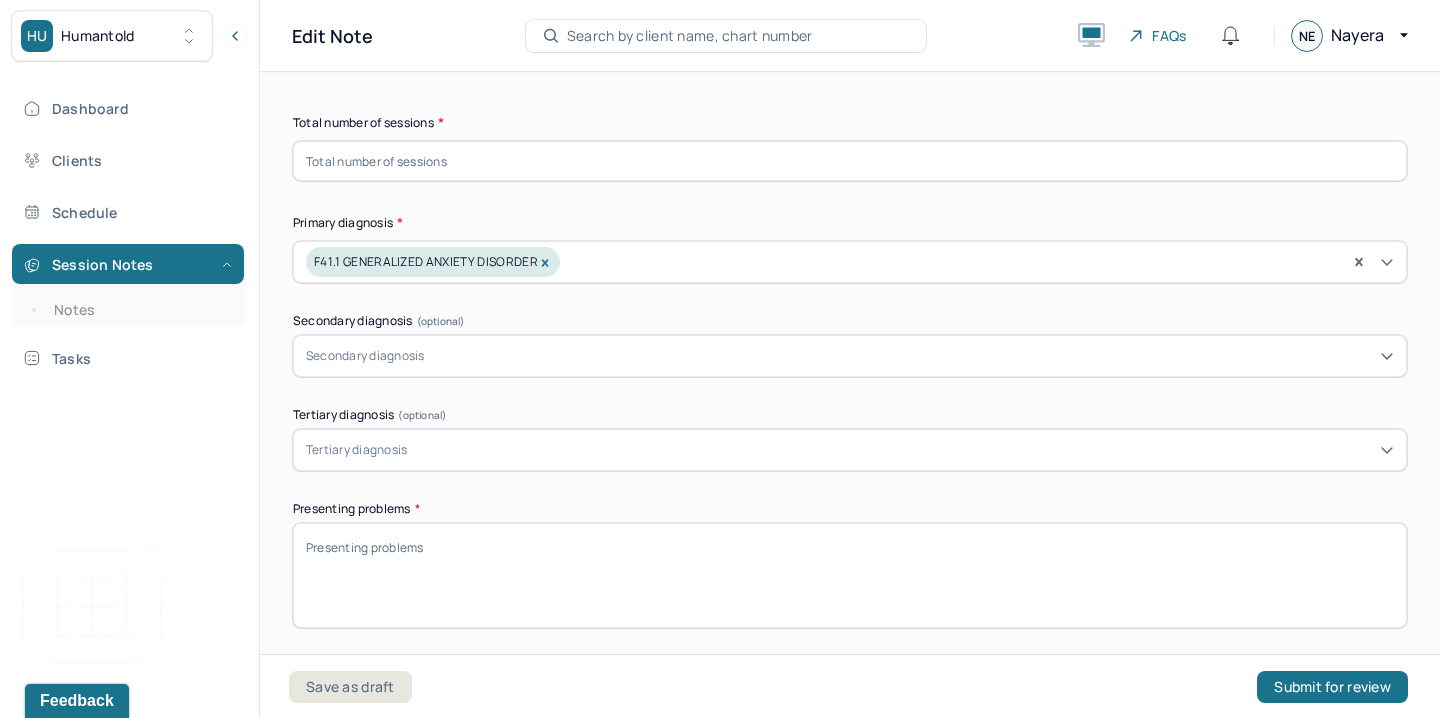paste on "Client initially presented to therapy feeling overwhelmed by the cumulative stressors of planning her wedding, publishing a new book, and managing the demands of a full-time job in the tech industry. This was her first experience with therapy, and she expressed a need to unpack longstanding issues related to familial expectations, racial prejudice, and interpersonal challenges that had been previously overlooked. Client reported symptoms of stress, anxiety, emotional fatigue, and difficulty managing multiple life transitions concurrently." 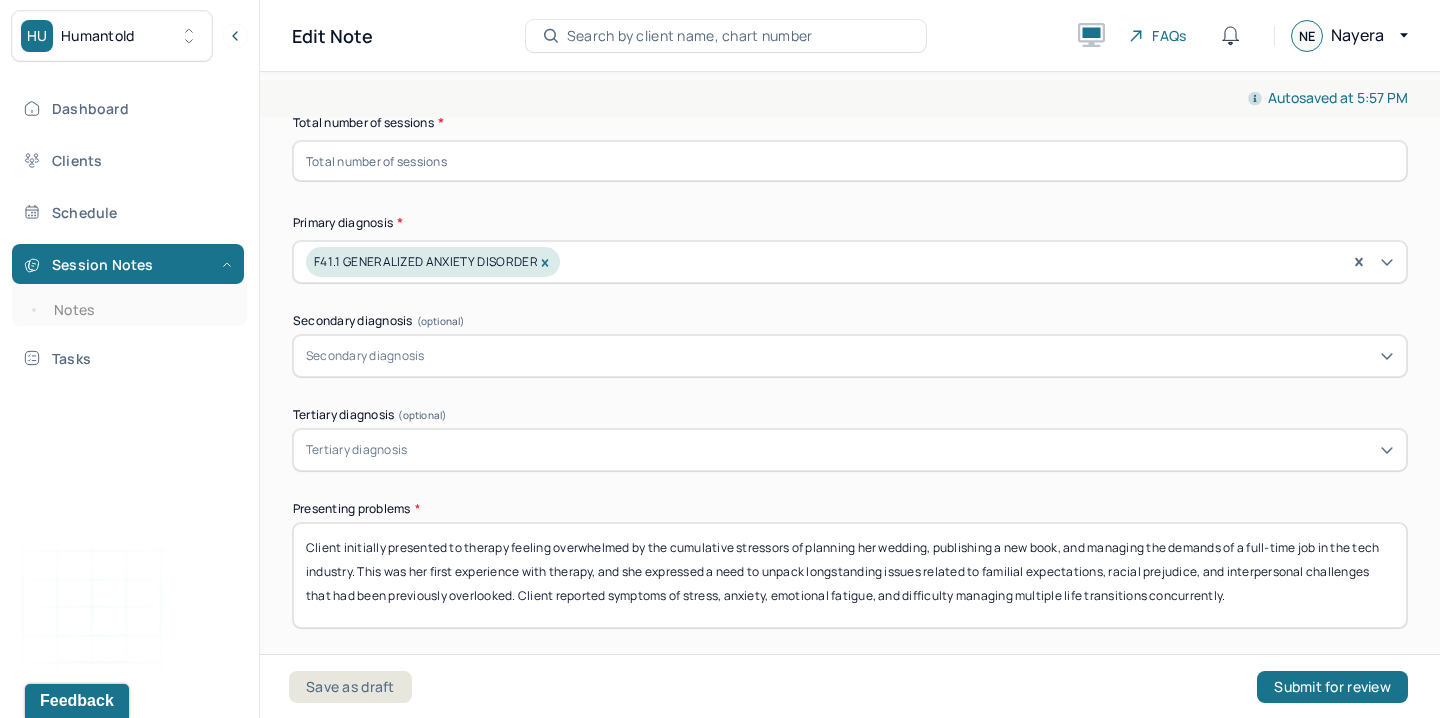 type on "Client initially presented to therapy feeling overwhelmed by the cumulative stressors of planning her wedding, publishing a new book, and managing the demands of a full-time job in the tech industry. This was her first experience with therapy, and she expressed a need to unpack longstanding issues related to familial expectations, racial prejudice, and interpersonal challenges that had been previously overlooked. Client reported symptoms of stress, anxiety, emotional fatigue, and difficulty managing multiple life transitions concurrently." 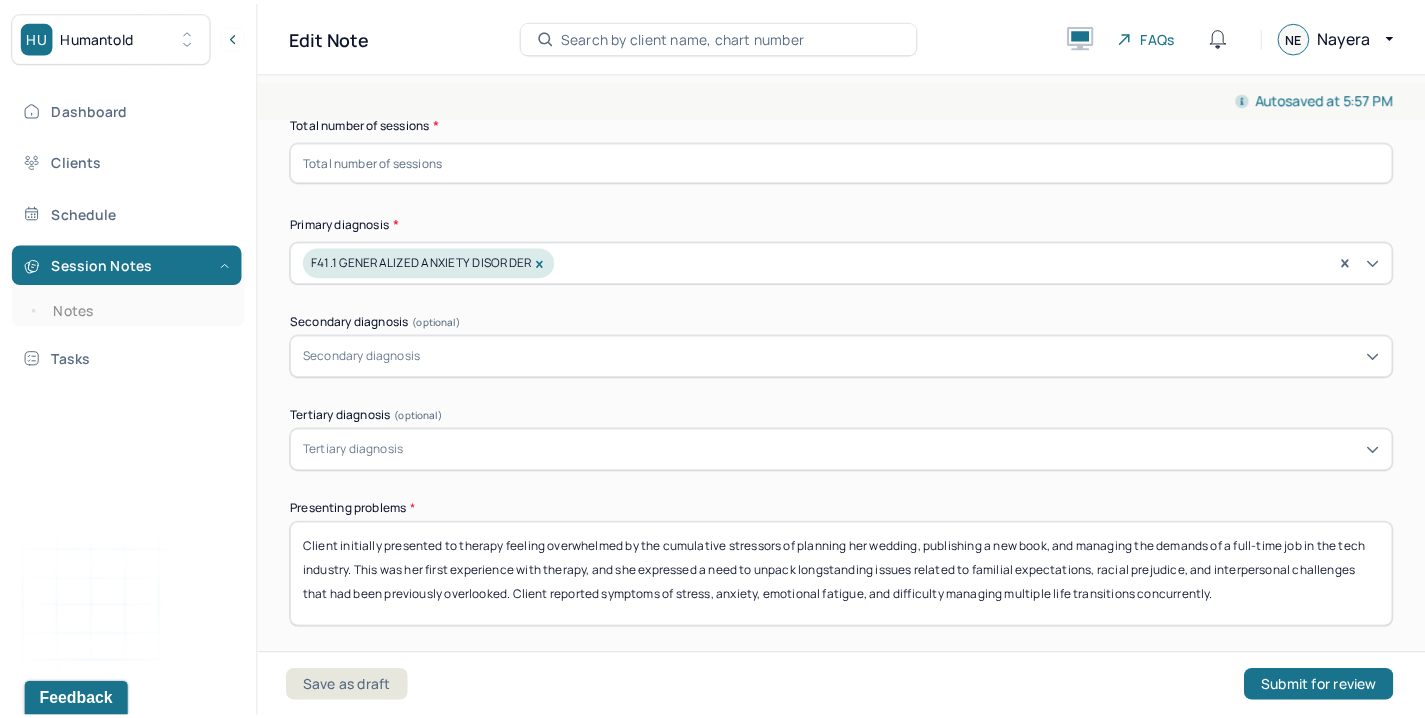 scroll, scrollTop: 580, scrollLeft: 0, axis: vertical 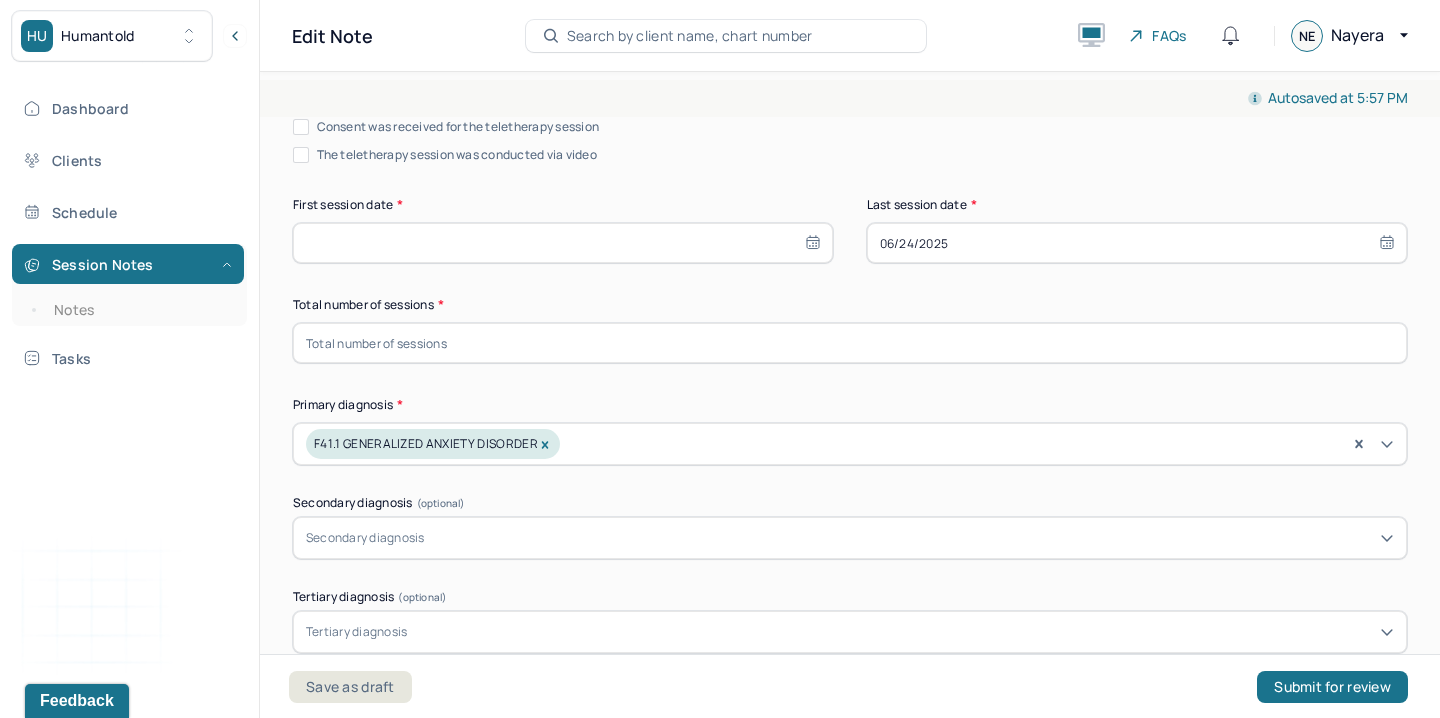 click at bounding box center [563, 243] 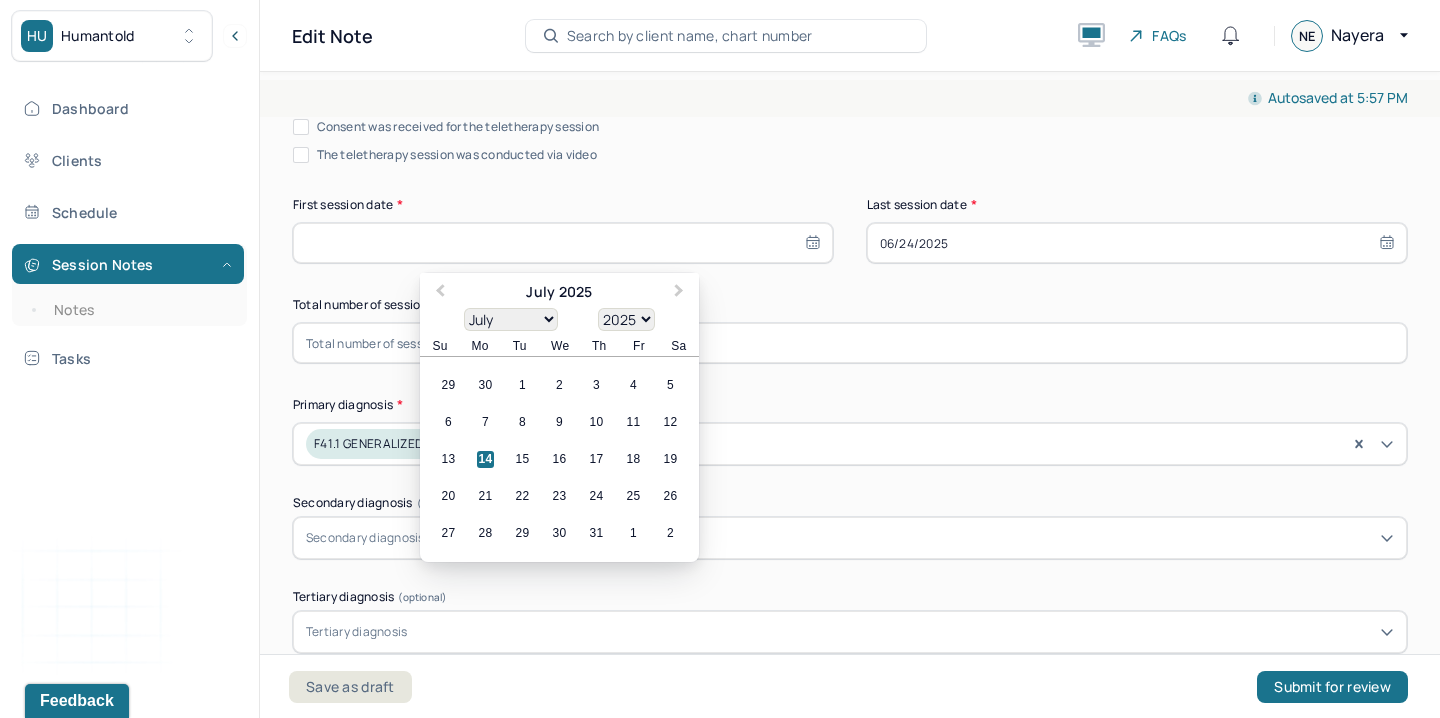 click on "1900 1901 1902 1903 1904 1905 1906 1907 1908 1909 1910 1911 1912 1913 1914 1915 1916 1917 1918 1919 1920 1921 1922 1923 1924 1925 1926 1927 1928 1929 1930 1931 1932 1933 1934 1935 1936 1937 1938 1939 1940 1941 1942 1943 1944 1945 1946 1947 1948 1949 1950 1951 1952 1953 1954 1955 1956 1957 1958 1959 1960 1961 1962 1963 1964 1965 1966 1967 1968 1969 1970 1971 1972 1973 1974 1975 1976 1977 1978 1979 1980 1981 1982 1983 1984 1985 1986 1987 1988 1989 1990 1991 1992 1993 1994 1995 1996 1997 1998 1999 2000 2001 2002 2003 2004 2005 2006 2007 2008 2009 2010 2011 2012 2013 2014 2015 2016 2017 2018 2019 2020 2021 2022 2023 2024 2025 2026 2027 2028 2029 2030 2031 2032 2033 2034 2035 2036 2037 2038 2039 2040 2041 2042 2043 2044 2045 2046 2047 2048 2049 2050 2051 2052 2053 2054 2055 2056 2057 2058 2059 2060 2061 2062 2063 2064 2065 2066 2067 2068 2069 2070 2071 2072 2073 2074 2075 2076 2077 2078 2079 2080 2081 2082 2083 2084 2085 2086 2087 2088 2089 2090 2091 2092 2093 2094 2095 2096 2097 2098 2099 2100" at bounding box center (626, 319) 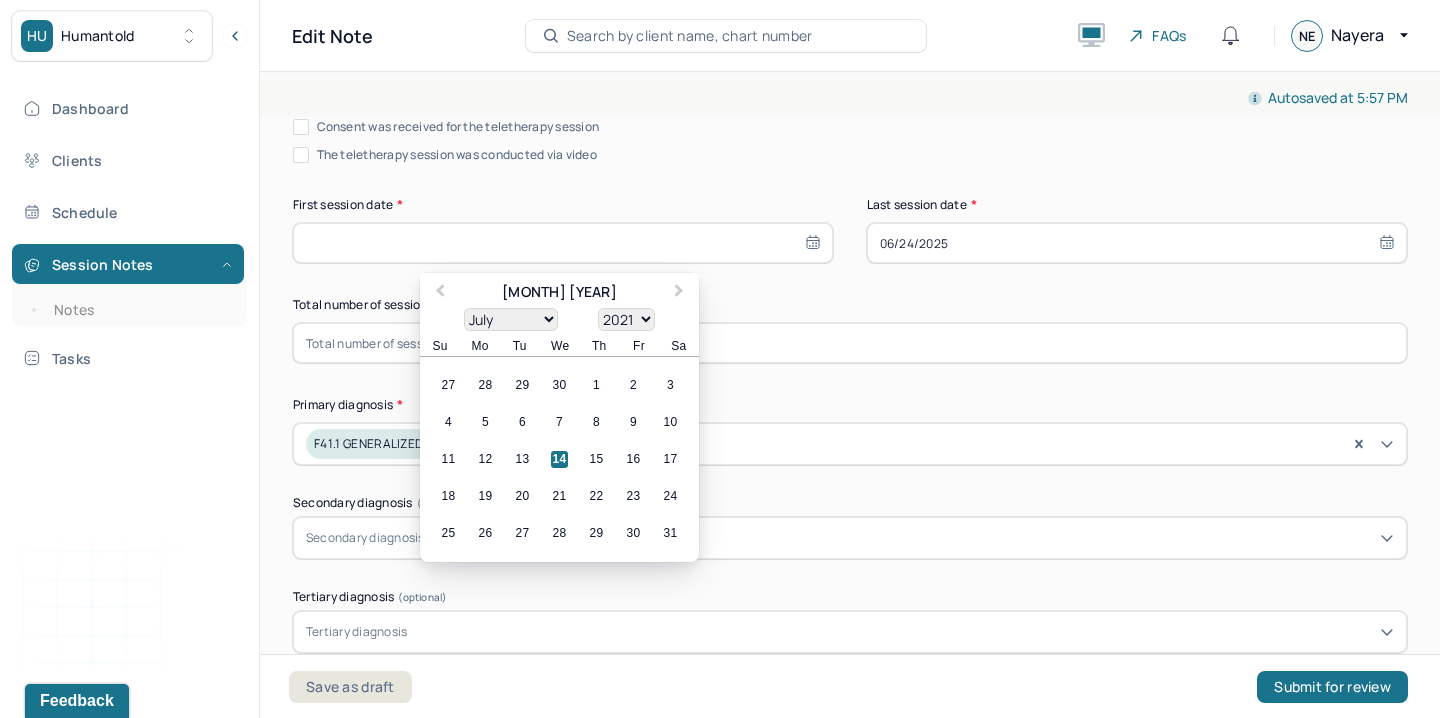 drag, startPoint x: 508, startPoint y: 342, endPoint x: 514, endPoint y: 327, distance: 16.155495 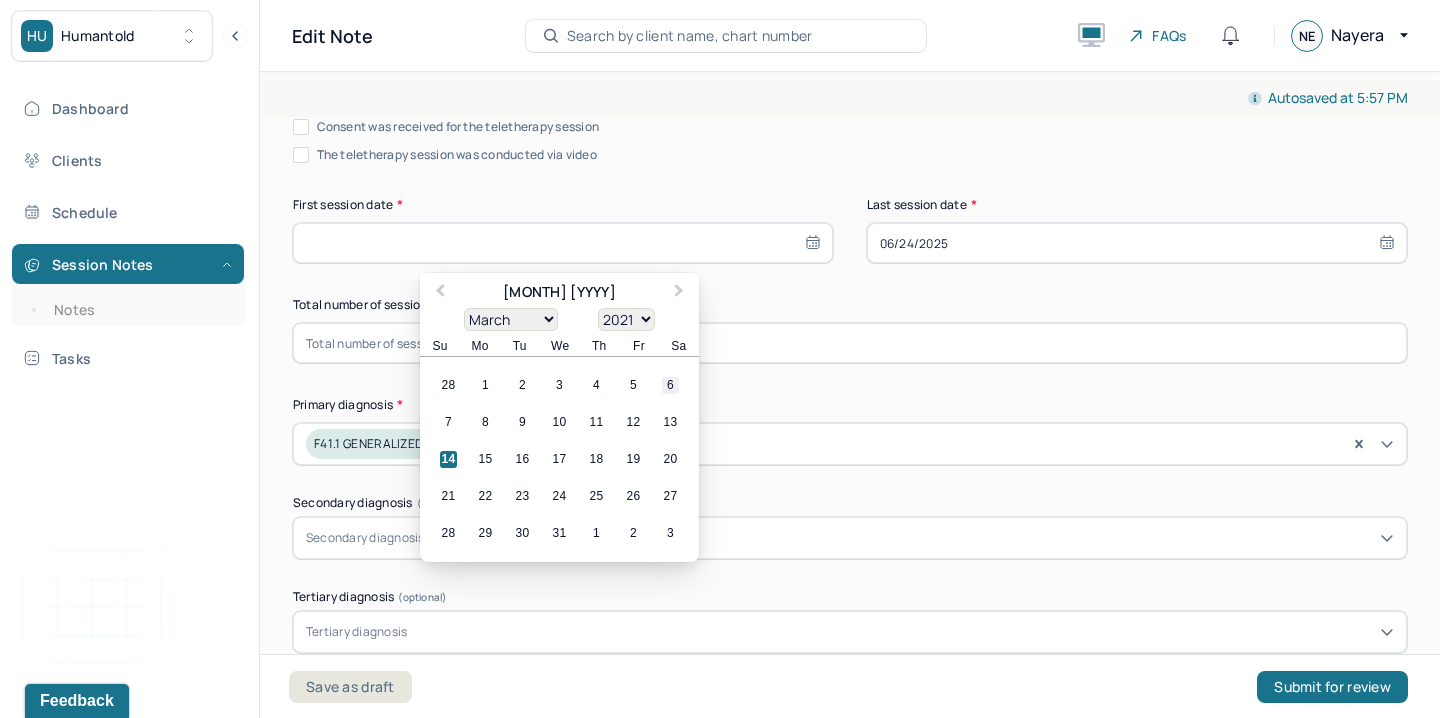 click on "6" at bounding box center [670, 385] 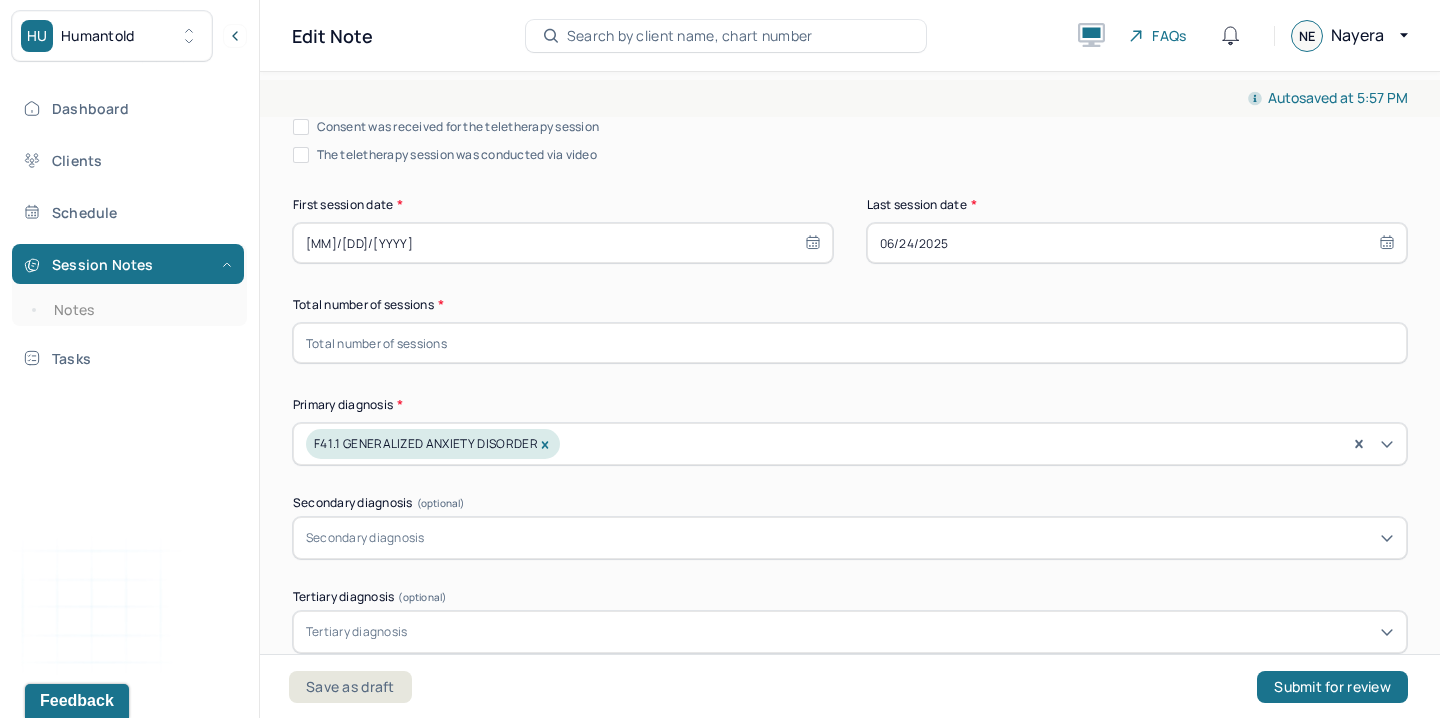 select on "2" 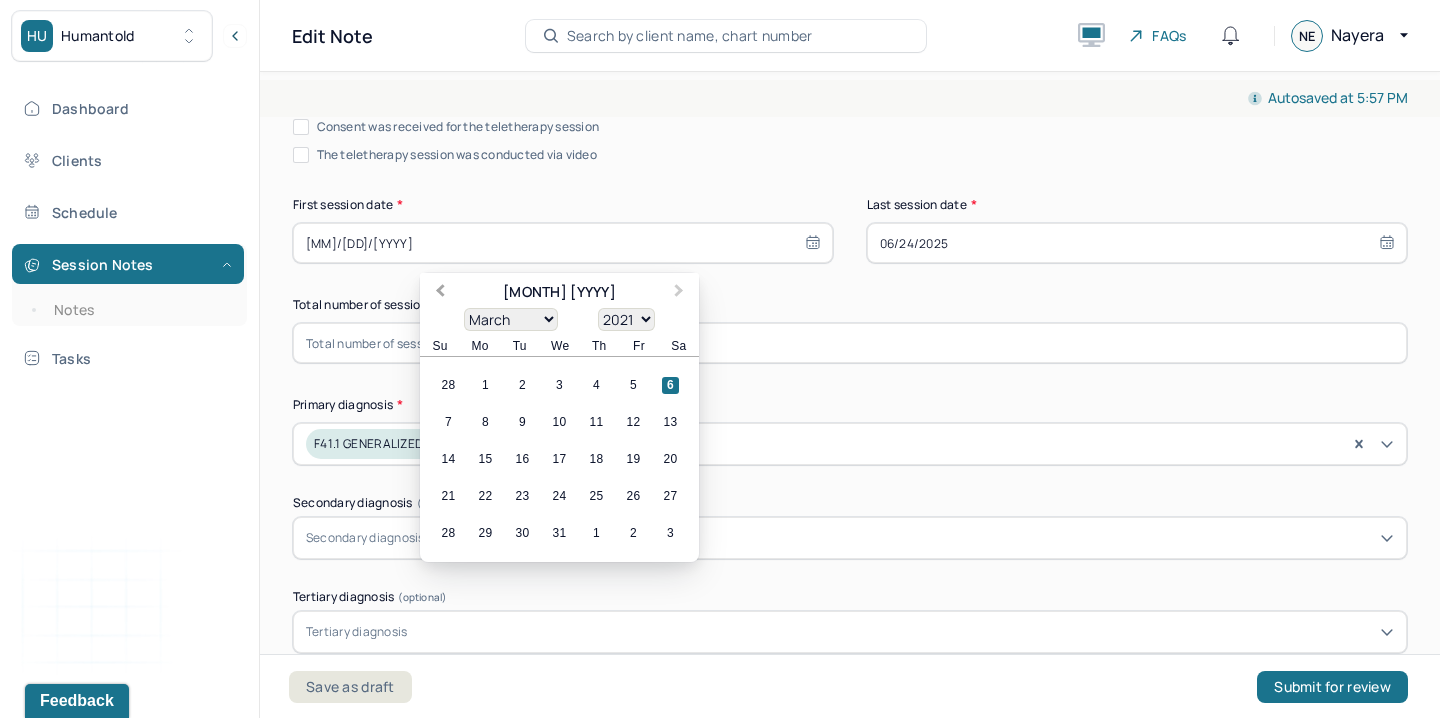 click on "Previous Month" at bounding box center [440, 293] 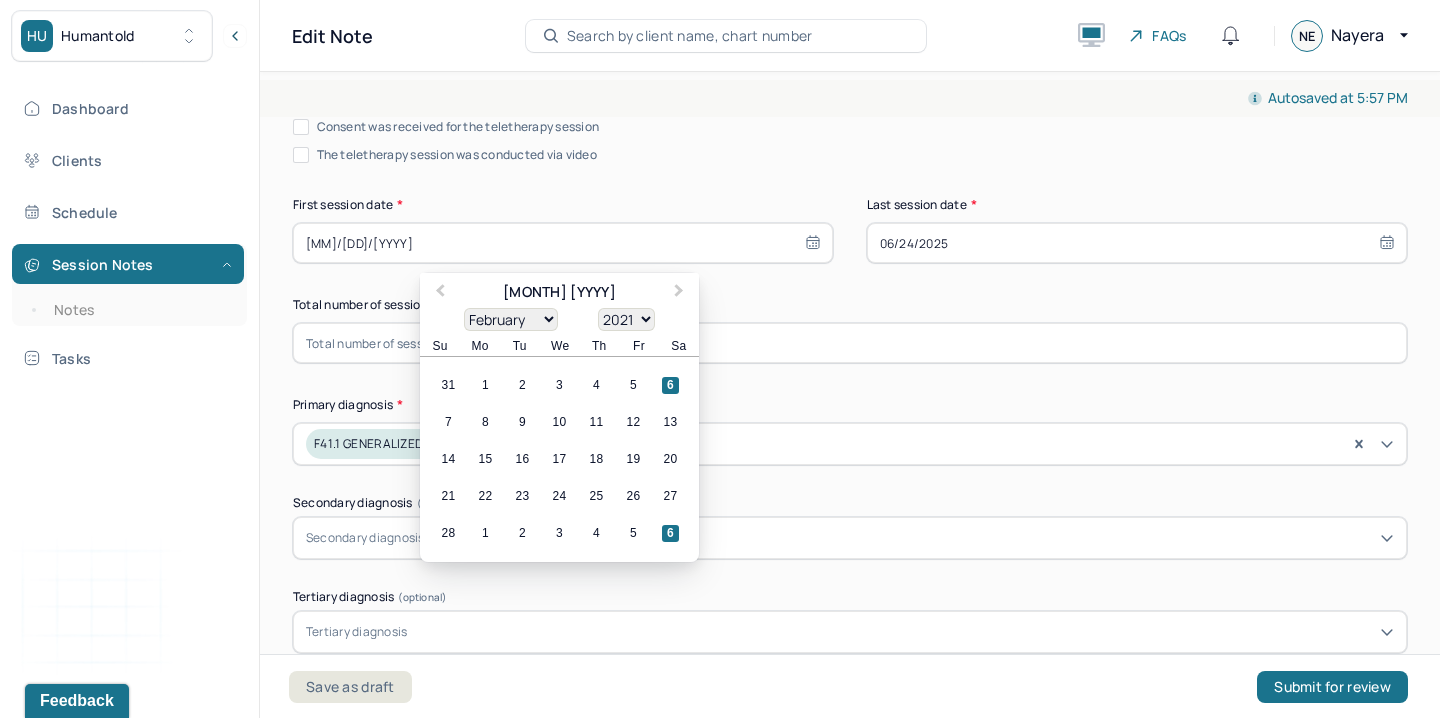 click on "6" at bounding box center (670, 385) 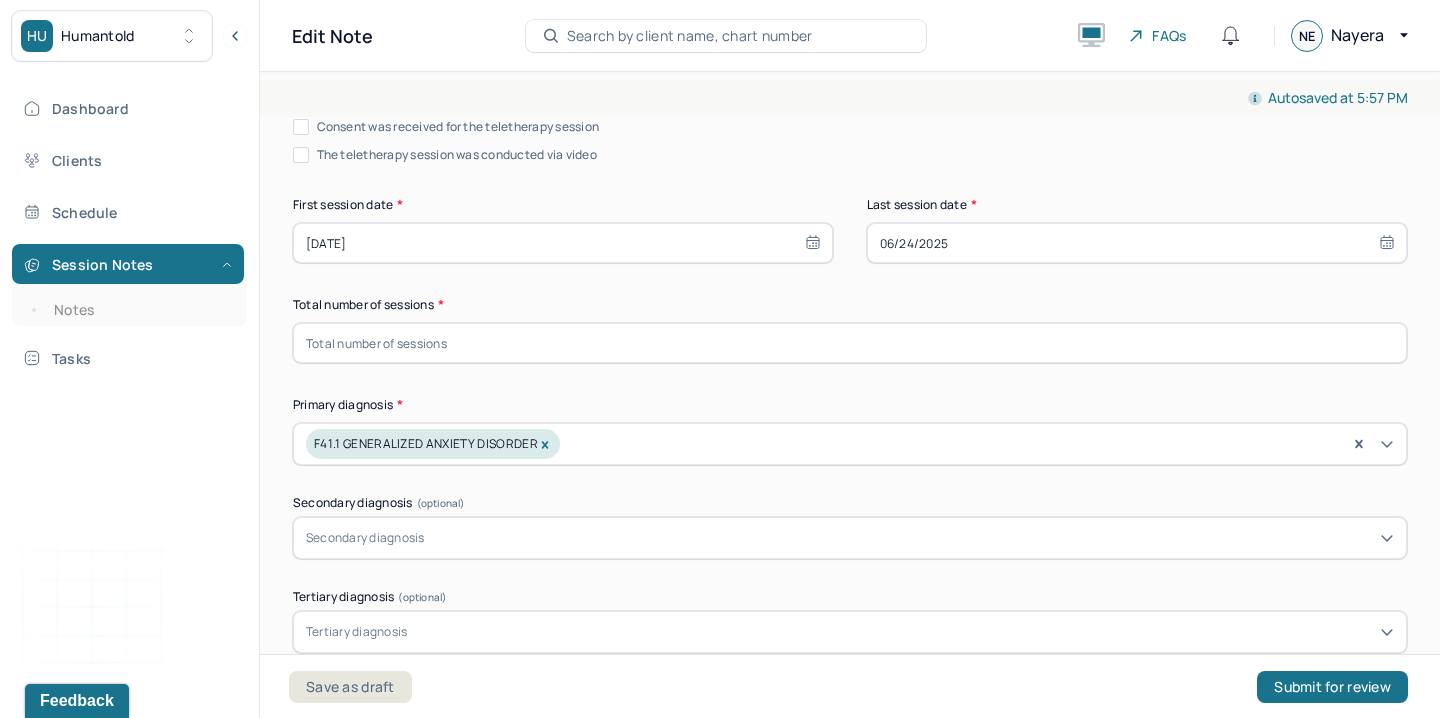 click on "[DATE]" at bounding box center (563, 243) 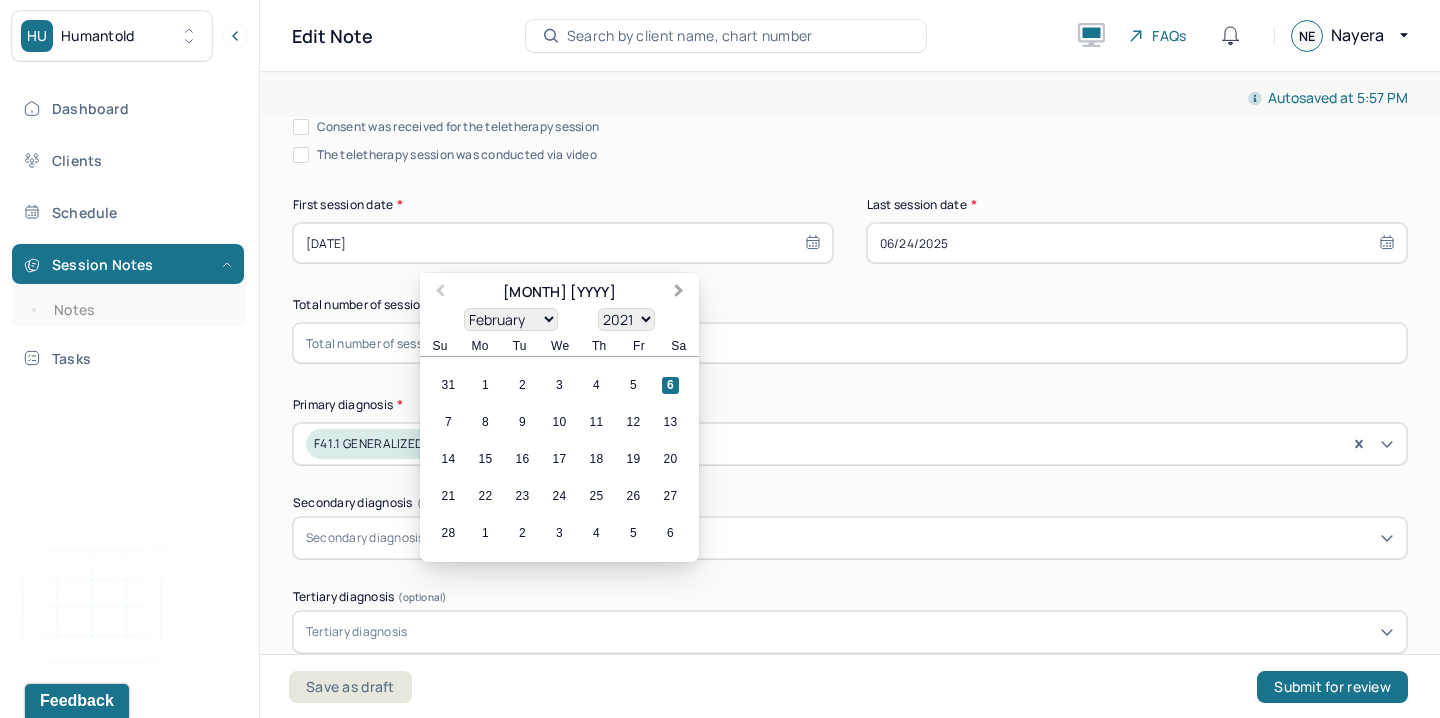 click on "Next Month" at bounding box center (681, 294) 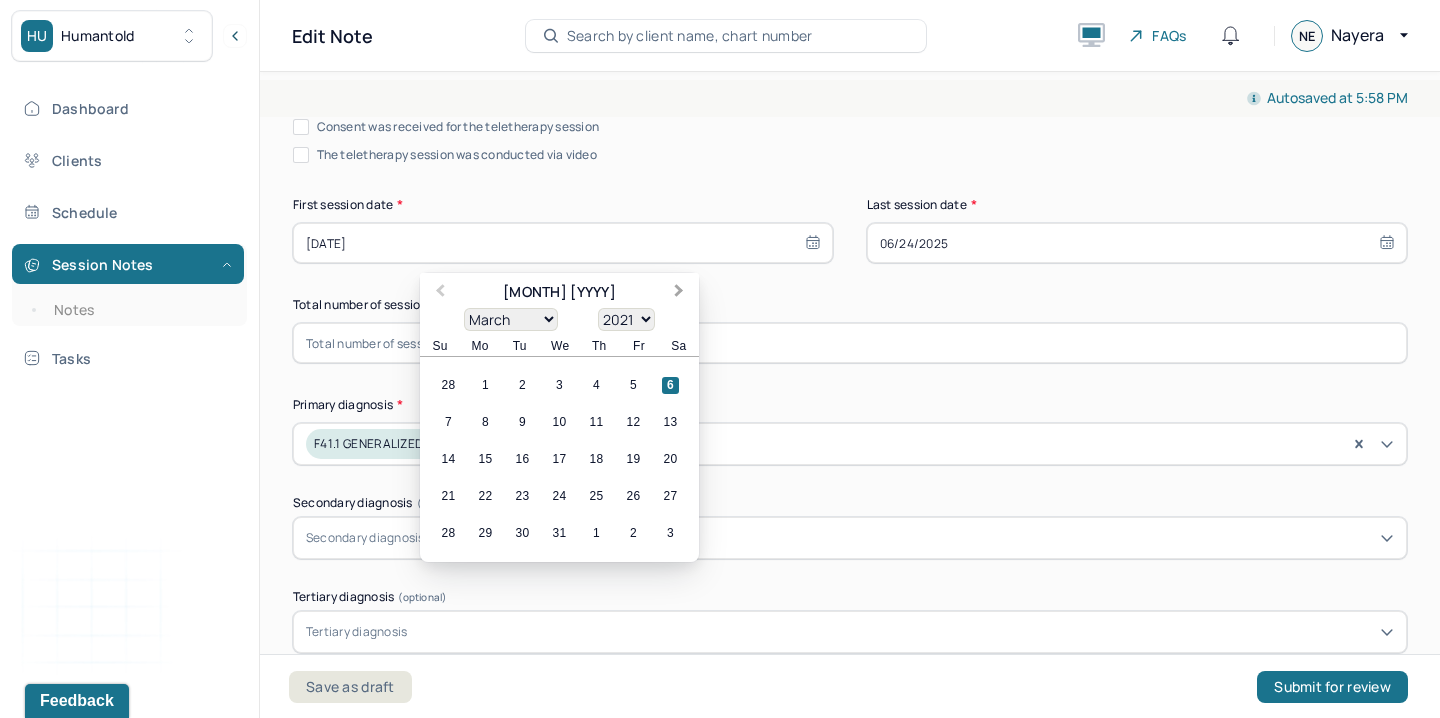 click on "Next Month" at bounding box center [681, 294] 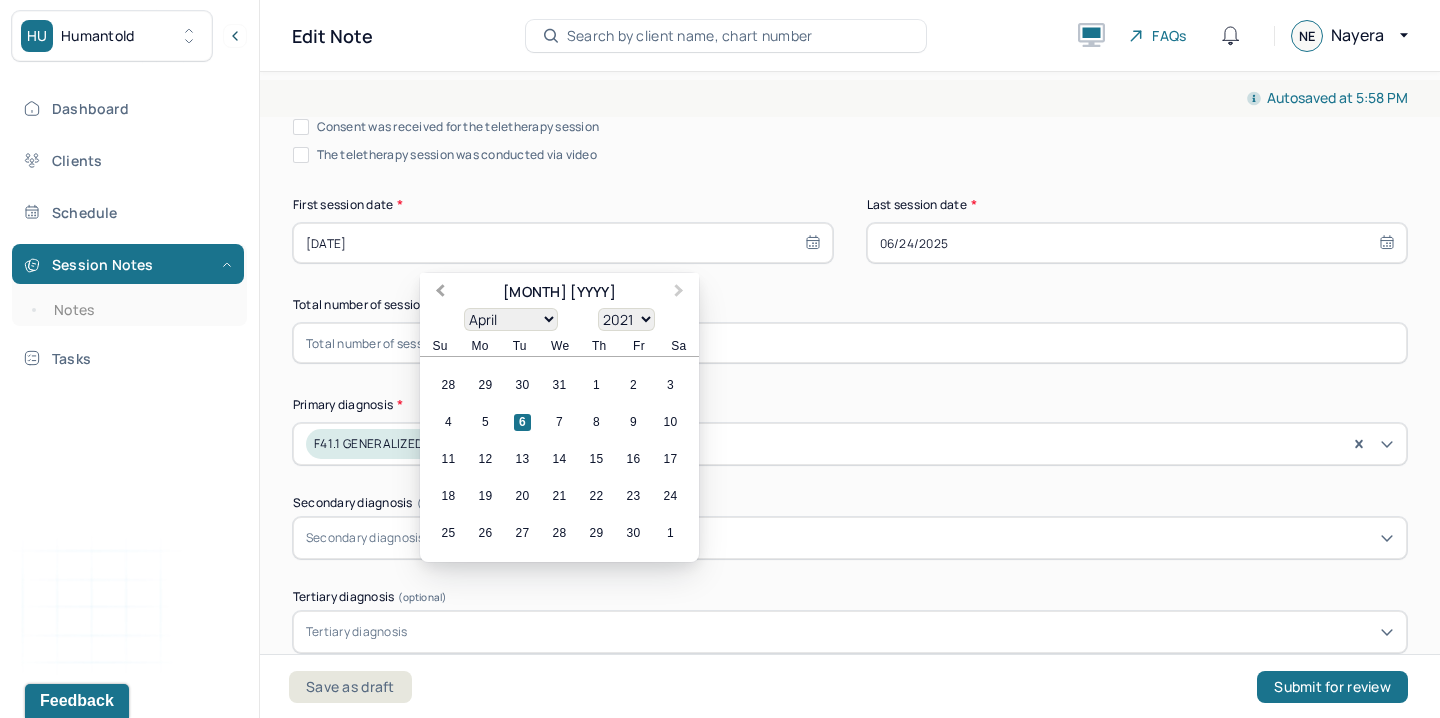click on "Previous Month" at bounding box center [438, 294] 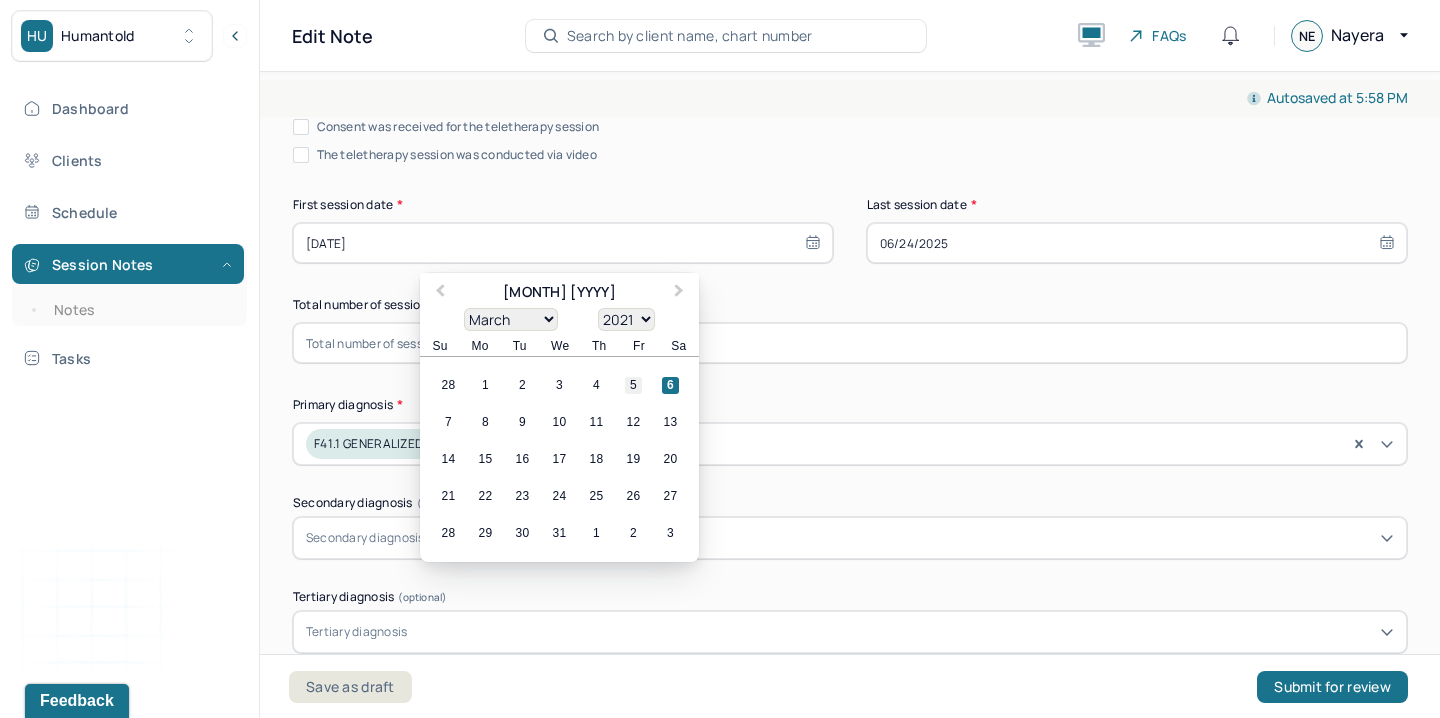 click on "5" at bounding box center [633, 385] 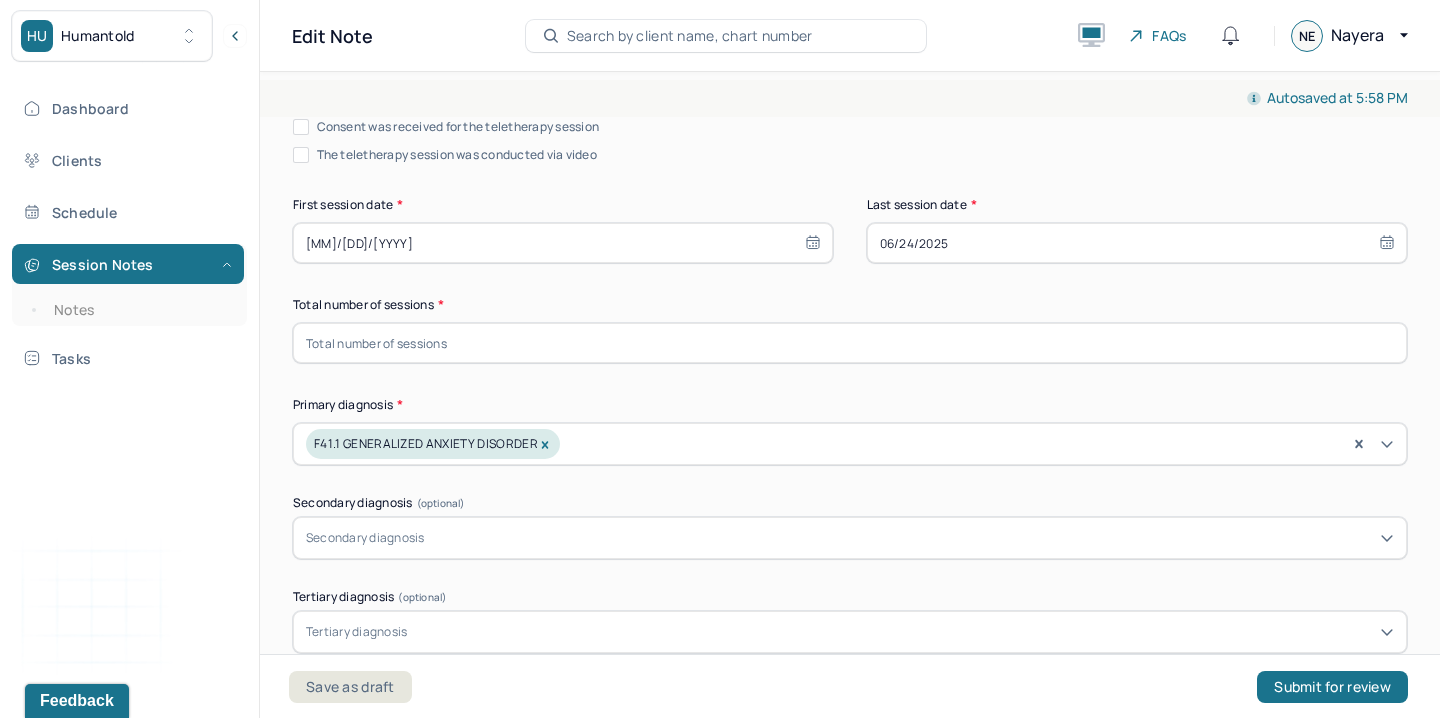 select on "2" 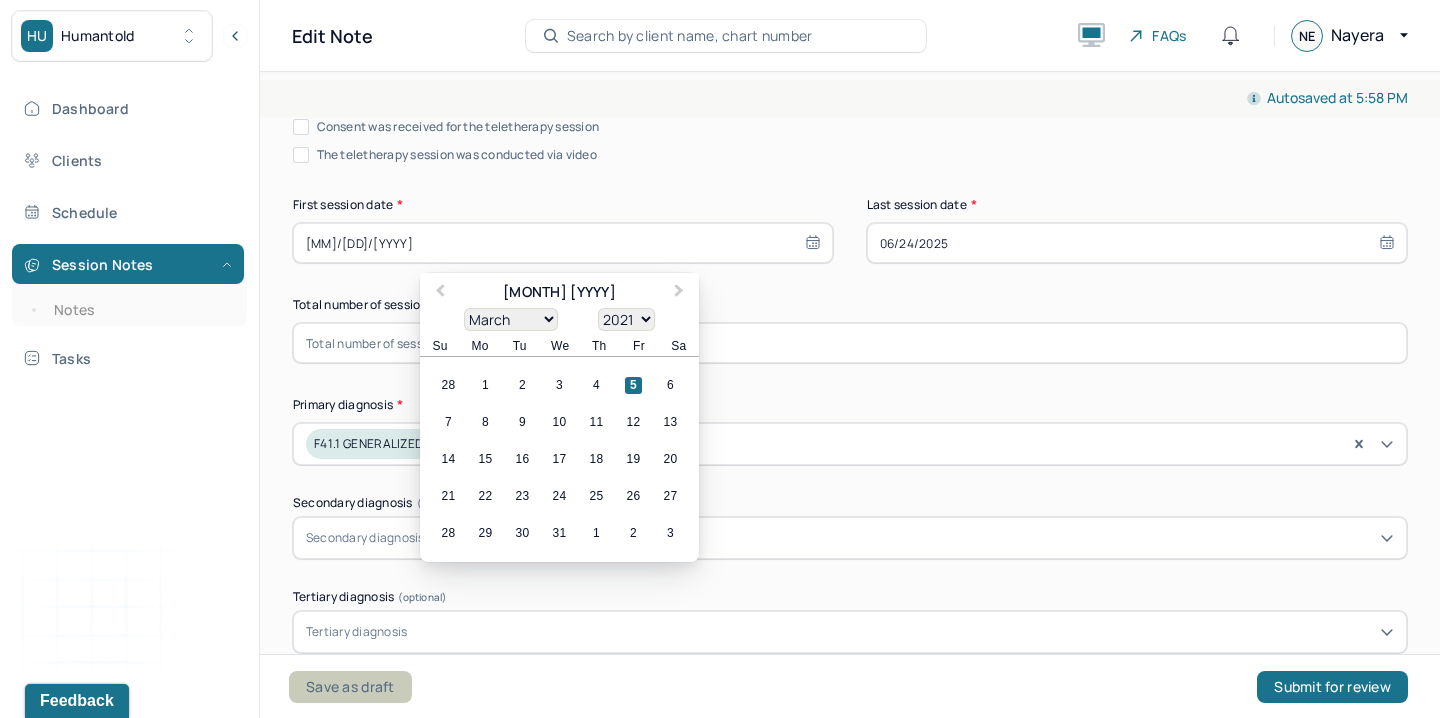 click on "Save as draft" at bounding box center [350, 687] 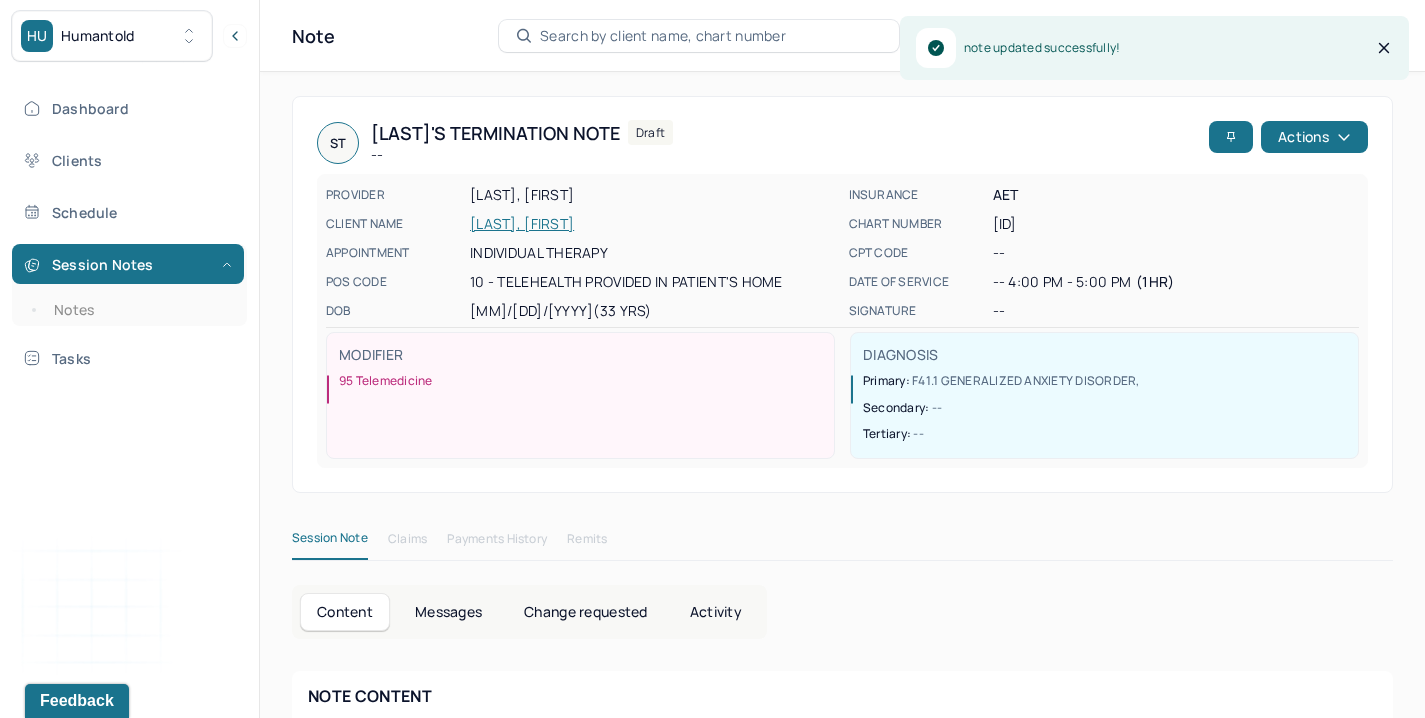 click on "[LAST], [FIRST]" at bounding box center (653, 224) 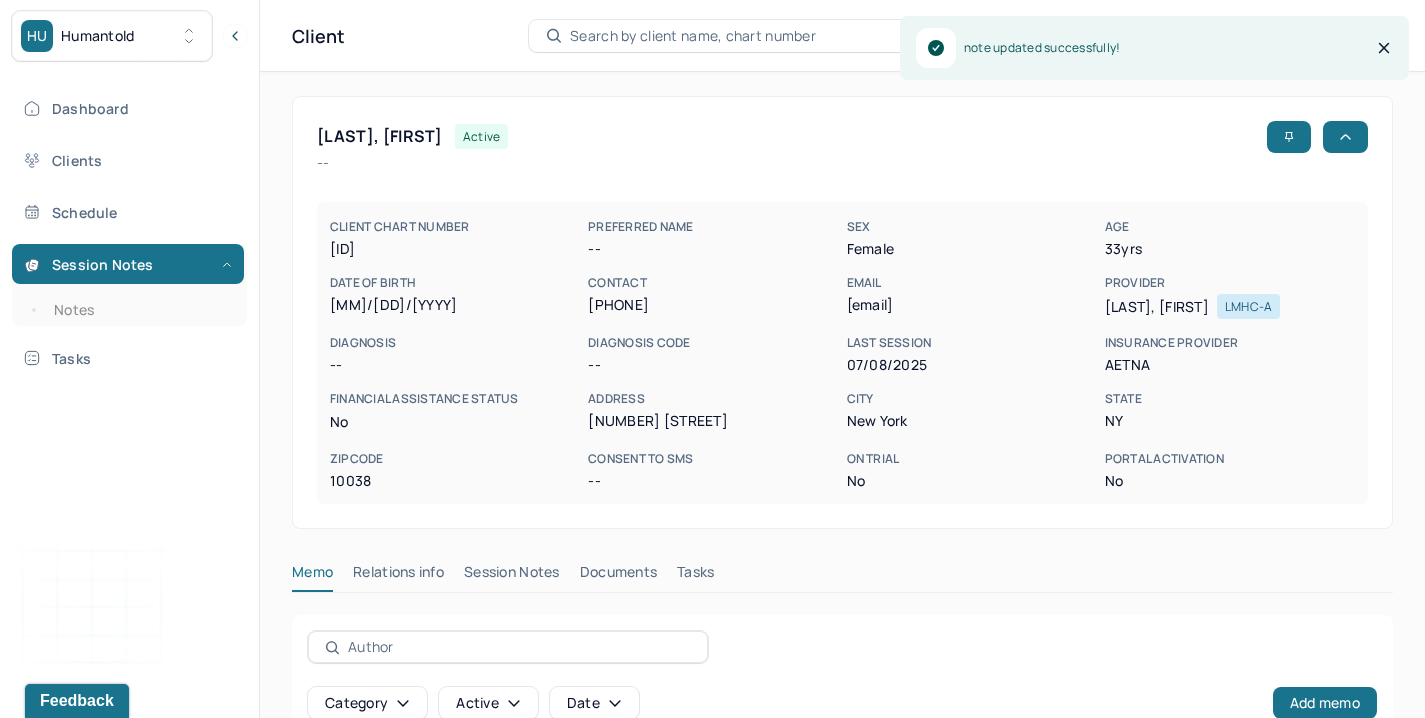 click on "Client active         -- CLIENT CHART NUMBER [ID] PREFERRED NAME -- SEX female AGE 33  yrs DATE OF BIRTH [MM]/[DD]/[YYYY]  CONTACT [PHONE] EMAIL [EMAIL] PROVIDER [LAST], [FIRST] LMHC-A DIAGNOSIS -- DIAGNOSIS CODE -- LAST SESSION [MM]/[DD]/[YY] insurance provider AETna FINANCIAL ASSISTANCE STATUS no Address [NUMBER] [STREET] City New York State NY Zipcode 10038 Consent to Sms -- On Trial No Portal Activation No   Memo     Relations info     Session Notes     Documents     Tasks     Category     active     Date     Add memo   No memo yet Client memos will appear here when added   Add memo" at bounding box center [842, 564] 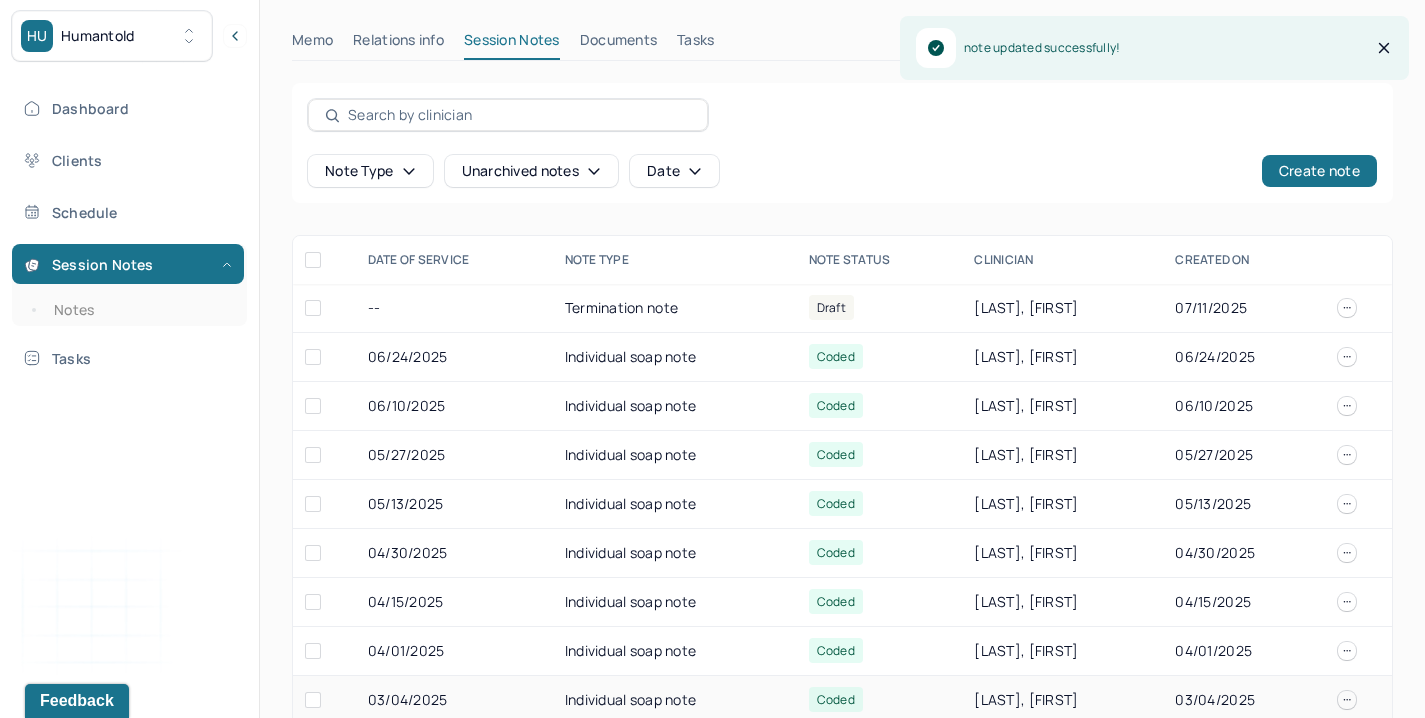scroll, scrollTop: 648, scrollLeft: 0, axis: vertical 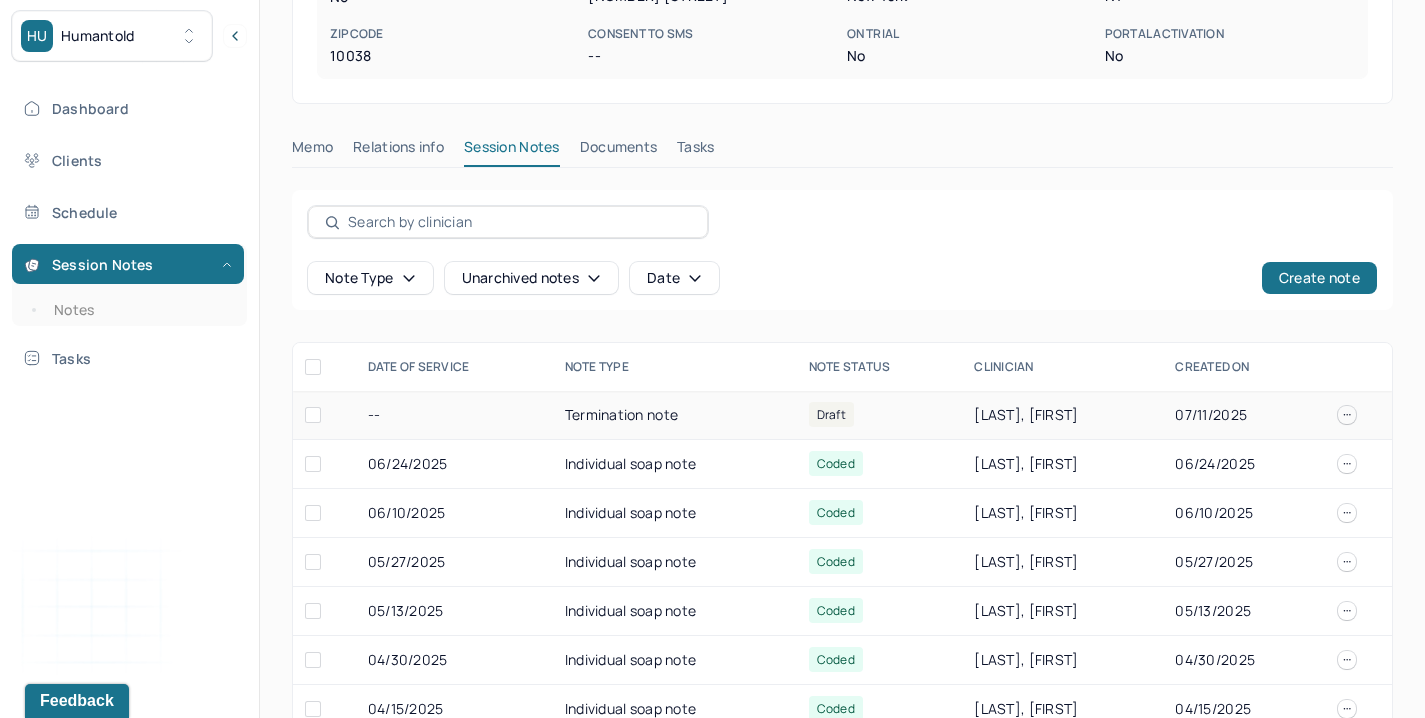click on "--" at bounding box center (454, 415) 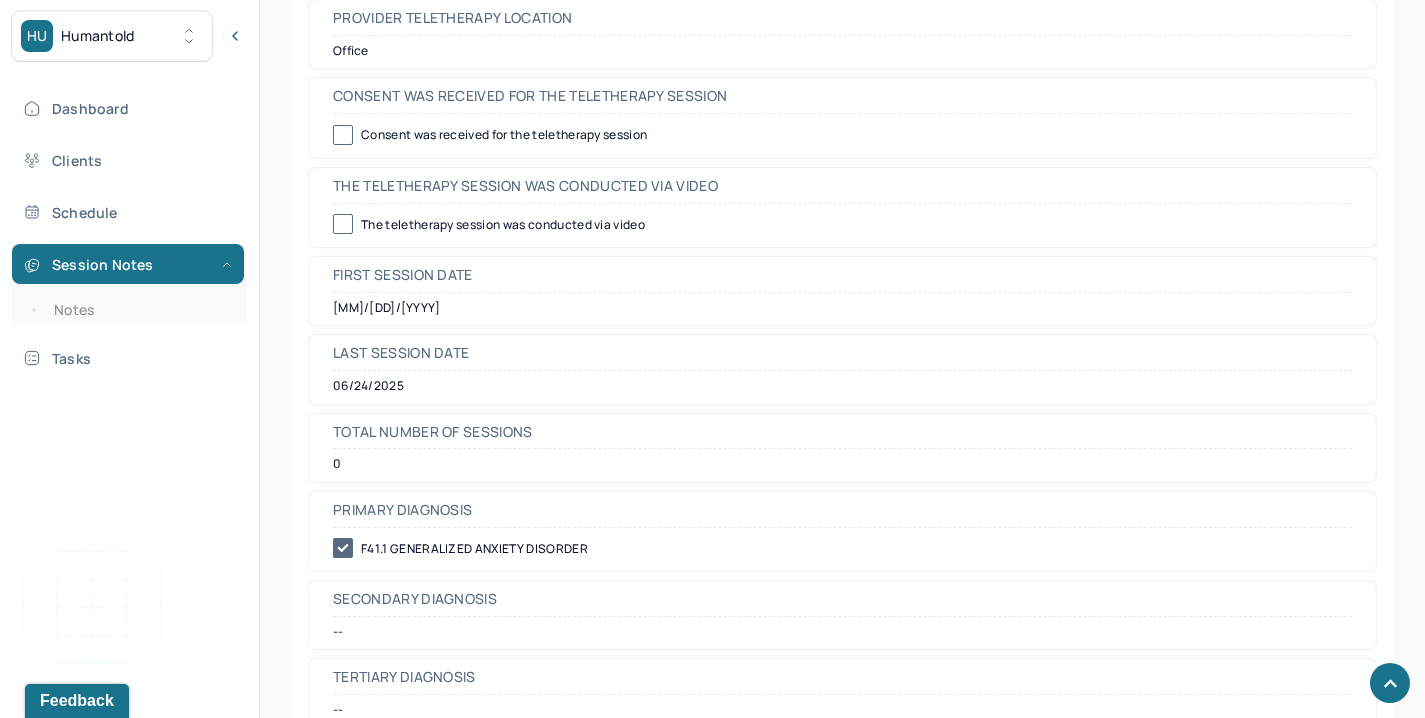 scroll, scrollTop: 1059, scrollLeft: 0, axis: vertical 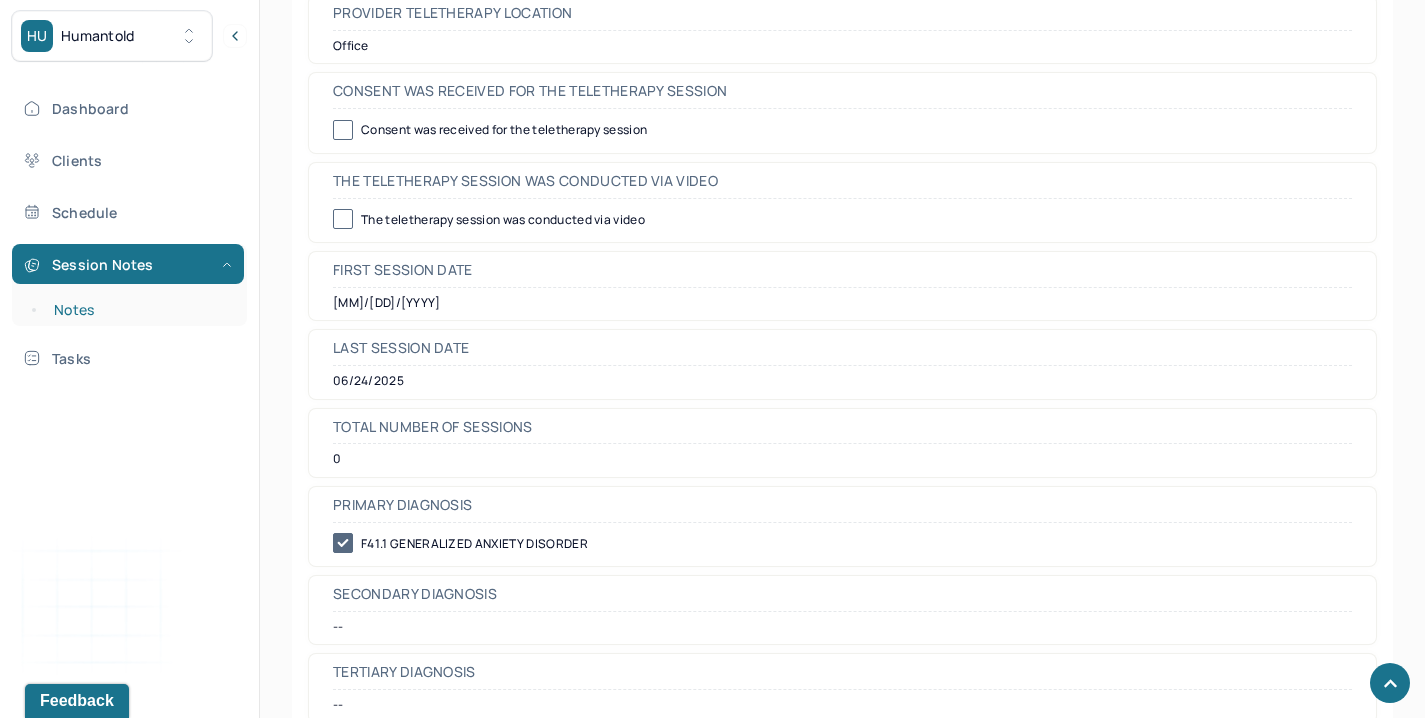 click on "Notes" at bounding box center (139, 310) 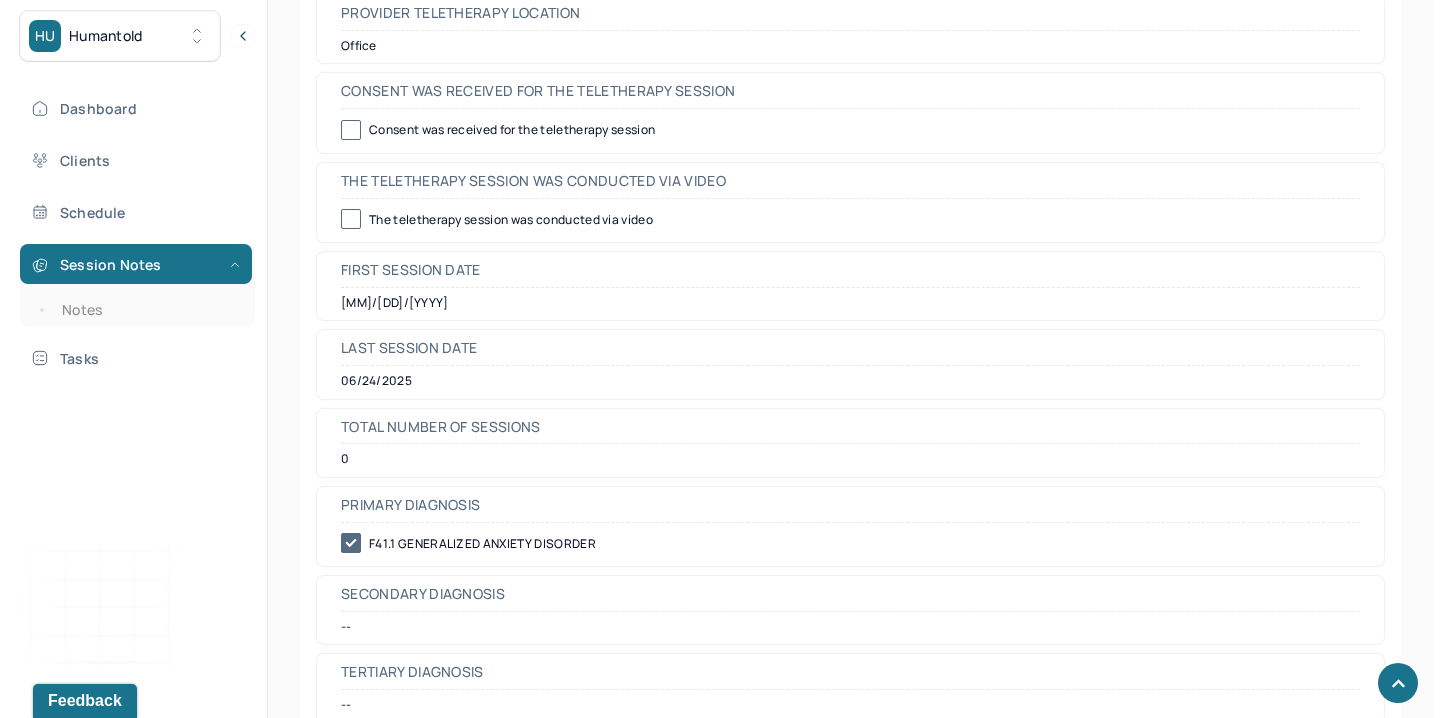 scroll, scrollTop: 0, scrollLeft: 0, axis: both 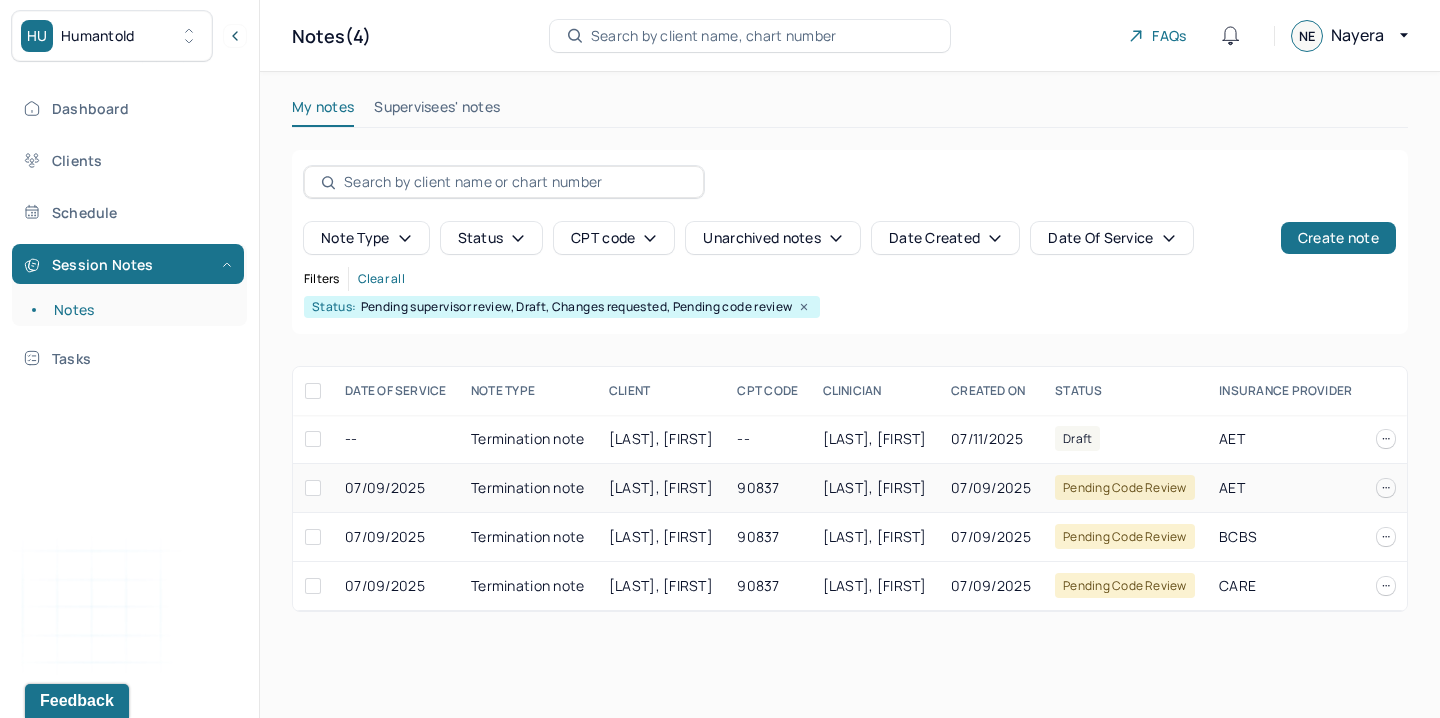 click on "Termination note" at bounding box center (528, 488) 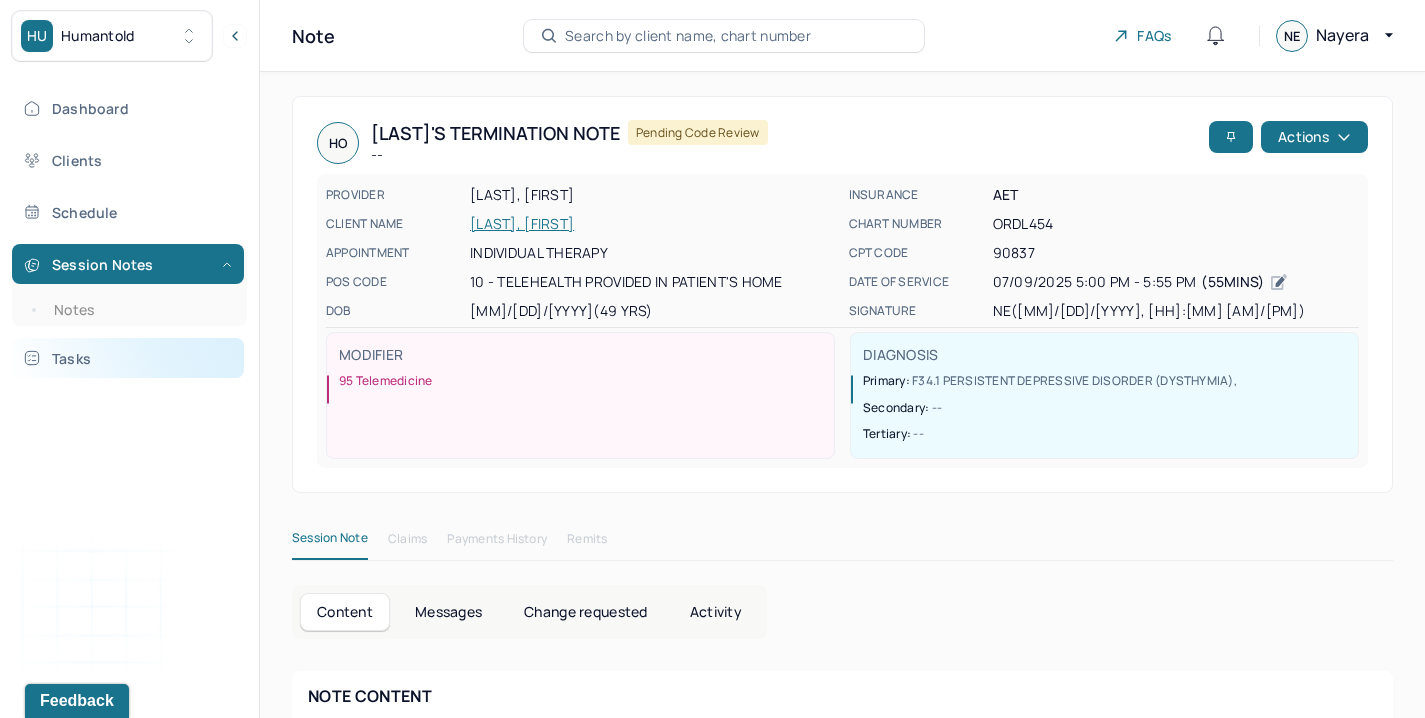 click on "Tasks" at bounding box center [128, 358] 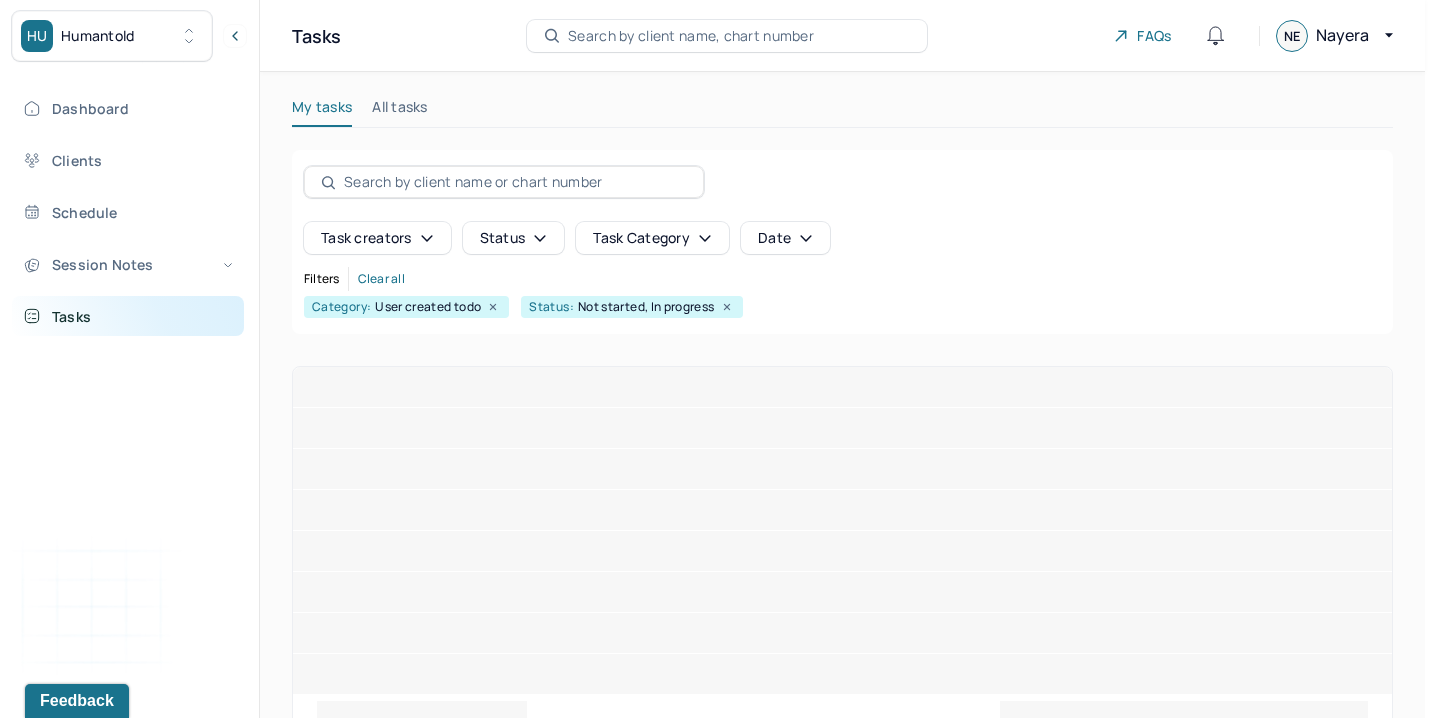 click on "Tasks" at bounding box center [128, 316] 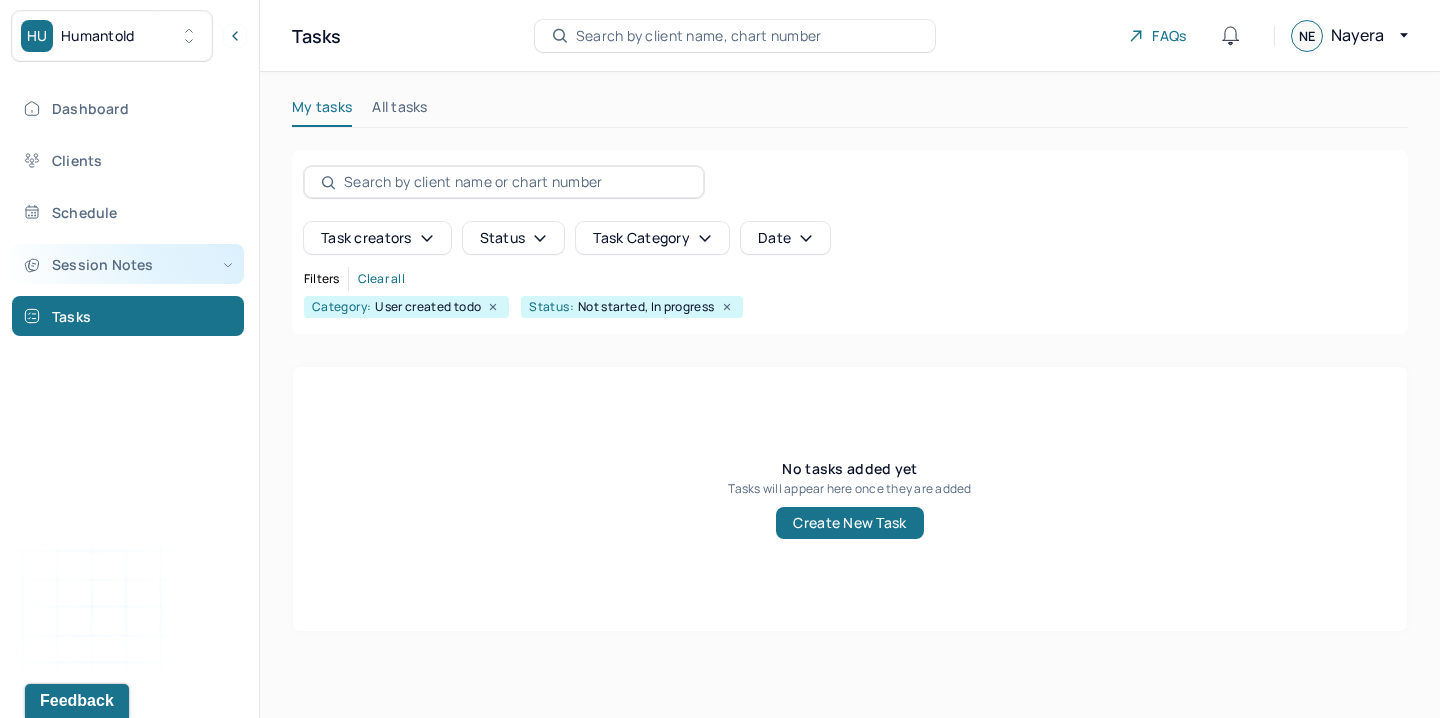 click on "Session Notes" at bounding box center [128, 264] 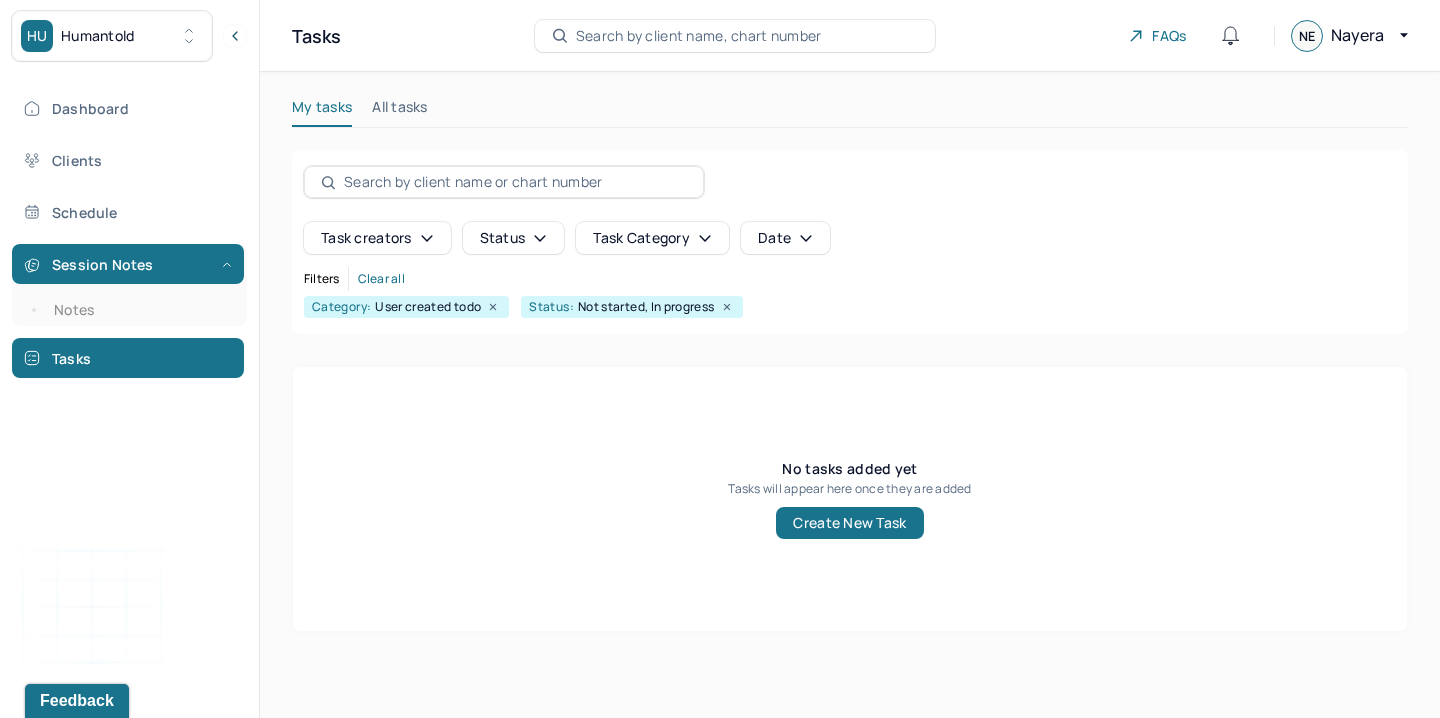 click on "Notes" at bounding box center (139, 310) 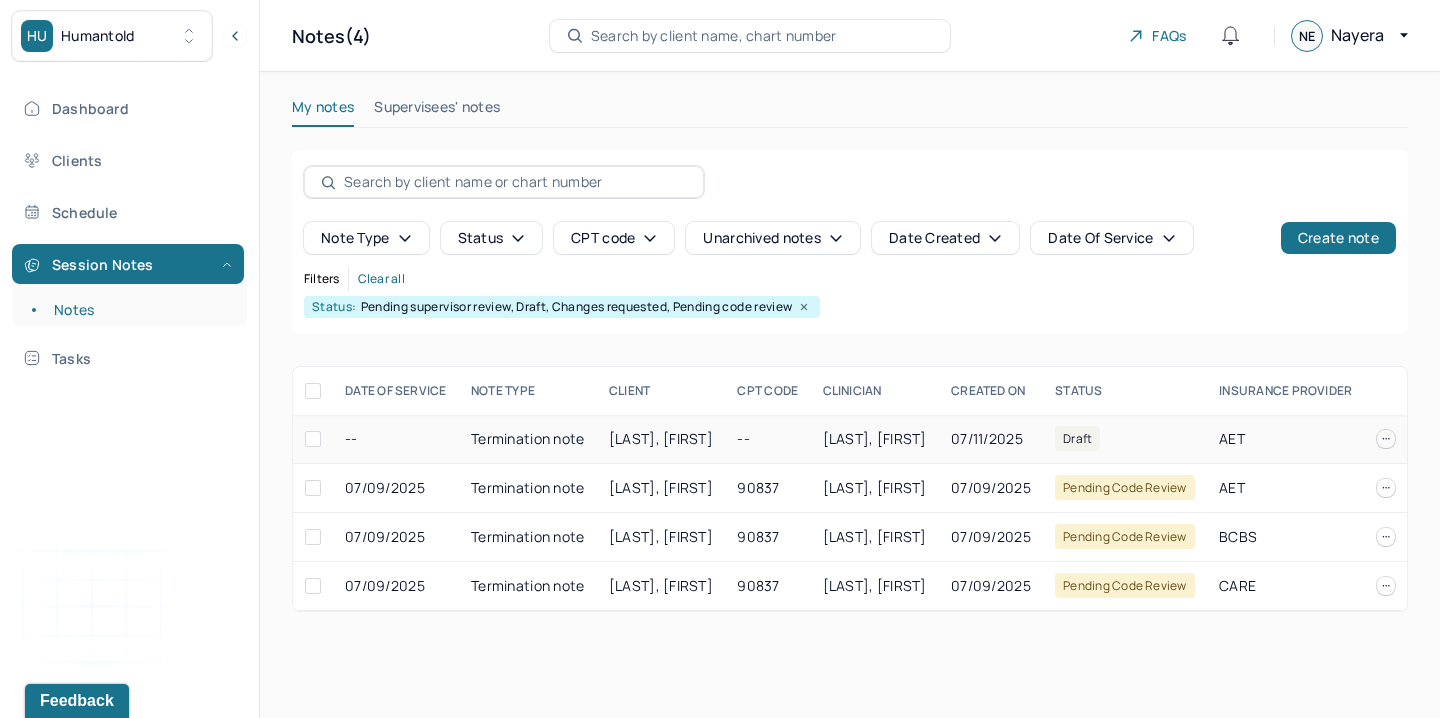 click on "[LAST], [FIRST]" at bounding box center [661, 438] 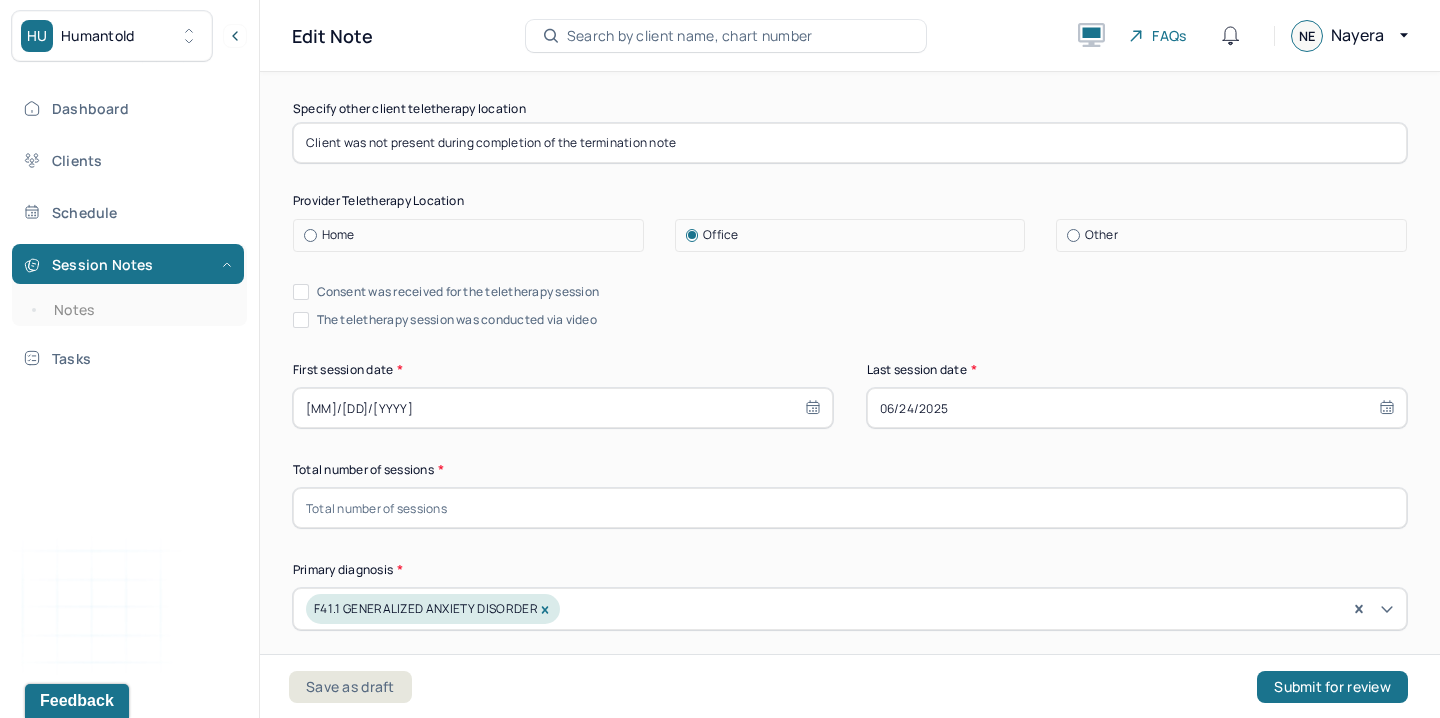 scroll, scrollTop: 416, scrollLeft: 0, axis: vertical 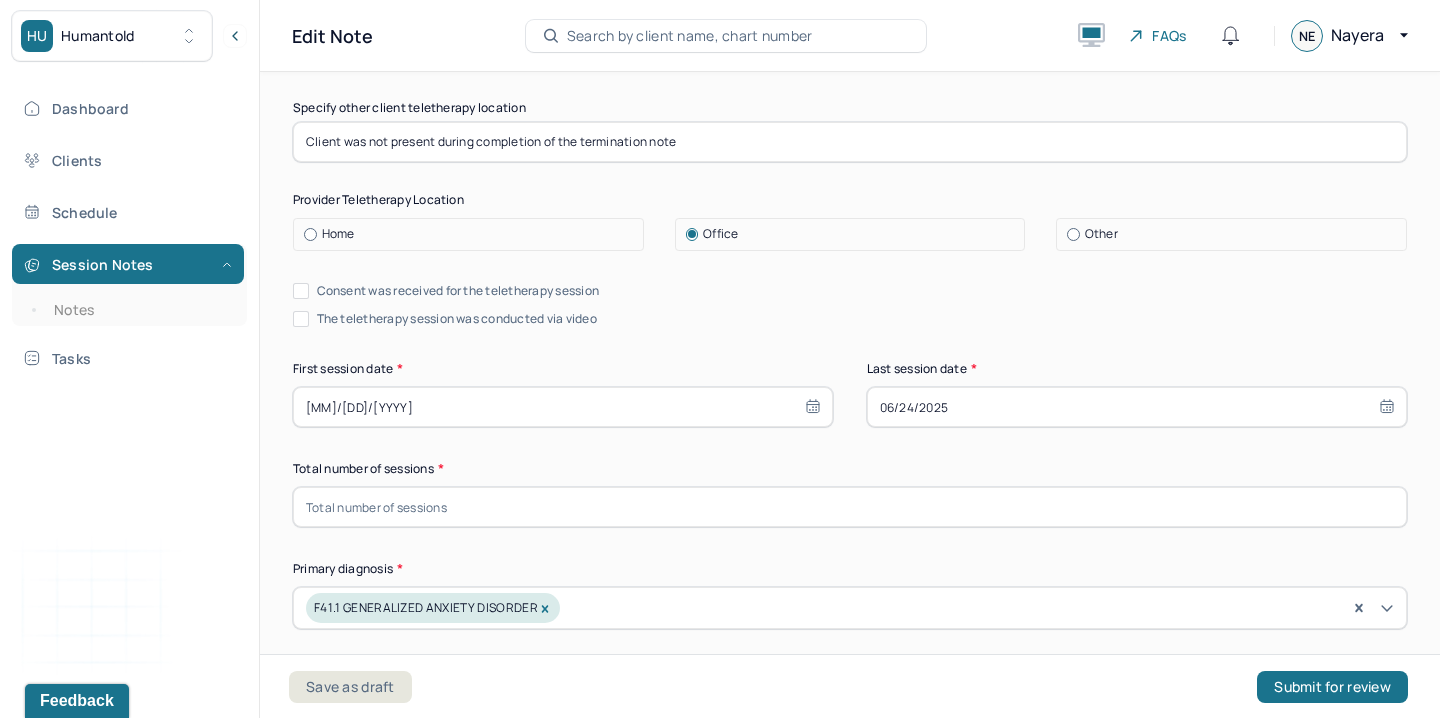 click at bounding box center (850, 507) 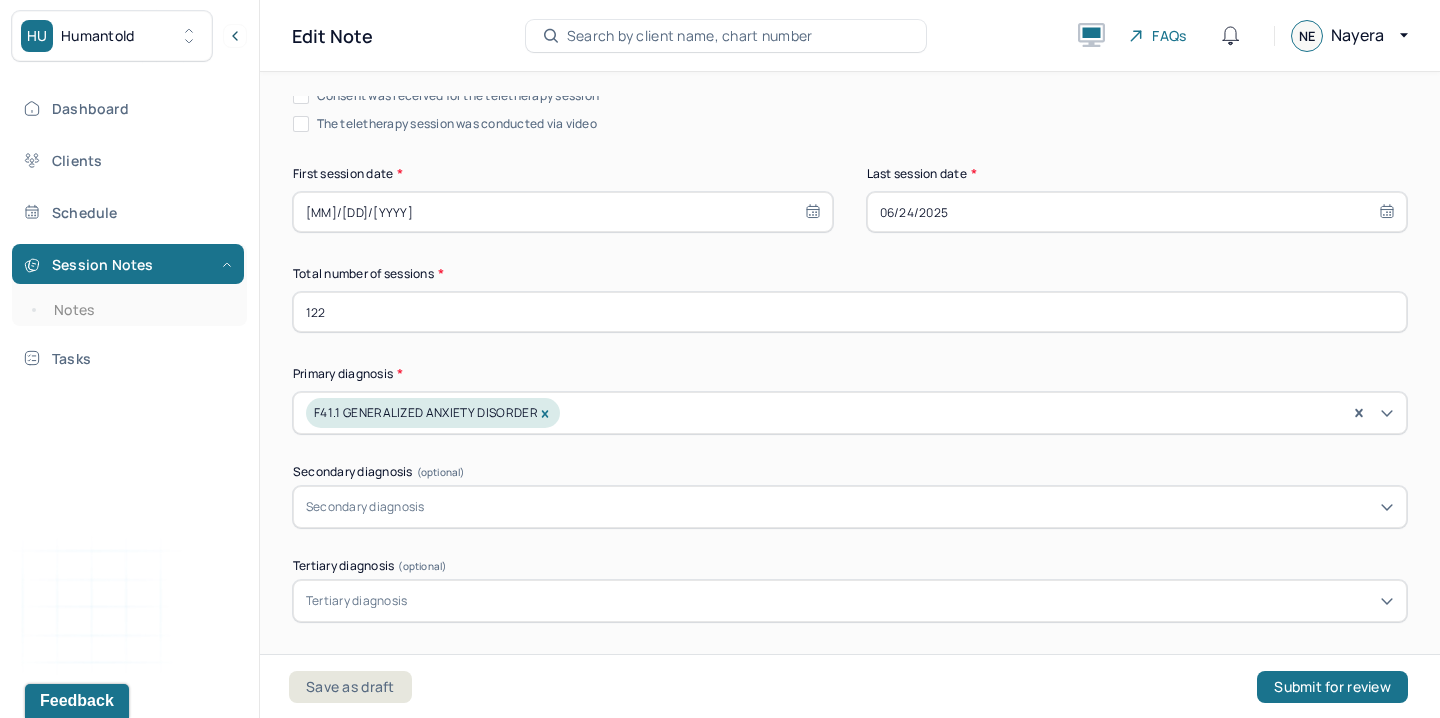 scroll, scrollTop: 776, scrollLeft: 0, axis: vertical 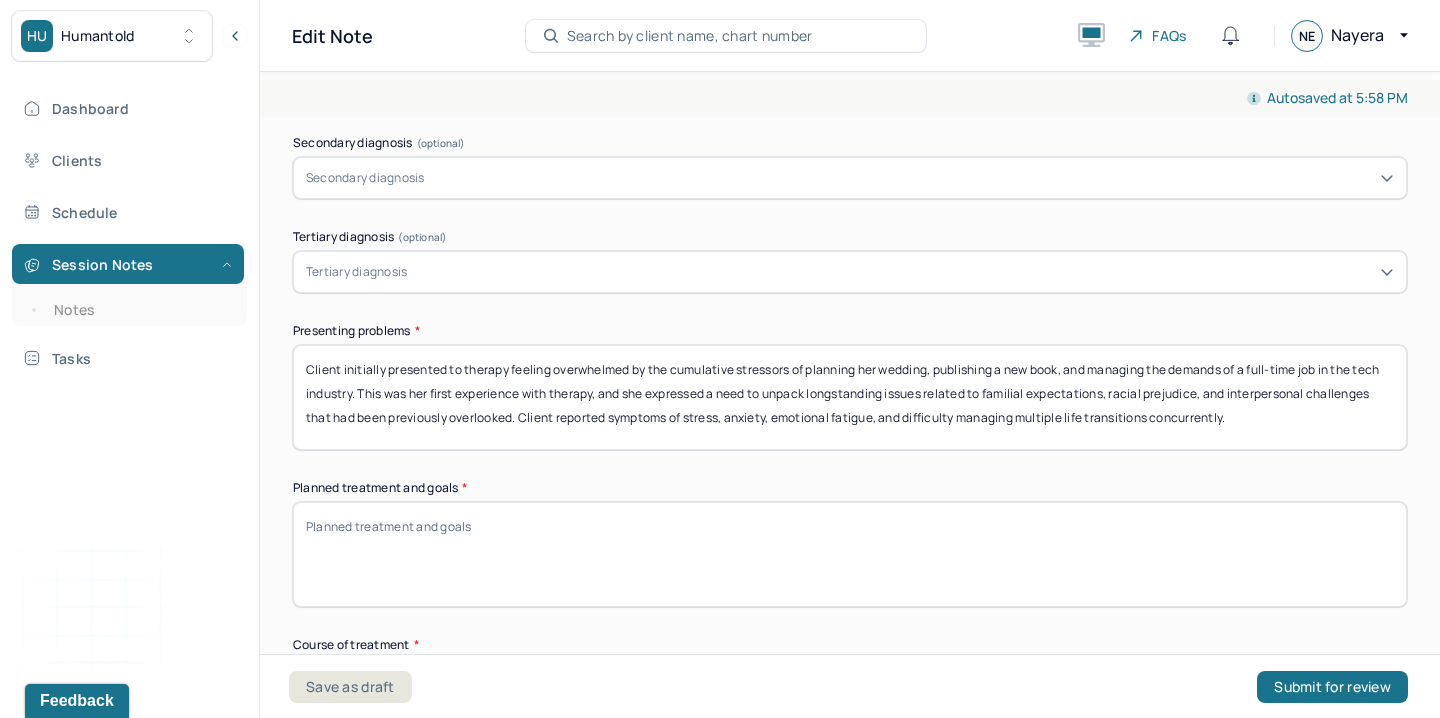 type on "122" 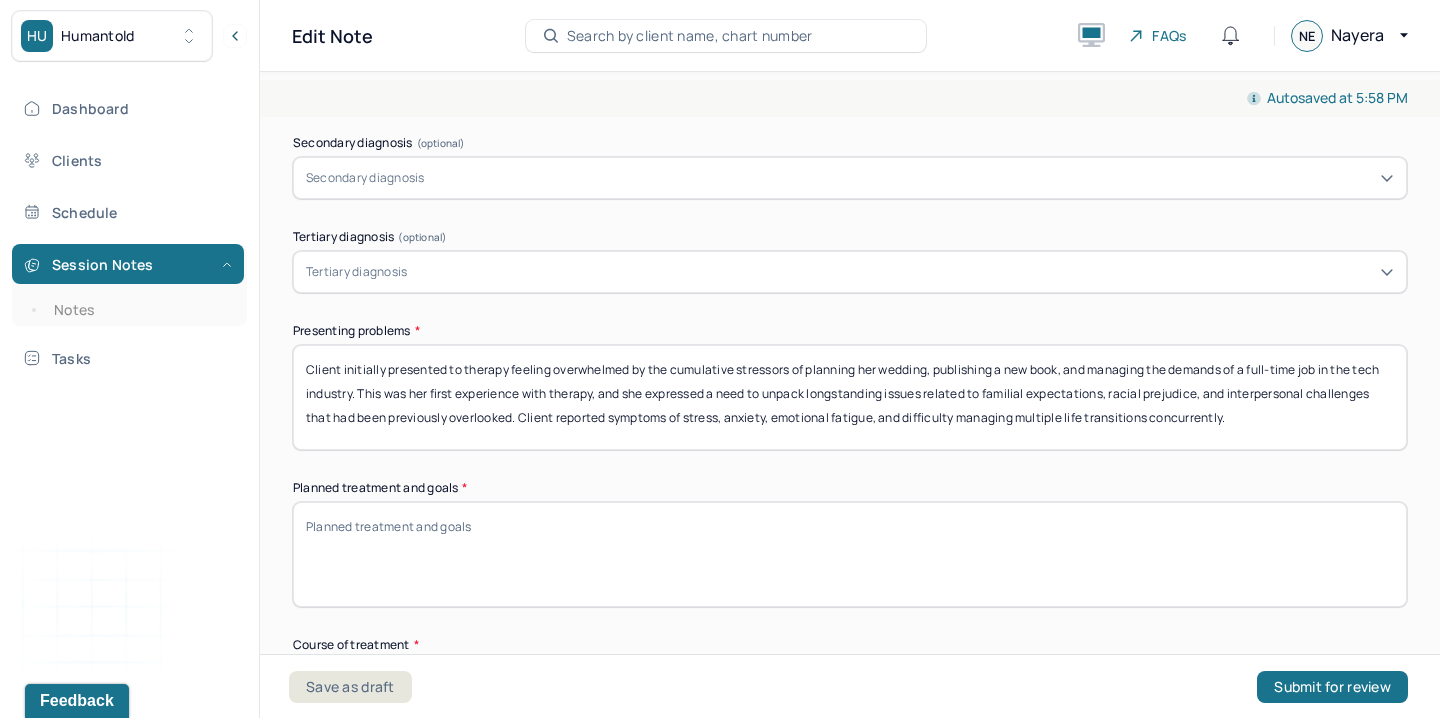 click on "Planned treatment and goals *" at bounding box center [850, 554] 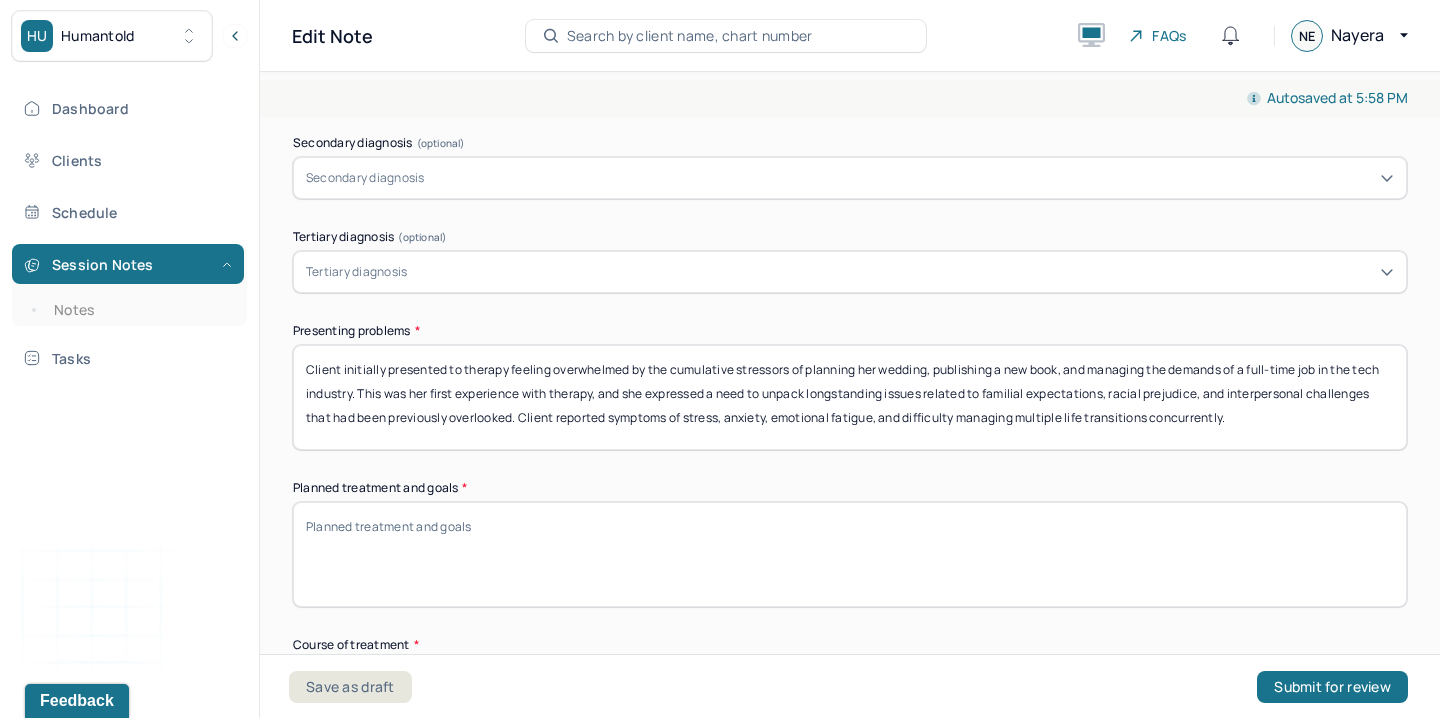 paste on "client’s goals evolved in response to changes in her personal and professional life. Initially, goals focused on managing acute stress and exploring unresolved emotional issues. As treatment progressed, and following her marriage and decision to leave a job where she had experienced burnout, her goals shifted to unpacking feelings around family planning, expressing hopes and concerns, processing anxiety and ambivalence related to future planning, and enhancing time management skills to balance her writing and self-care routines." 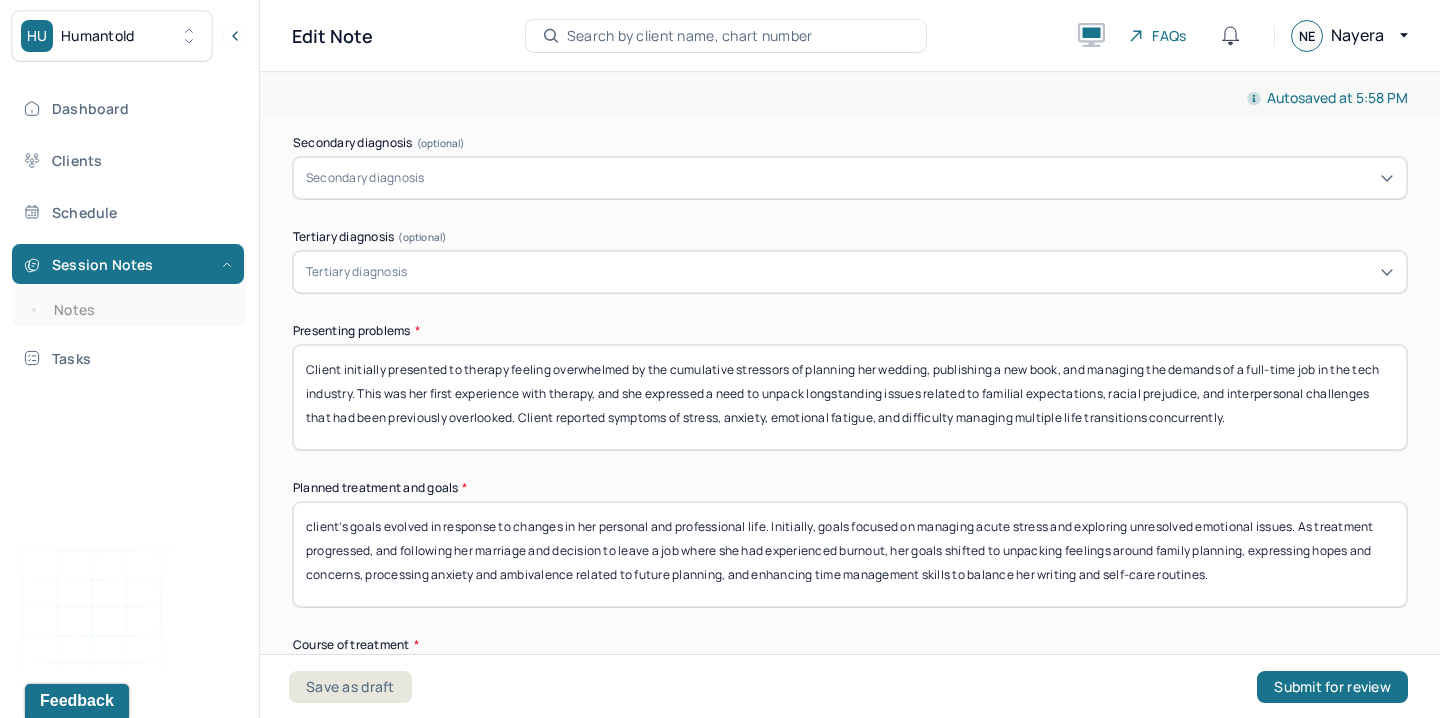 click on "client’s goals evolved in response to changes in her personal and professional life. Initially, goals focused on managing acute stress and exploring unresolved emotional issues. As treatment progressed, and following her marriage and decision to leave a job where she had experienced burnout, her goals shifted to unpacking feelings around family planning, expressing hopes and concerns, processing anxiety and ambivalence related to future planning, and enhancing time management skills to balance her writing and self-care routines." at bounding box center [850, 554] 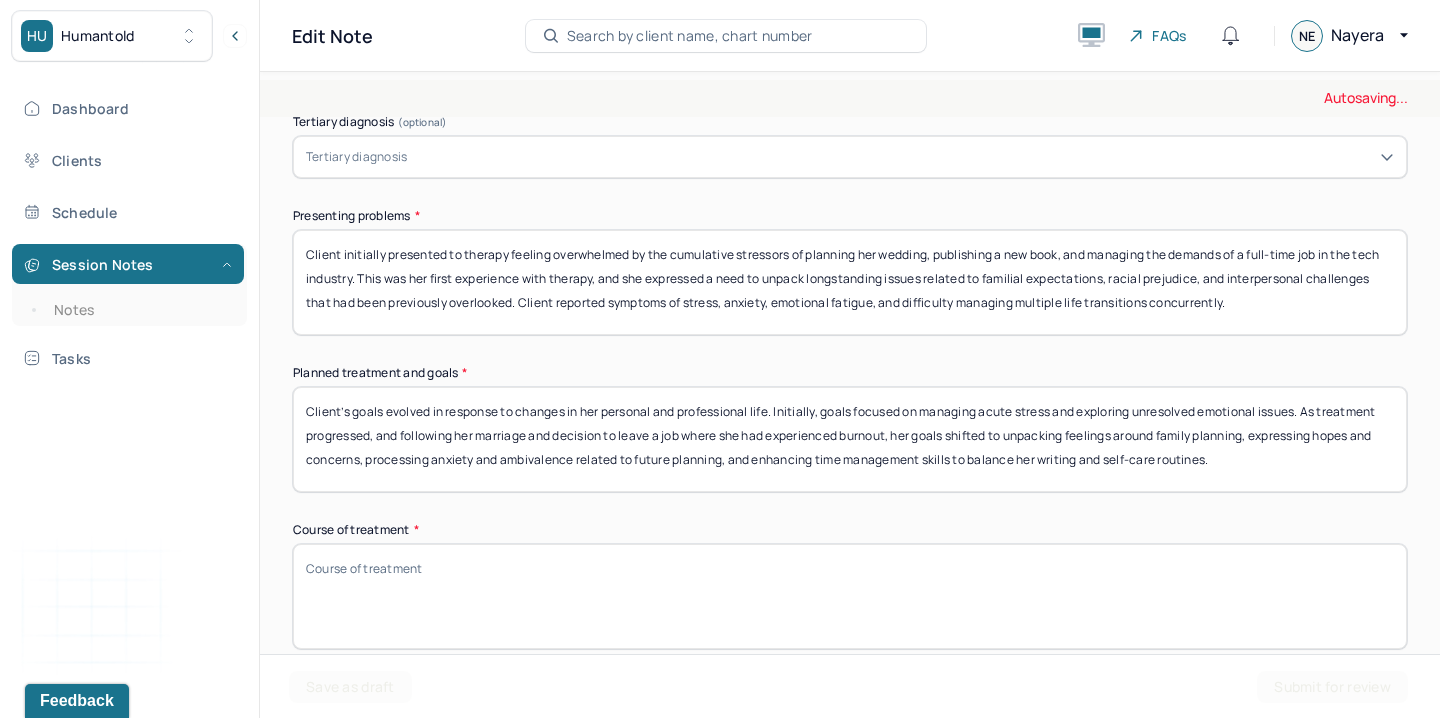 scroll, scrollTop: 1057, scrollLeft: 0, axis: vertical 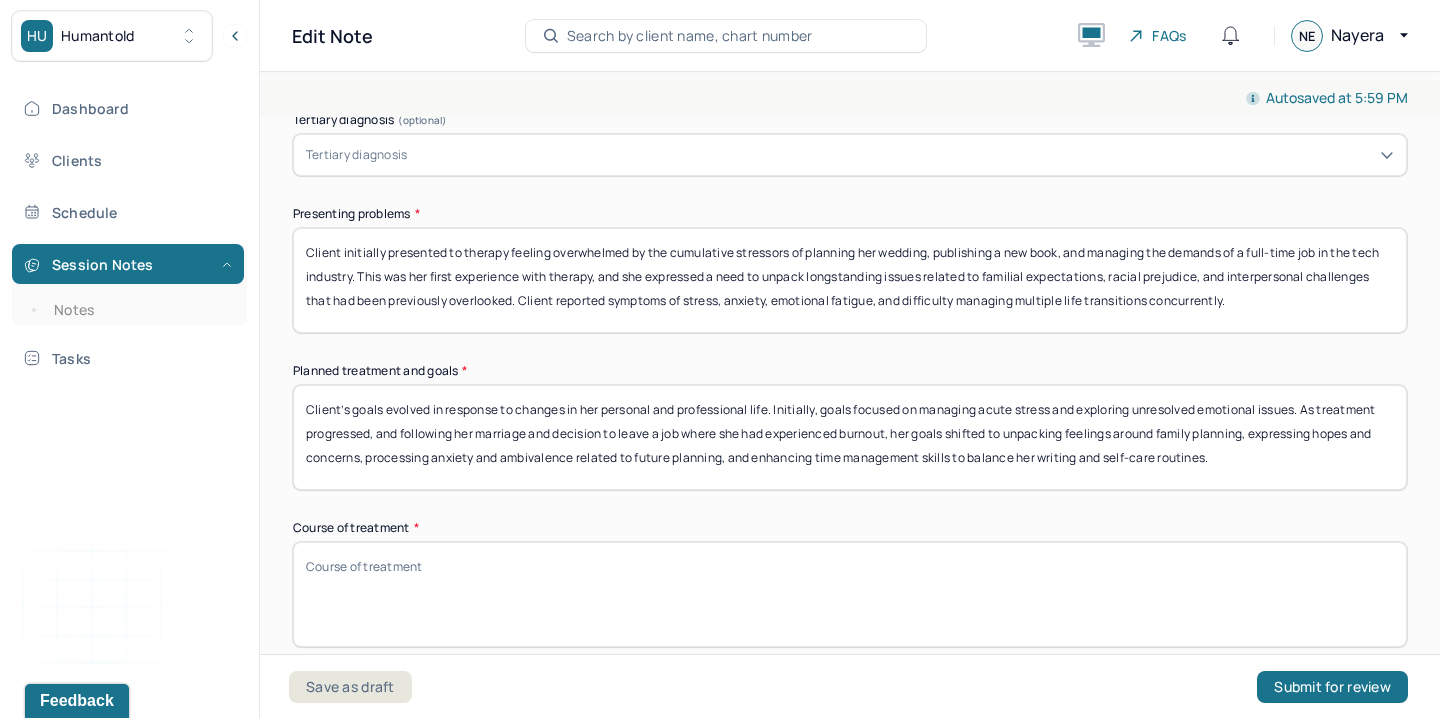 type on "Client’s goals evolved in response to changes in her personal and professional life. Initially, goals focused on managing acute stress and exploring unresolved emotional issues. As treatment progressed, and following her marriage and decision to leave a job where she had experienced burnout, her goals shifted to unpacking feelings around family planning, expressing hopes and concerns, processing anxiety and ambivalence related to future planning, and enhancing time management skills to balance her writing and self-care routines." 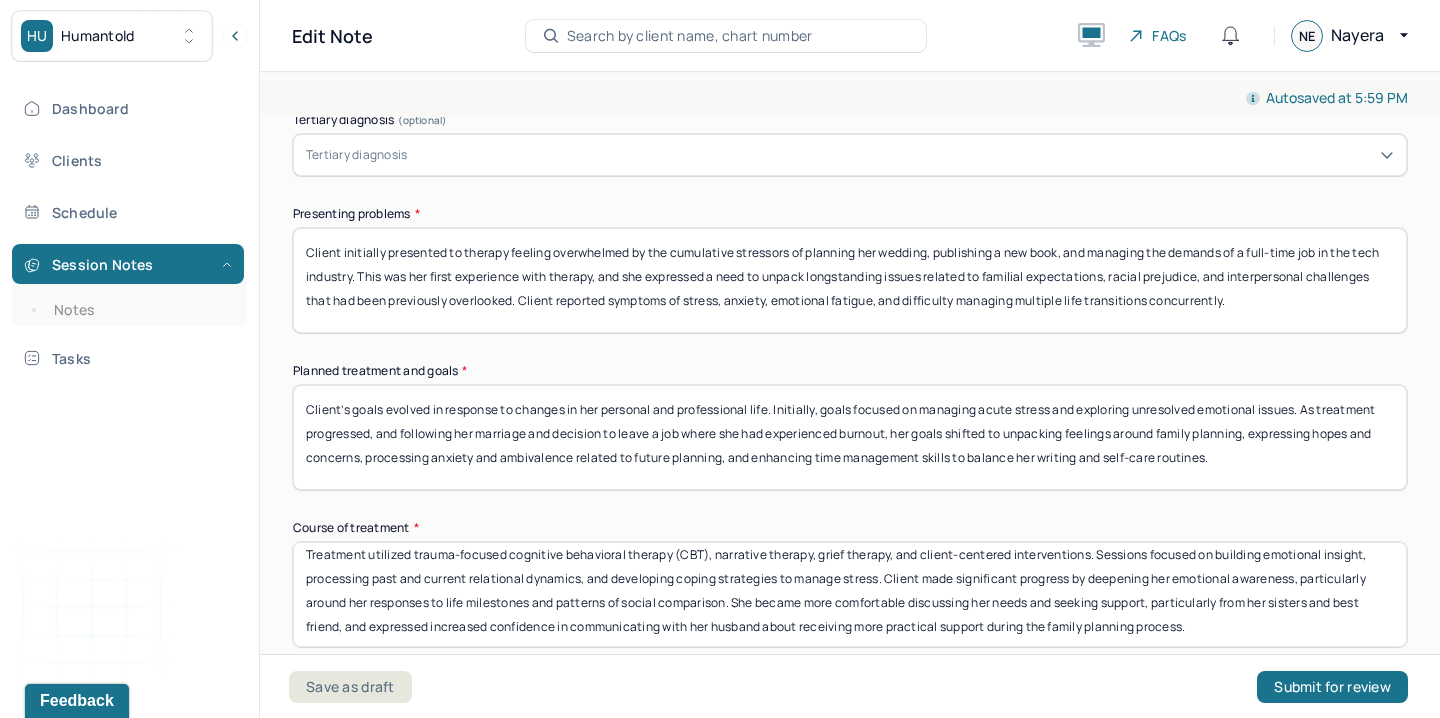 scroll, scrollTop: 12, scrollLeft: 0, axis: vertical 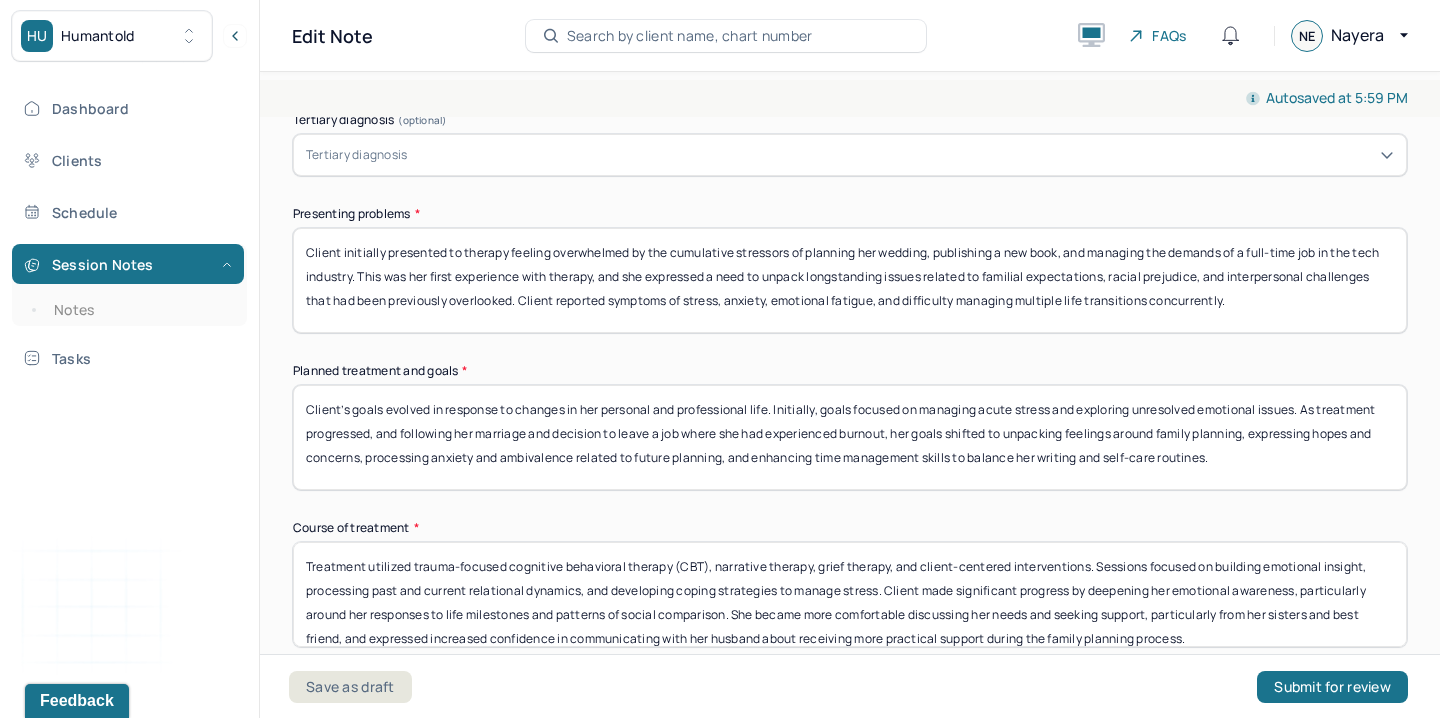 drag, startPoint x: 510, startPoint y: 549, endPoint x: 707, endPoint y: 557, distance: 197.16237 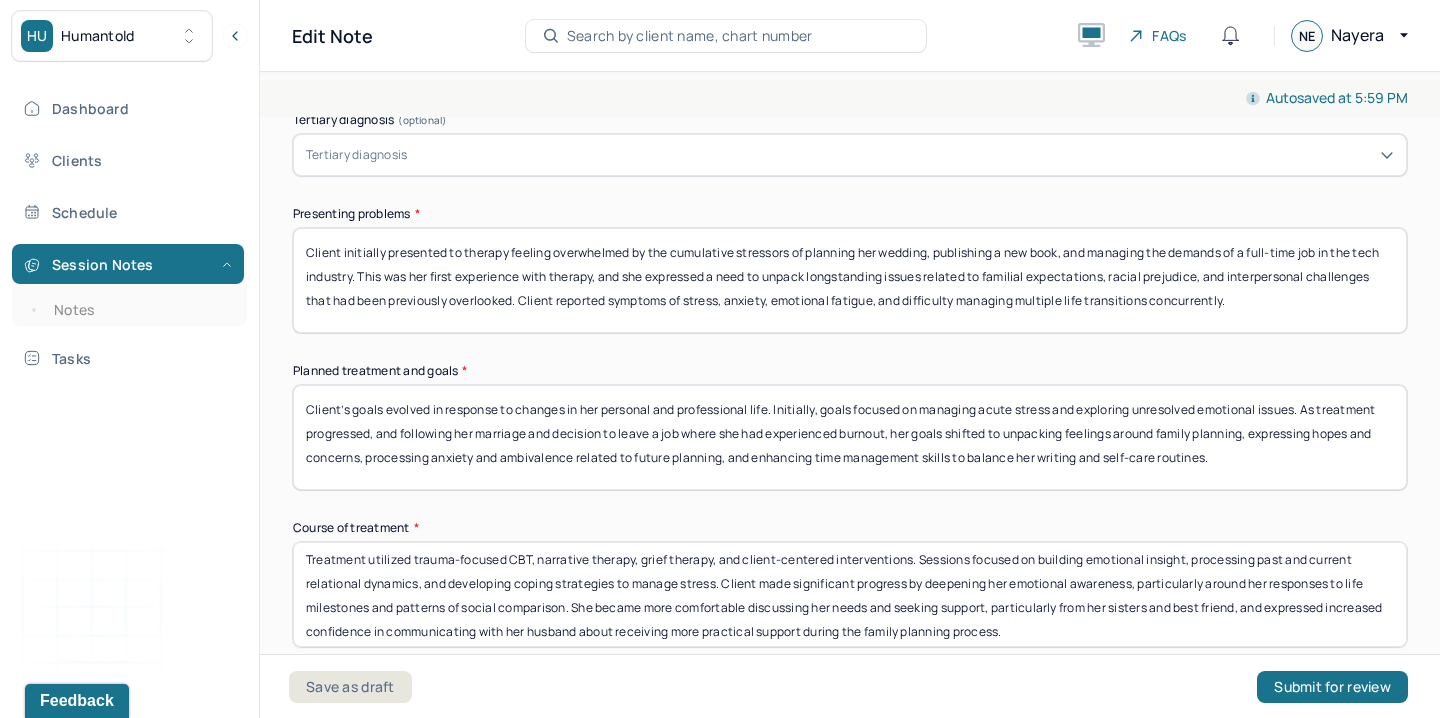 scroll, scrollTop: 16, scrollLeft: 0, axis: vertical 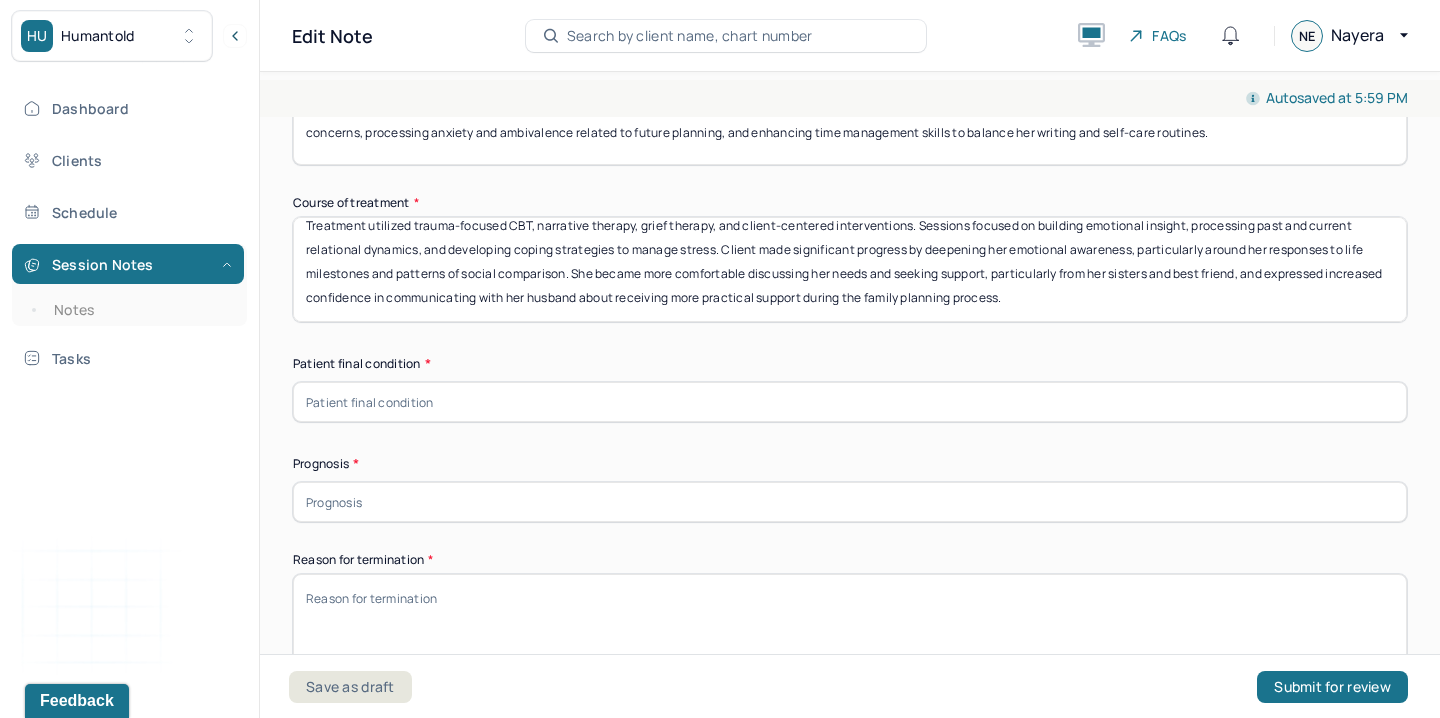 type on "Treatment utilized trauma-focused CBT, narrative therapy, grief therapy, and client-centered interventions. Sessions focused on building emotional insight, processing past and current relational dynamics, and developing coping strategies to manage stress. Client made significant progress by deepening her emotional awareness, particularly around her responses to life milestones and patterns of social comparison. She became more comfortable discussing her needs and seeking support, particularly from her sisters and best friend, and expressed increased confidence in communicating with her husband about receiving more practical support during the family planning process." 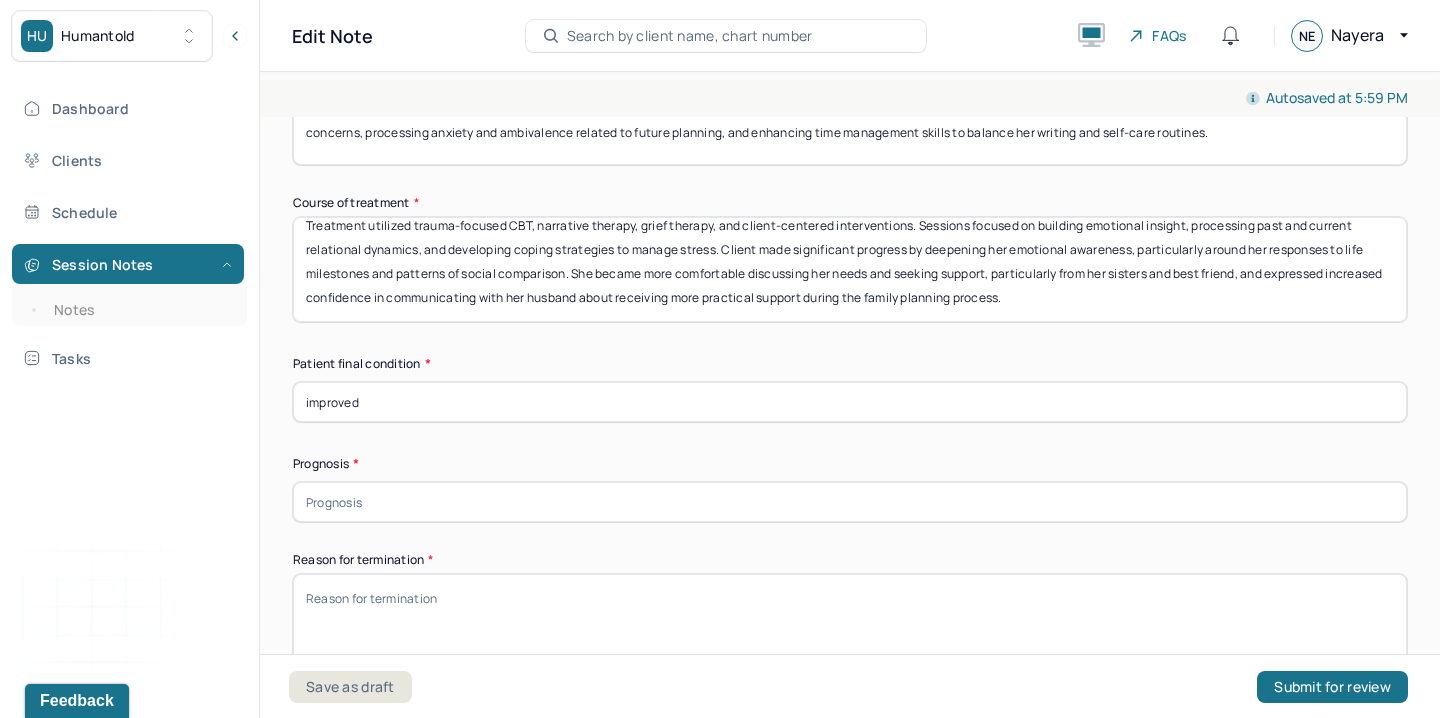 click on "Appointment location * Teletherapy Client Teletherapy Location Home Office Other Specify other client teletherapy location Client was not present during completion of the termination note Provider Teletherapy Location Home Office Other Consent was received for the teletherapy session The teletherapy session was conducted via video First session date * [MM]/[DD]/[YYYY] Last session date * [MM]/[DD]/[YYYY] Total number of sessions * 122 Primary diagnosis * F41.1 GENERALIZED ANXIETY DISORDER Secondary diagnosis (optional) Secondary diagnosis Tertiary diagnosis (optional) Tertiary diagnosis Presenting problems * Planned treatment and goals * Course of treatment * Patient final condition * improved Prognosis * Reason for termination * Discharge plan and follow-up * Date created * Sign note here Provider's Initials *   Save as draft     Submit for review" at bounding box center (850, 96) 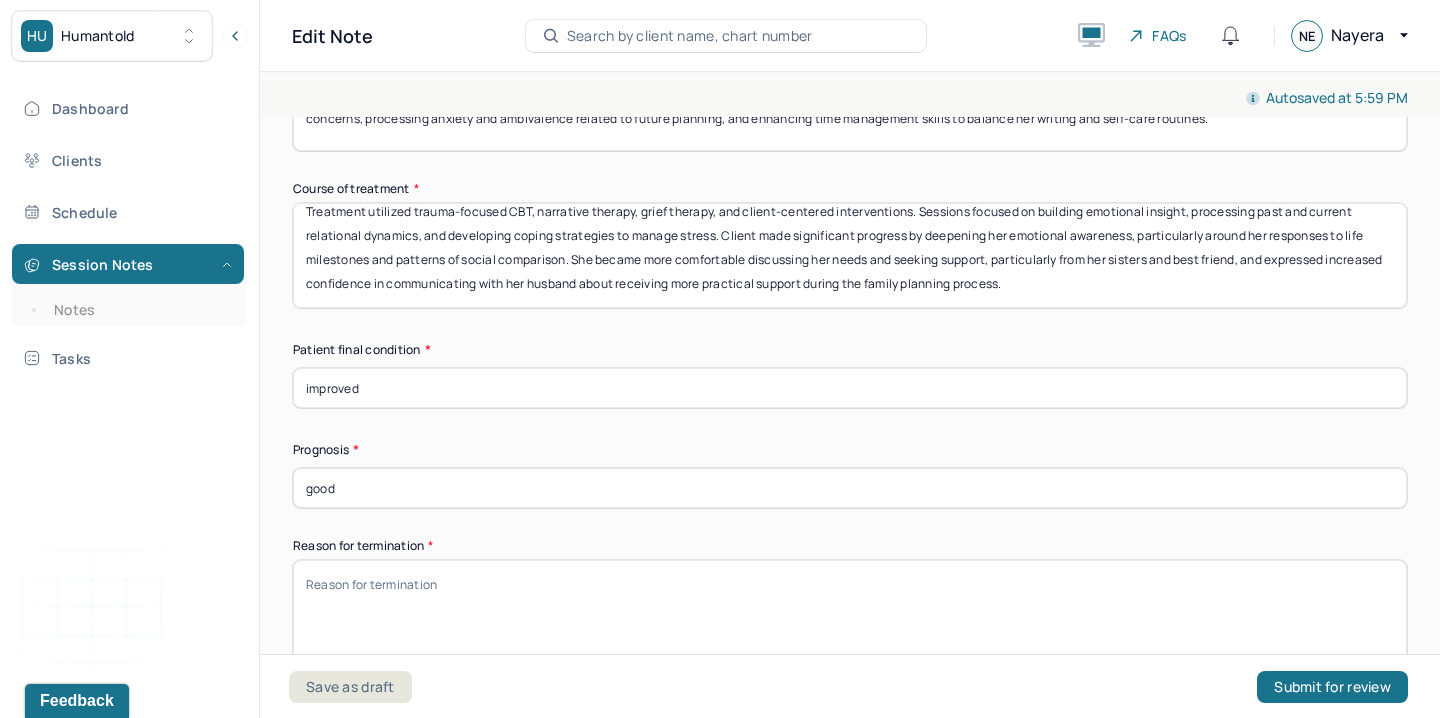 scroll, scrollTop: 1741, scrollLeft: 0, axis: vertical 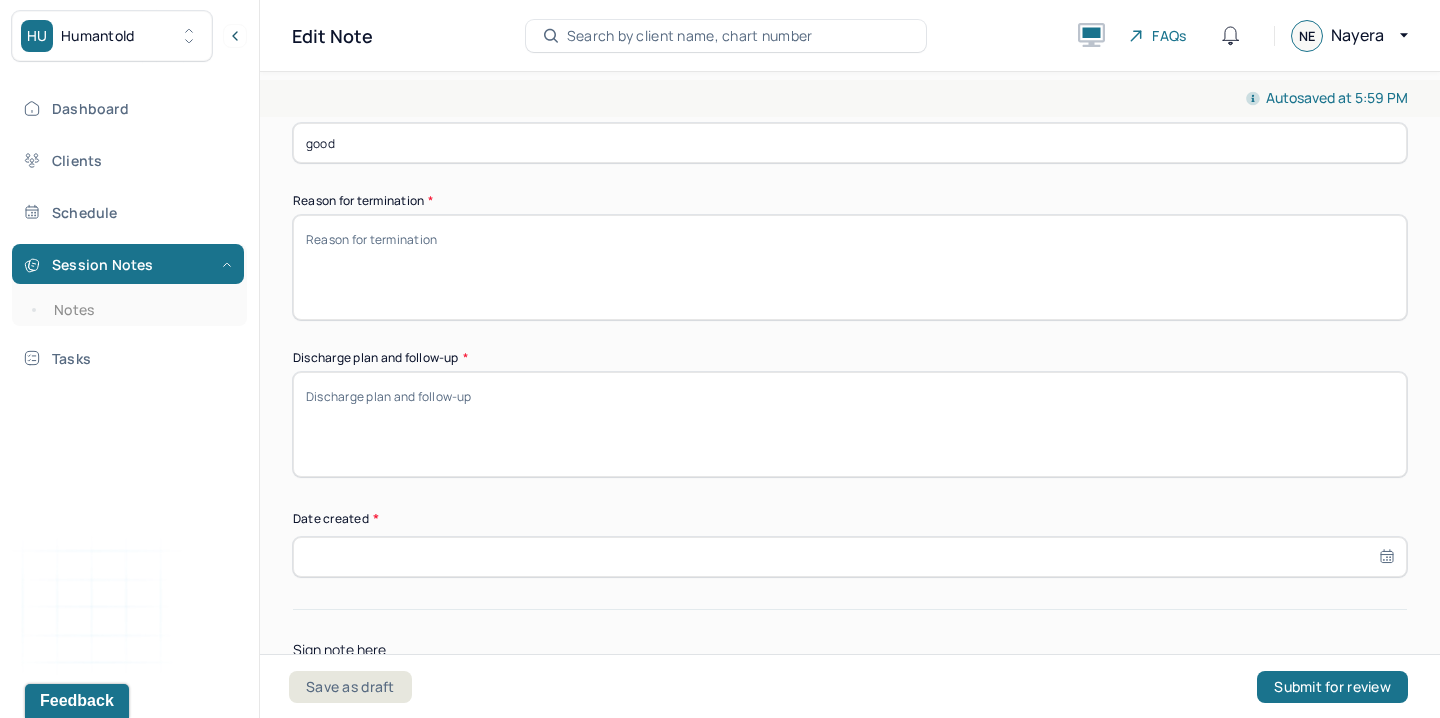 paste on "Termination is occurring due to the therapist’s planned departure from the practice. The client expressed understanding and appreciation for the therapeutic work and acknowledged the progress she has made during the course of treatment." 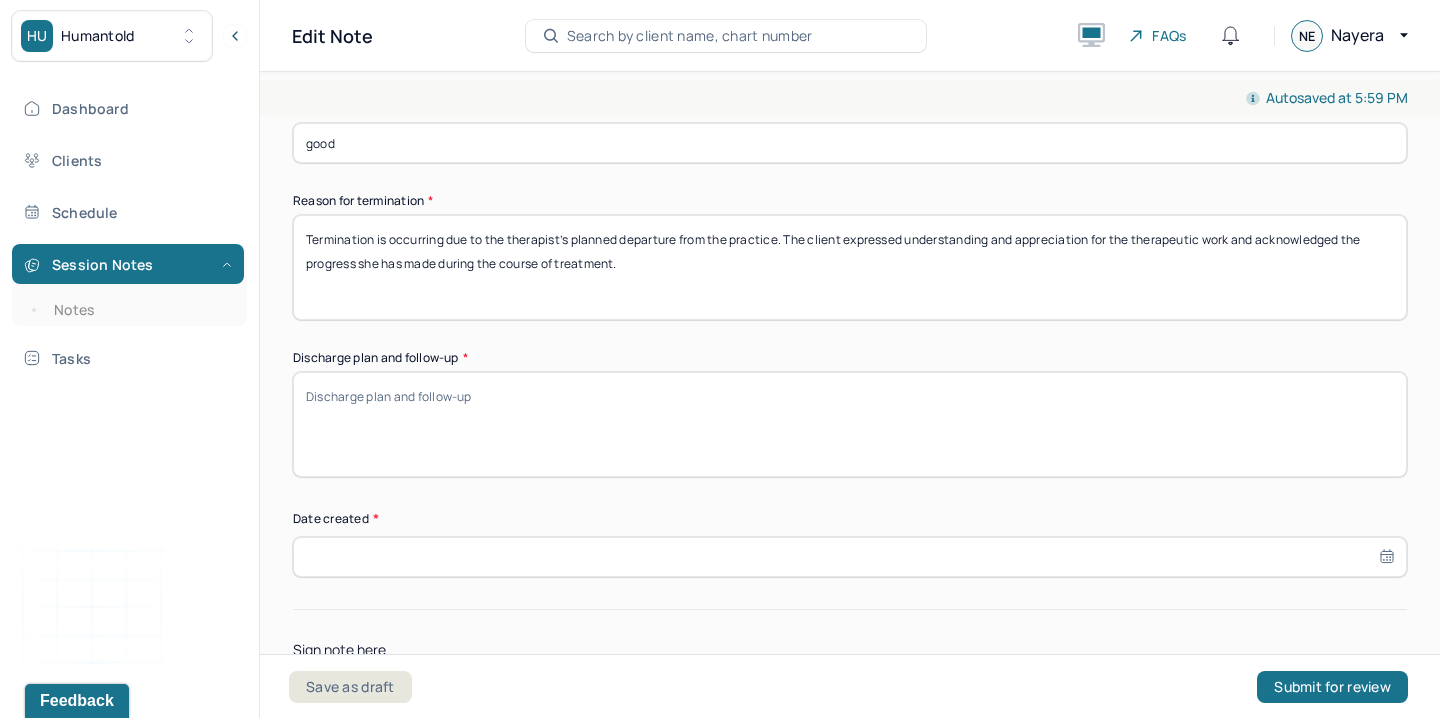 type on "Termination is occurring due to the therapist’s planned departure from the practice. The client expressed understanding and appreciation for the therapeutic work and acknowledged the progress she has made during the course of treatment." 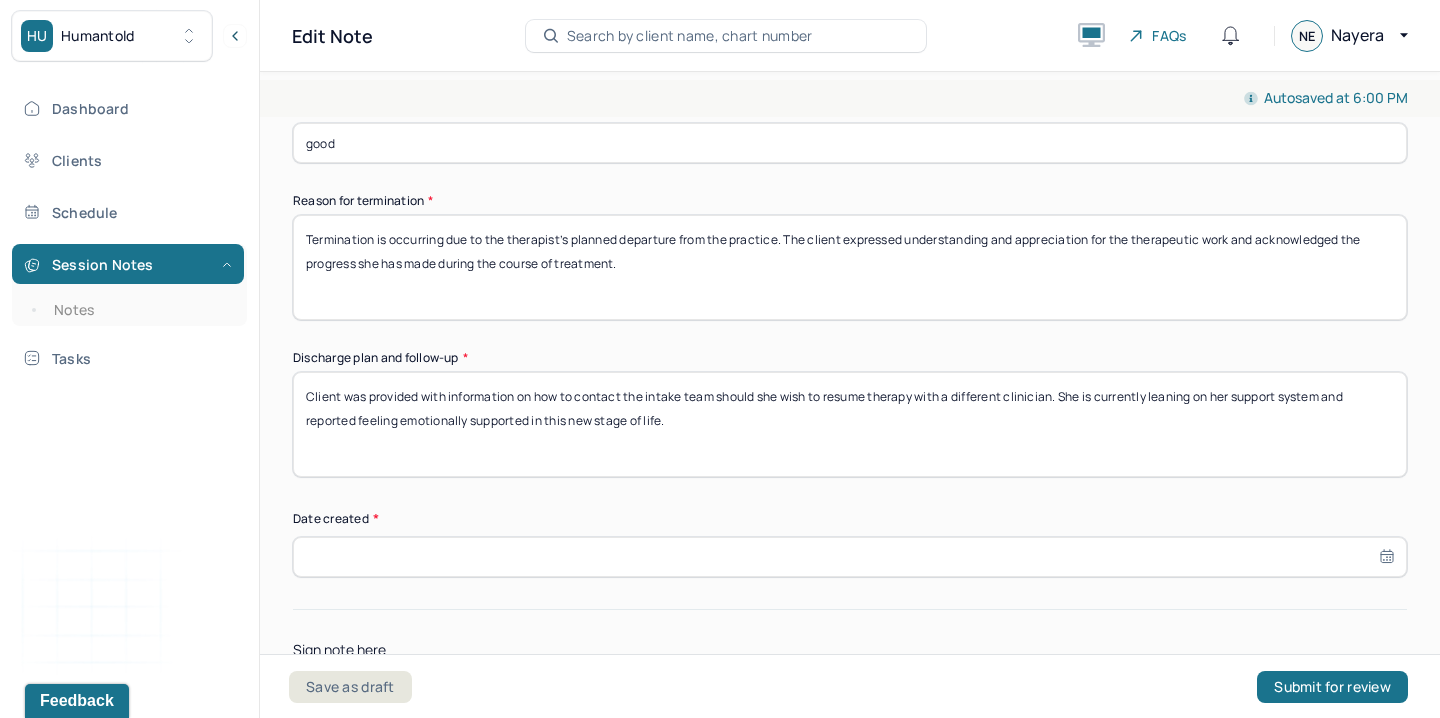 click on "Client was provided with information on how to contact the intake team should she wish to resume therapy with a different clinician. She is currently leaning on her support system and reported feeling emotionally supported in this new stage of life." at bounding box center [850, 424] 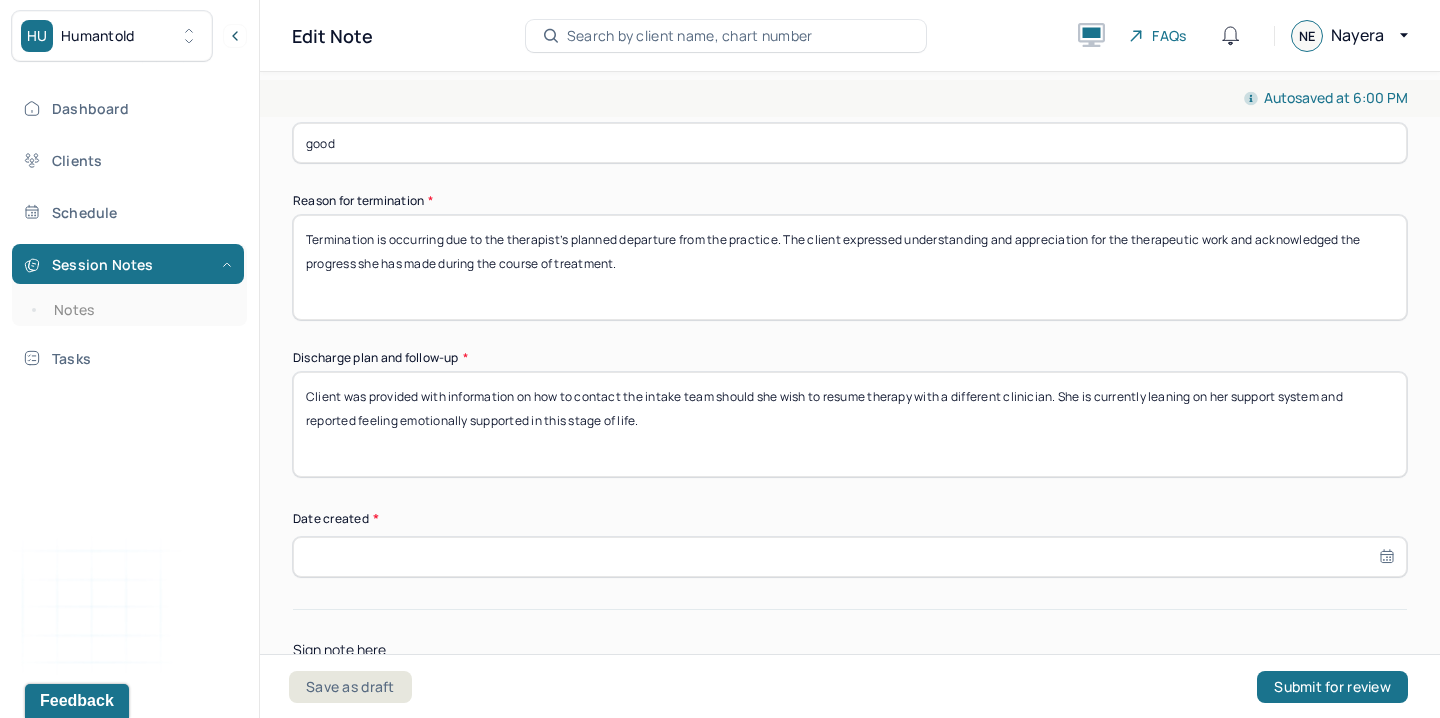 click on "Client was provided with information on how to contact the intake team should she wish to resume therapy with a different clinician. She is currently leaning on her support system and reported feeling emotionally supported in this new stage of life." at bounding box center [850, 424] 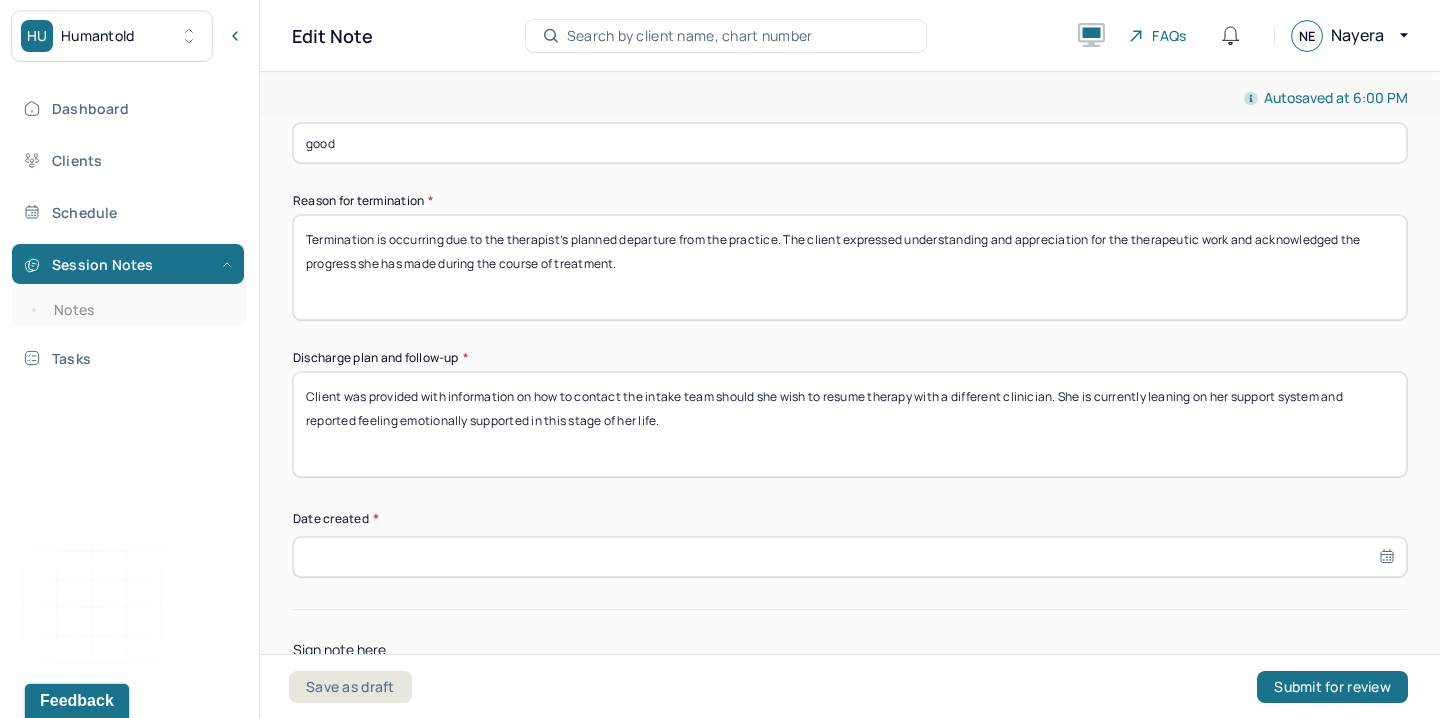 type on "Client was provided with information on how to contact the intake team should she wish to resume therapy with a different clinician. She is currently leaning on her support system and reported feeling emotionally supported in this stage of her life." 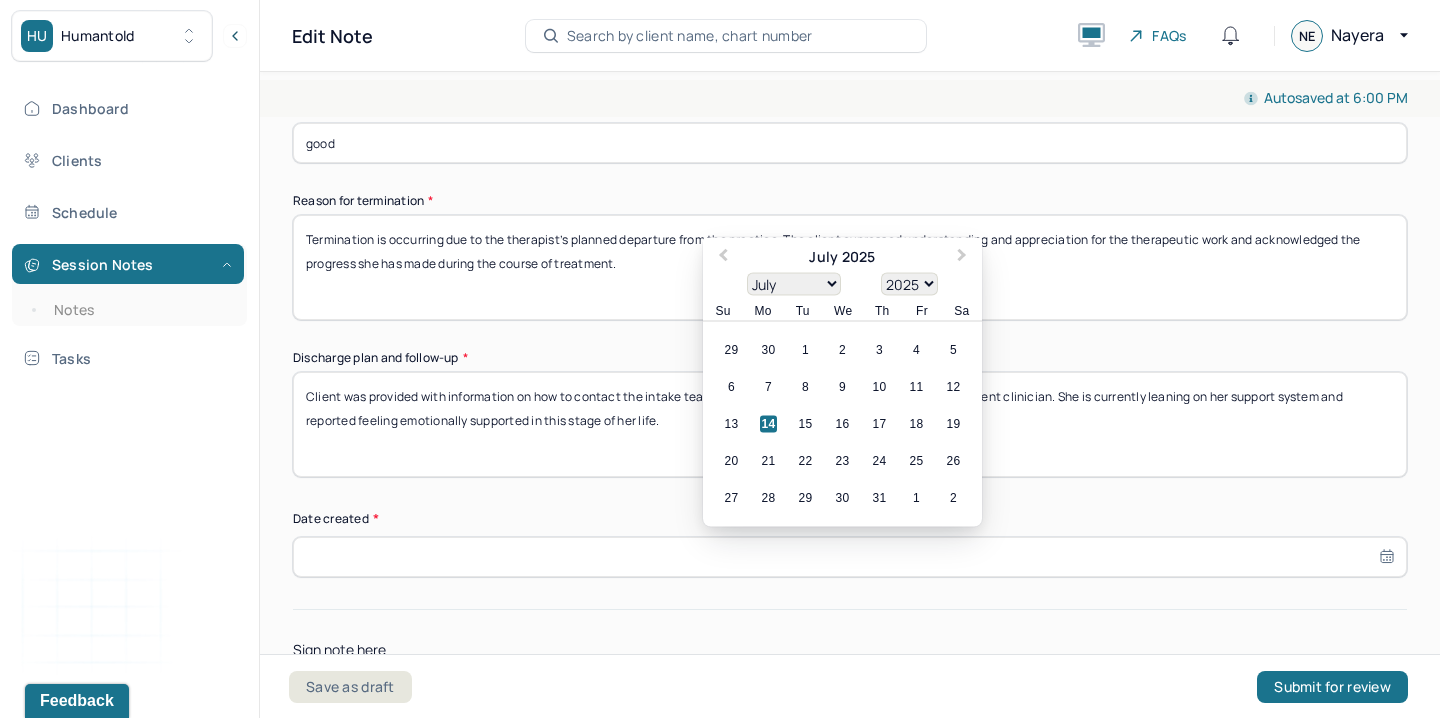 click on "14" at bounding box center (768, 424) 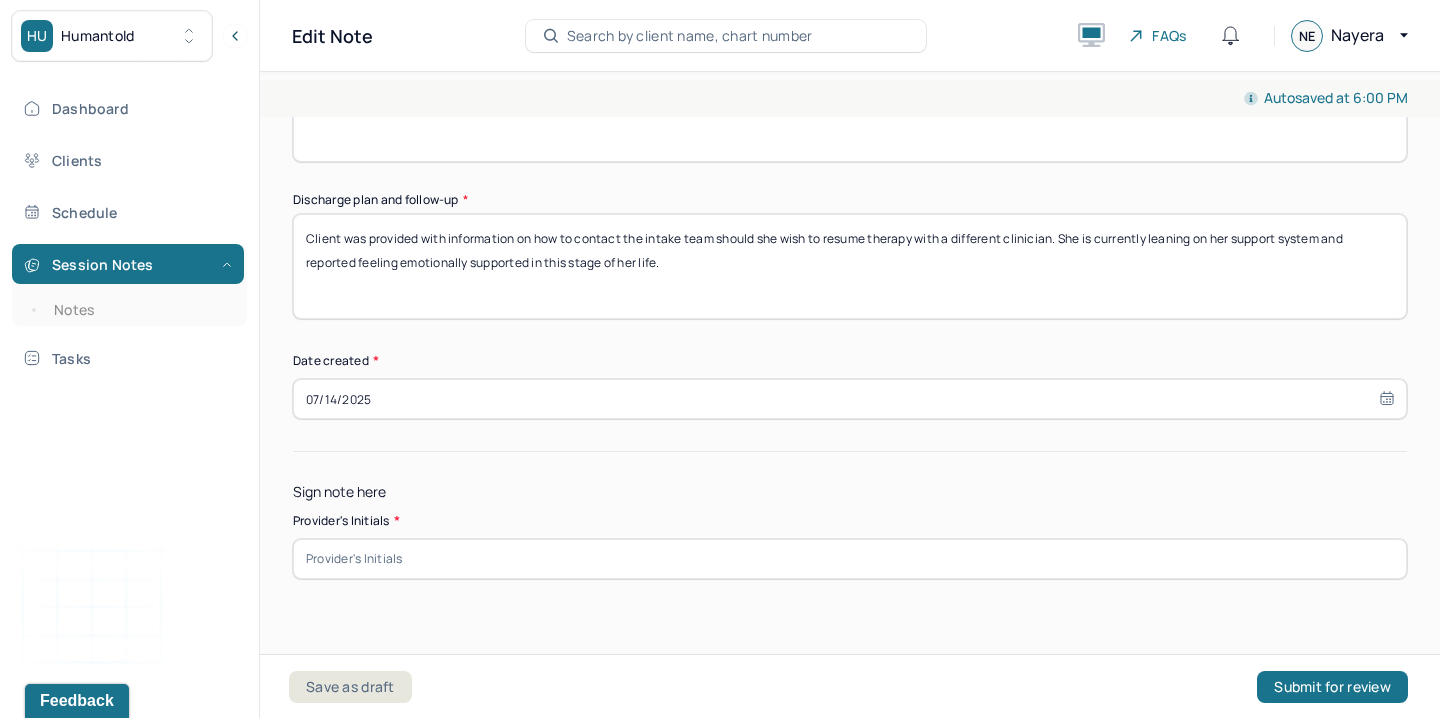 scroll, scrollTop: 1908, scrollLeft: 0, axis: vertical 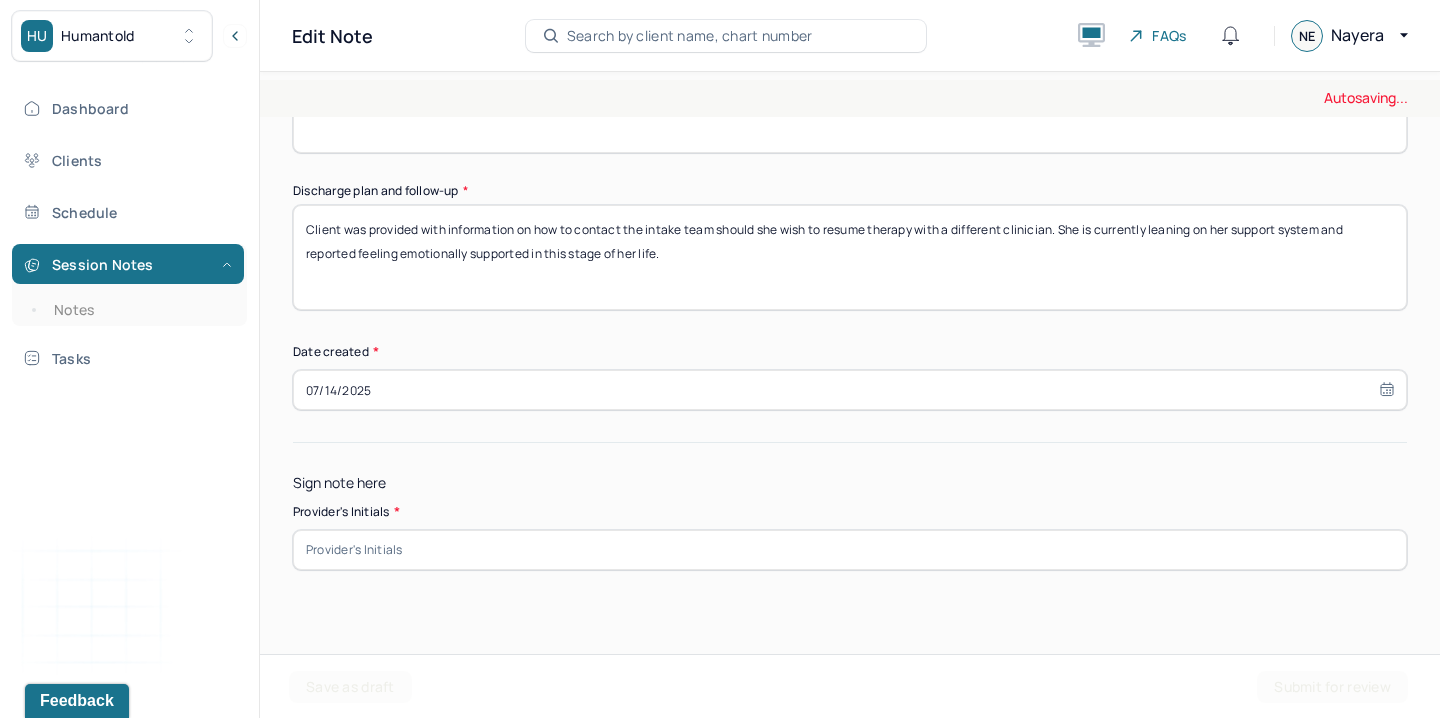 click at bounding box center [850, 550] 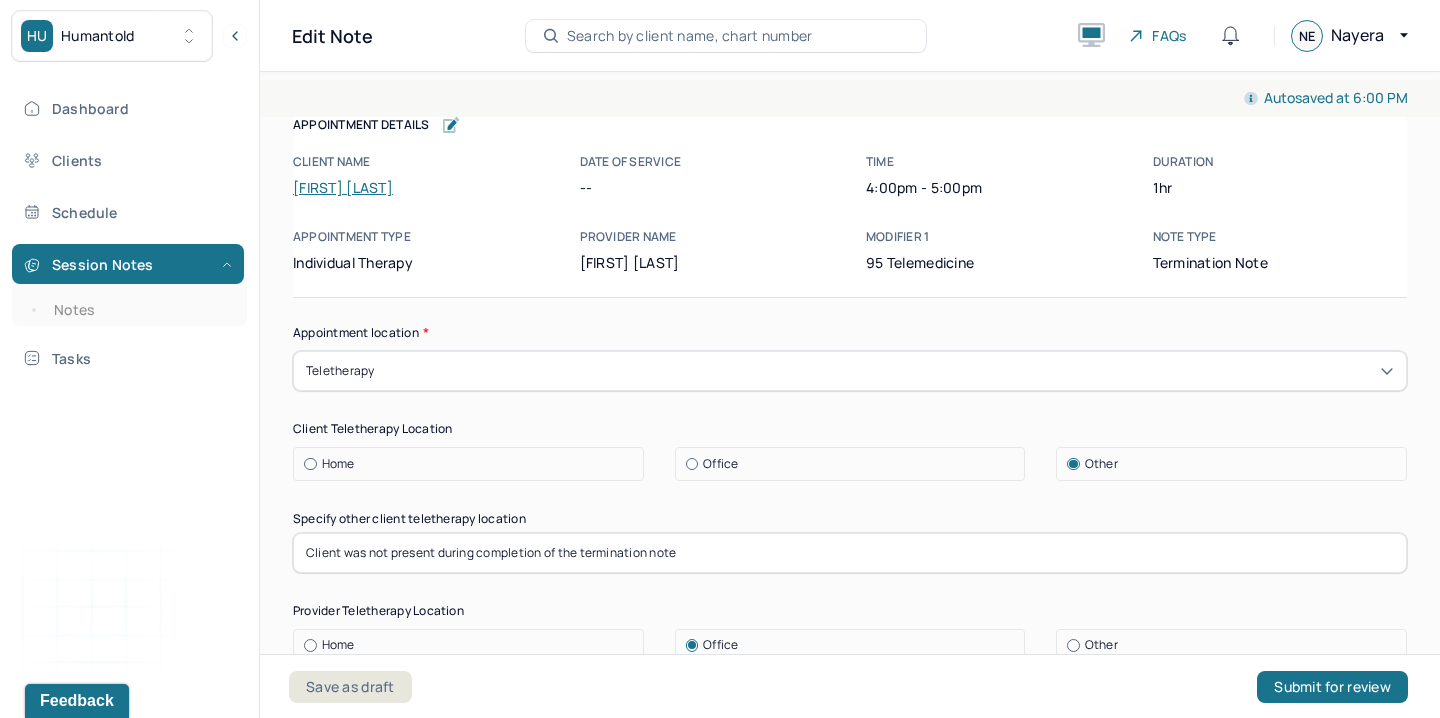 scroll, scrollTop: 0, scrollLeft: 0, axis: both 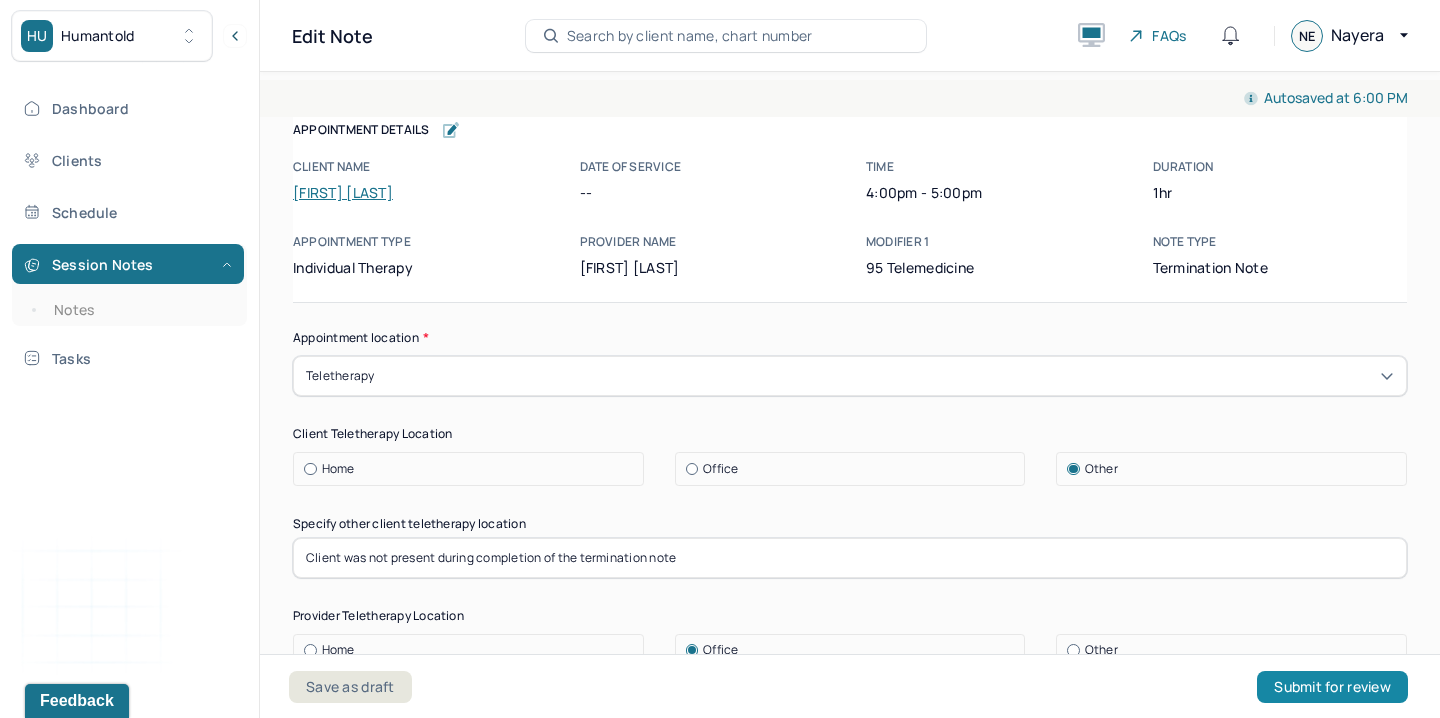 type on "NE" 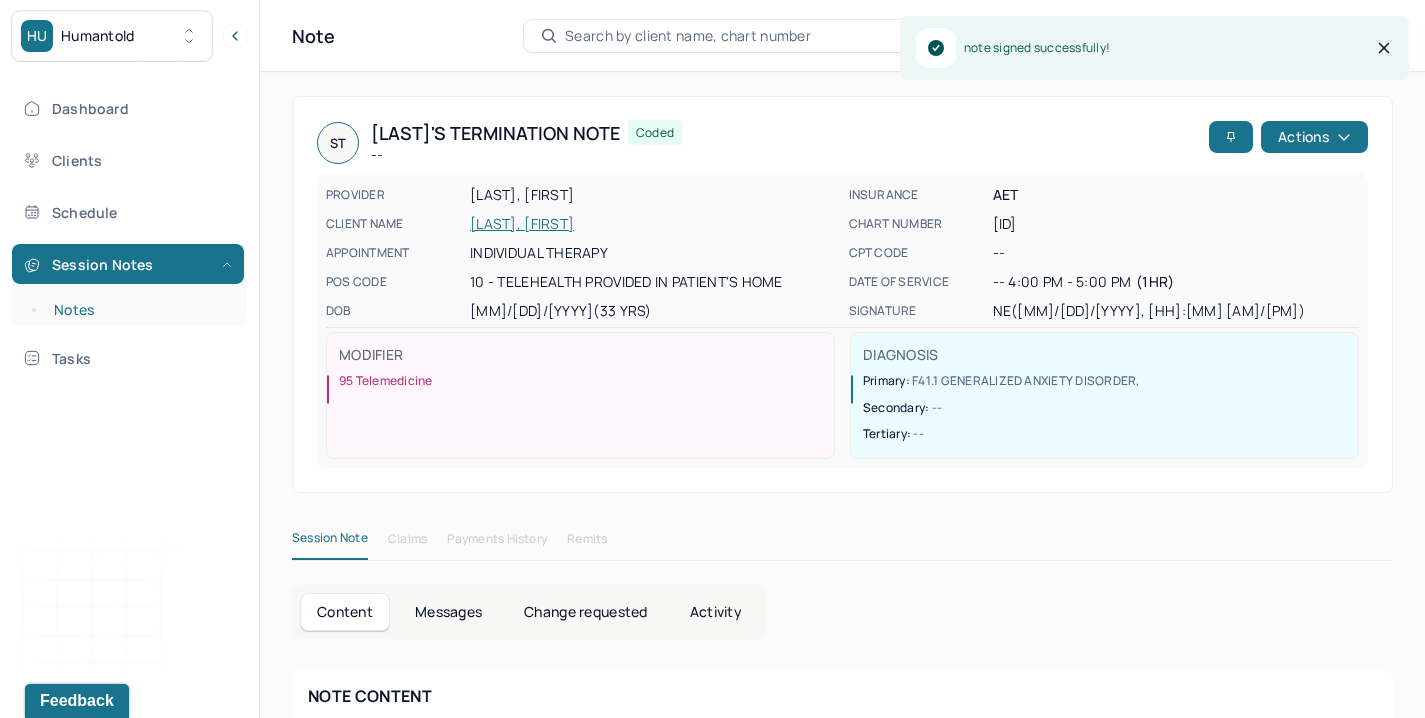 click on "Notes" at bounding box center [139, 310] 